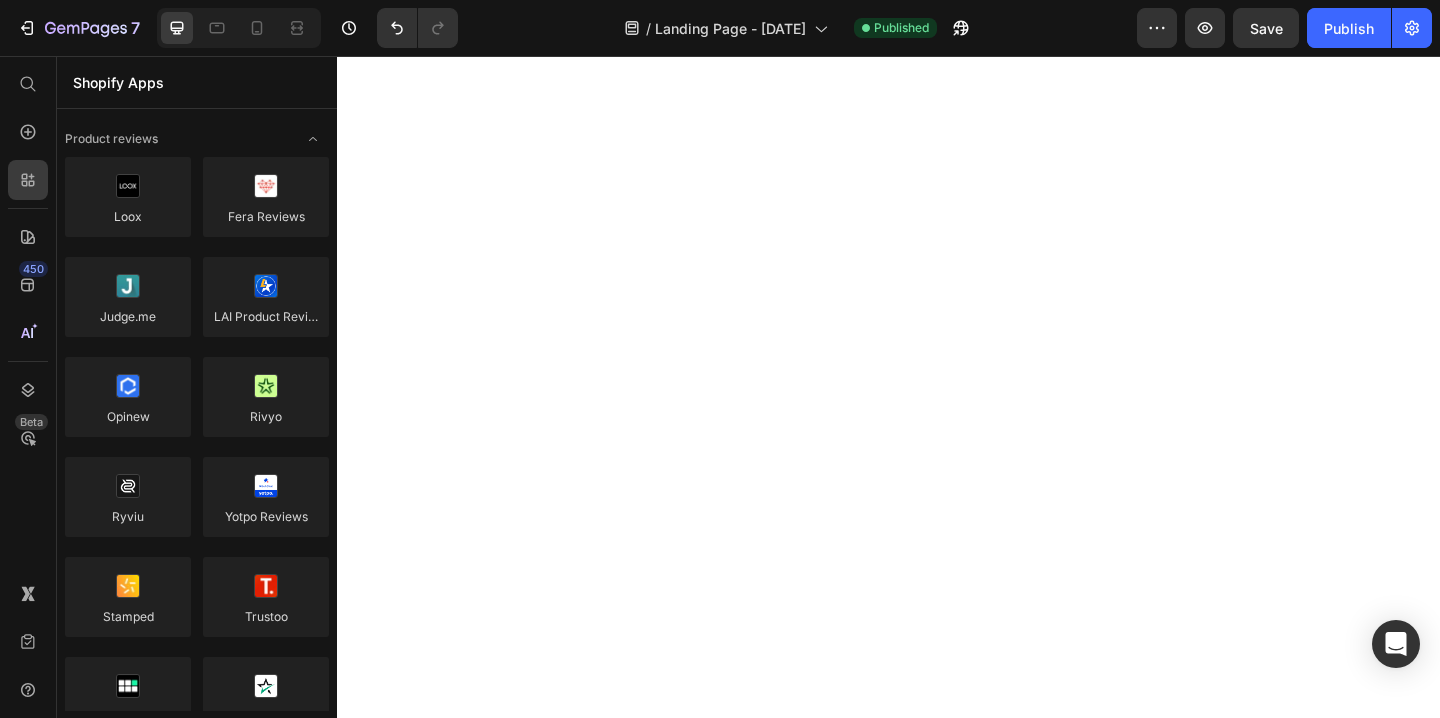 scroll, scrollTop: 0, scrollLeft: 0, axis: both 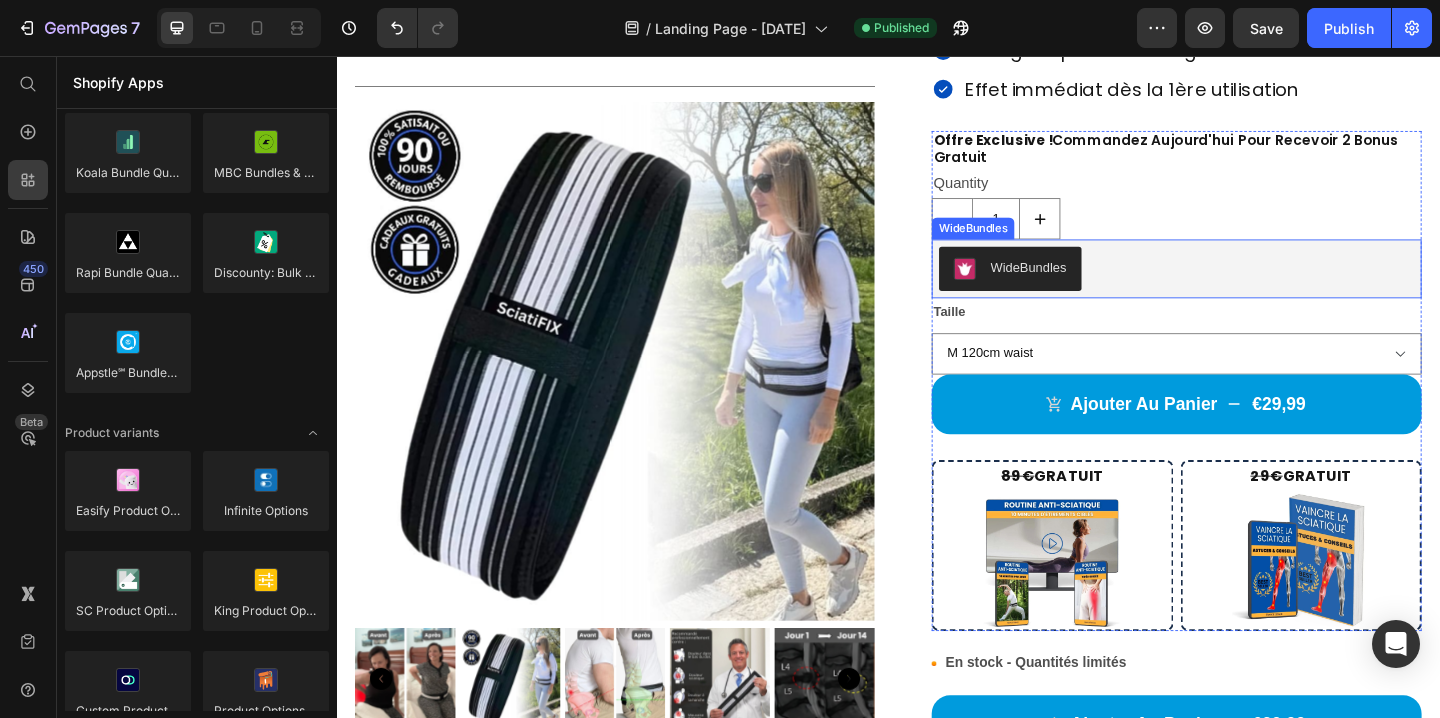 click on "WideBundles" at bounding box center (1250, 287) 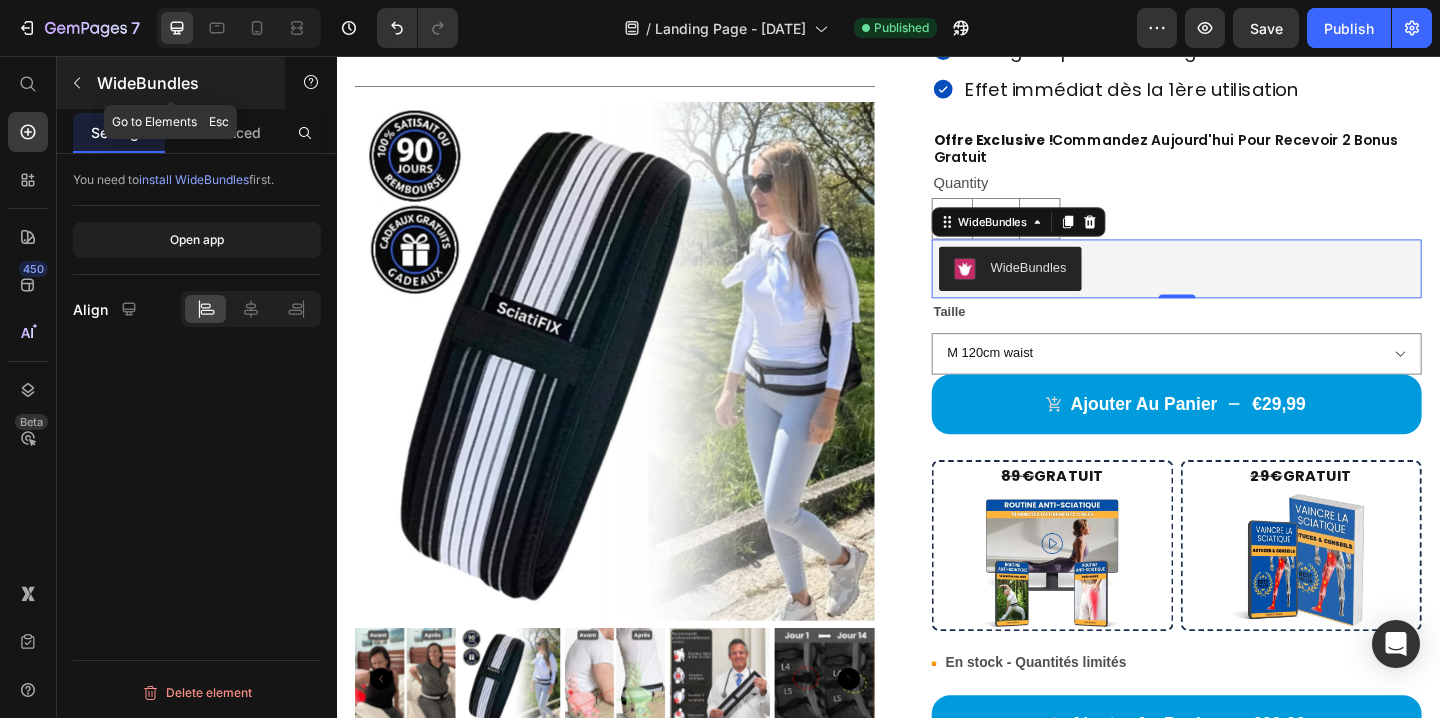 click at bounding box center (77, 83) 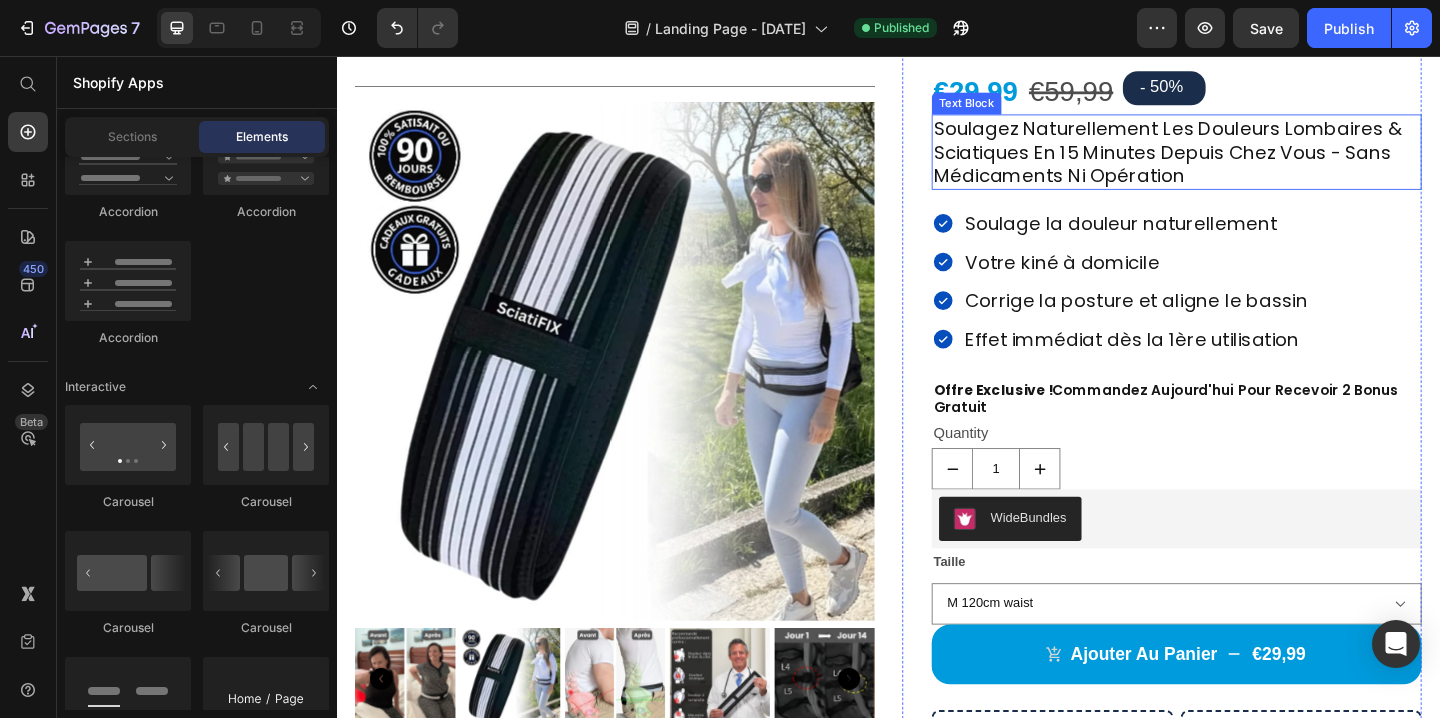 scroll, scrollTop: 226, scrollLeft: 0, axis: vertical 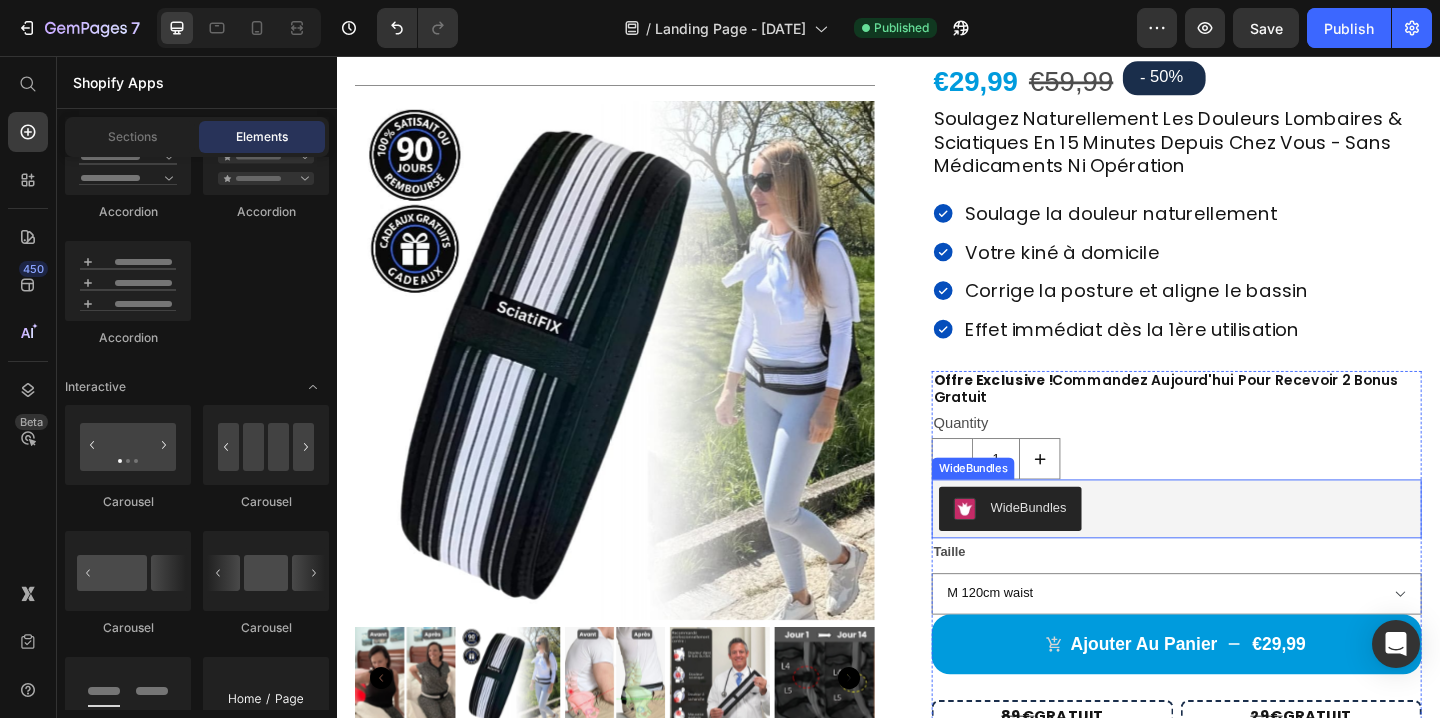click on "WideBundles" at bounding box center (1250, 549) 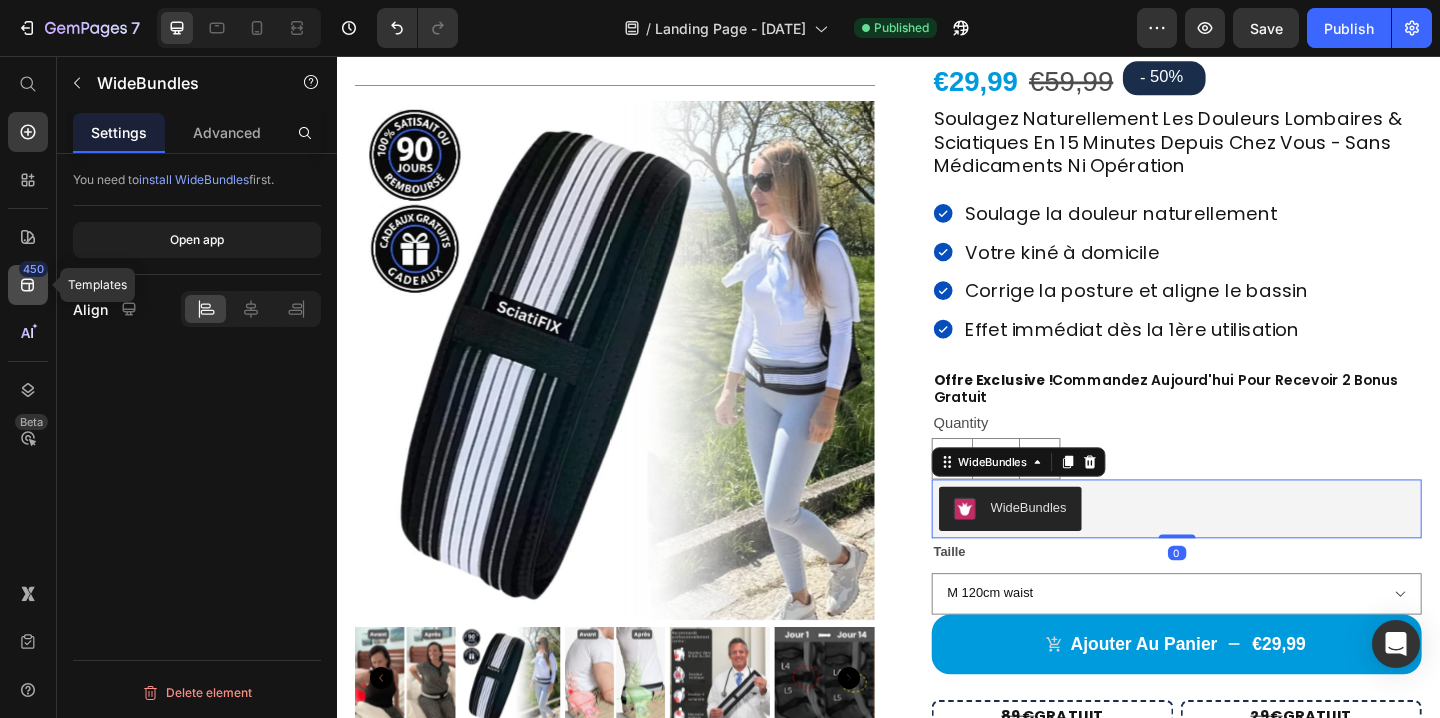 click on "450" 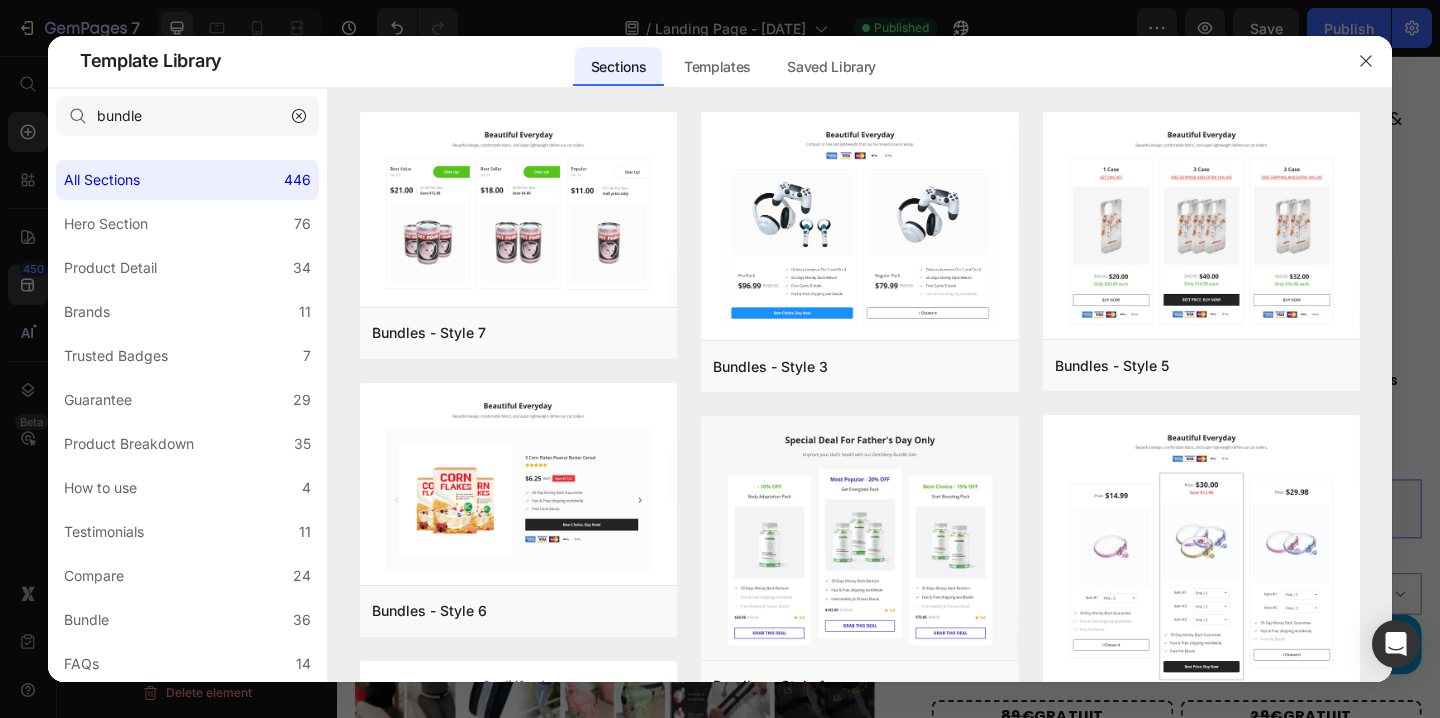click at bounding box center (720, 359) 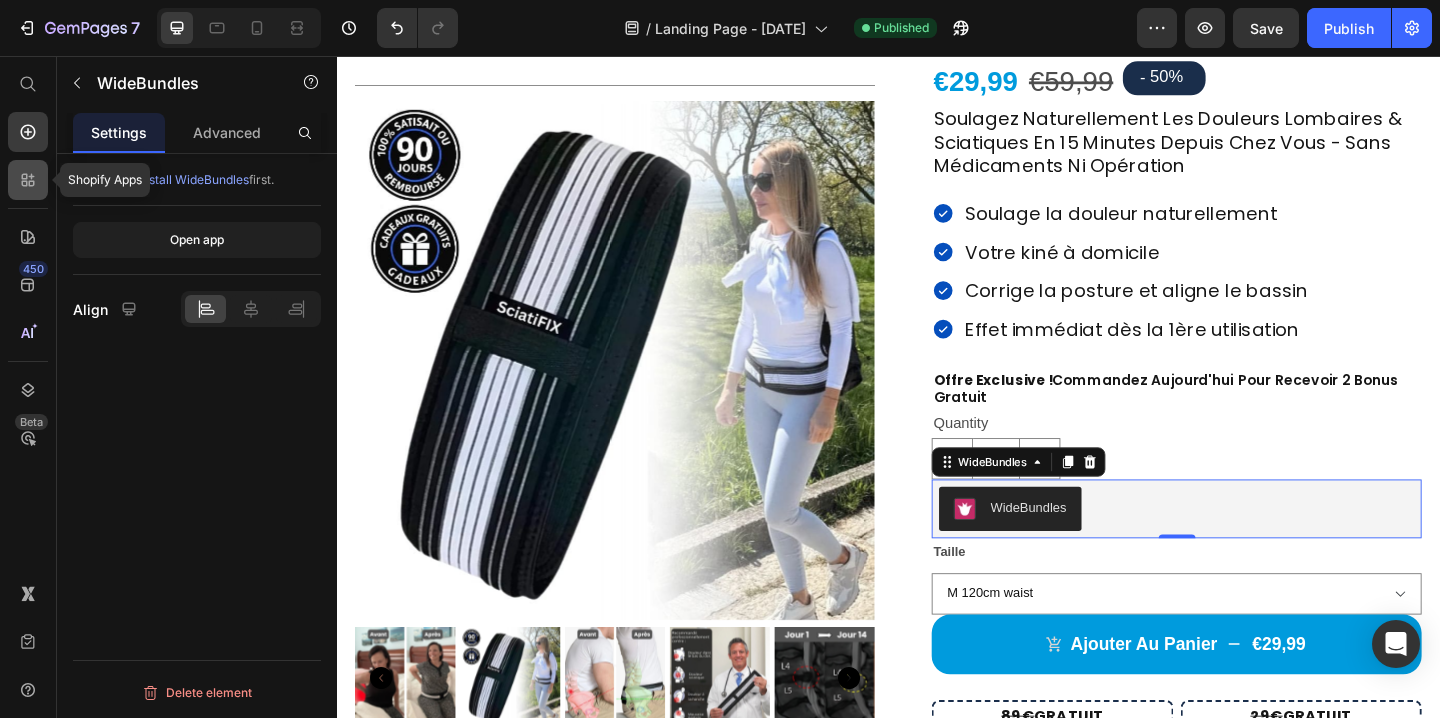 click 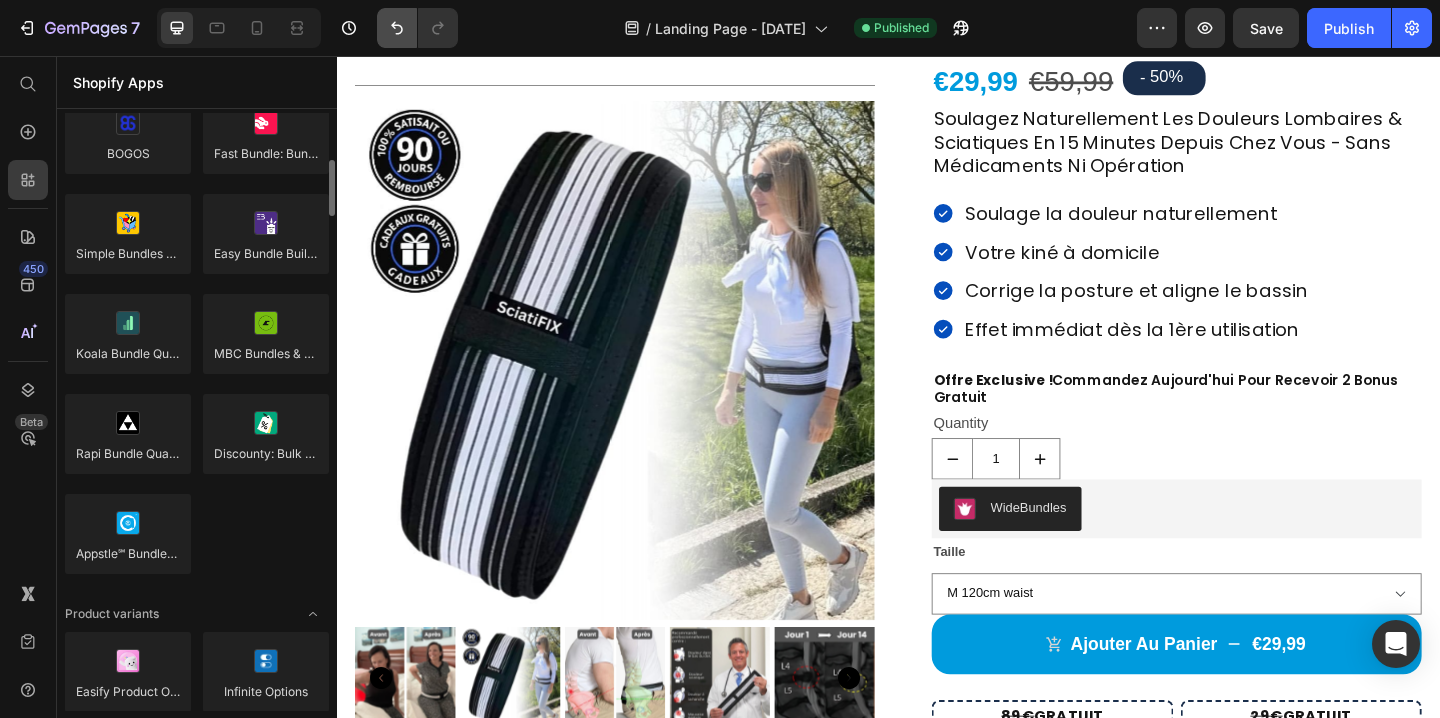scroll, scrollTop: 1616, scrollLeft: 0, axis: vertical 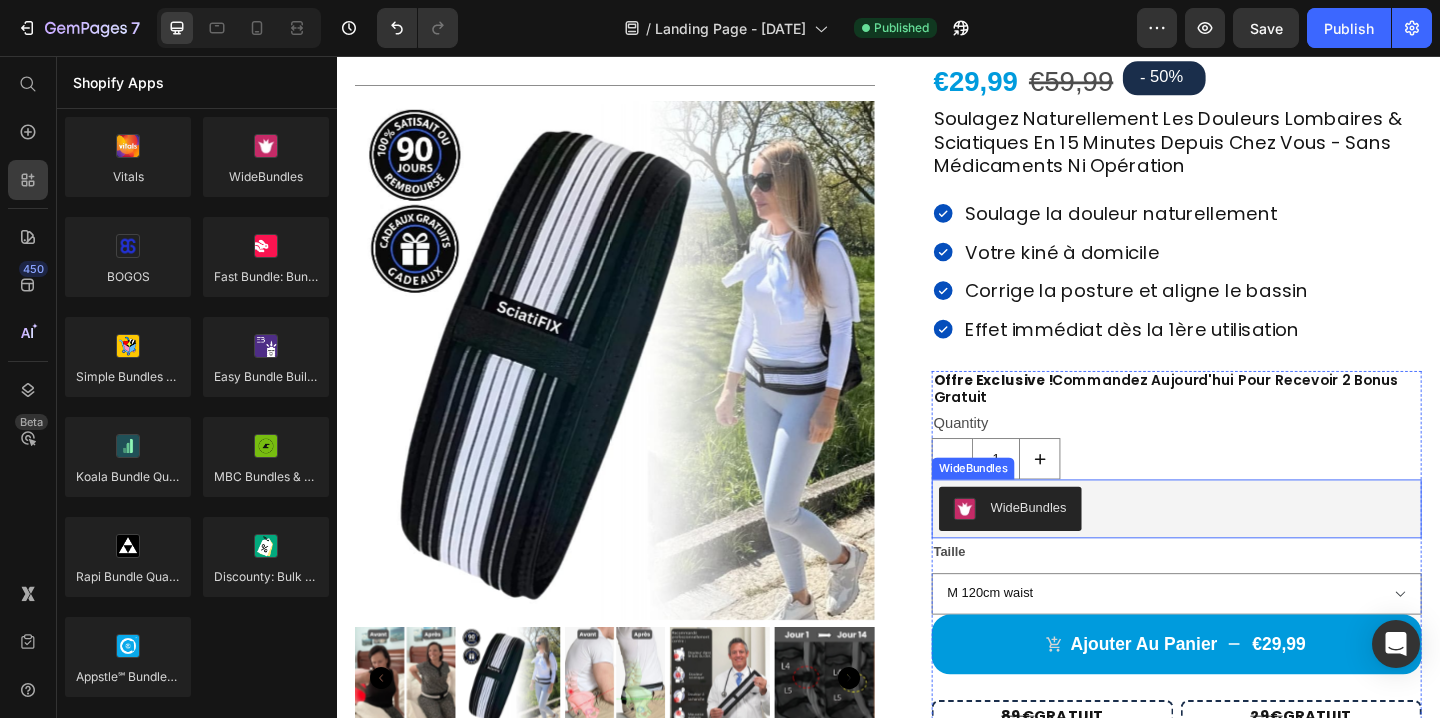 click on "WideBundles" at bounding box center [1250, 549] 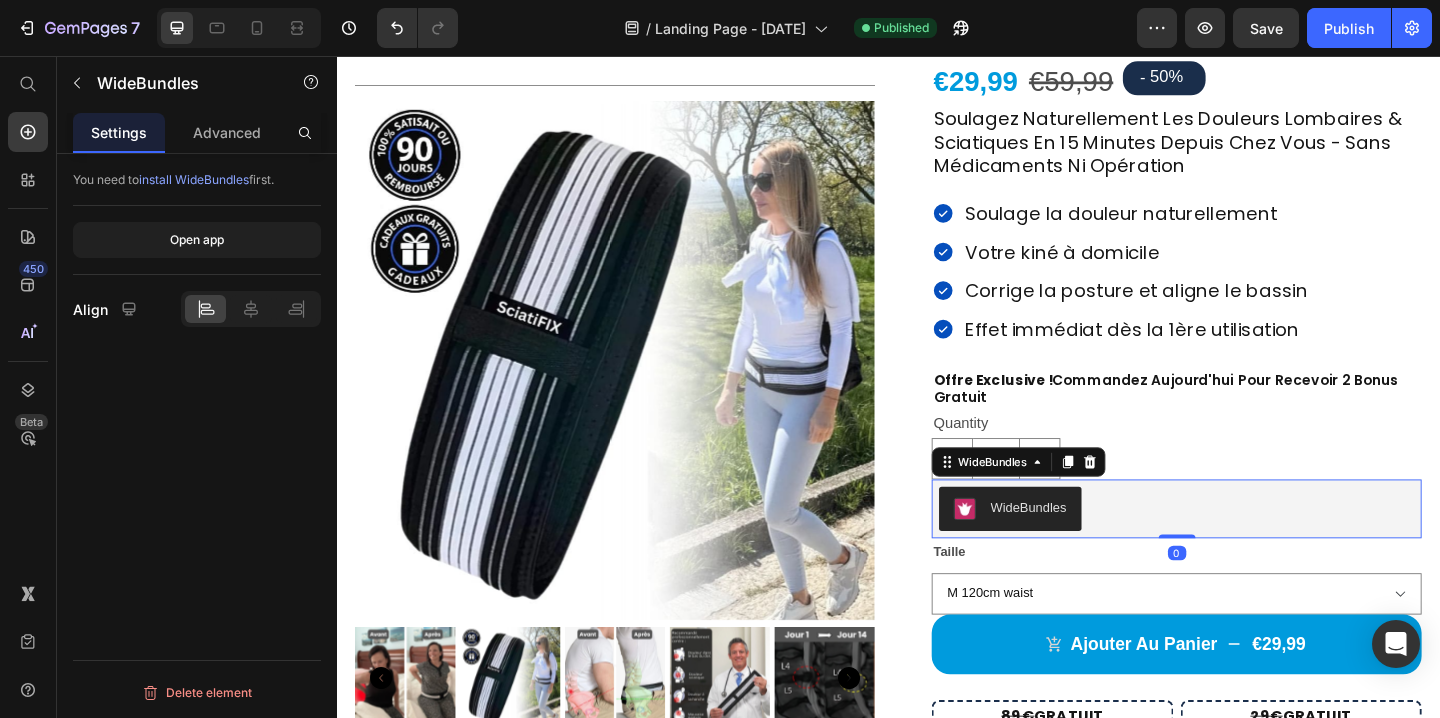 click 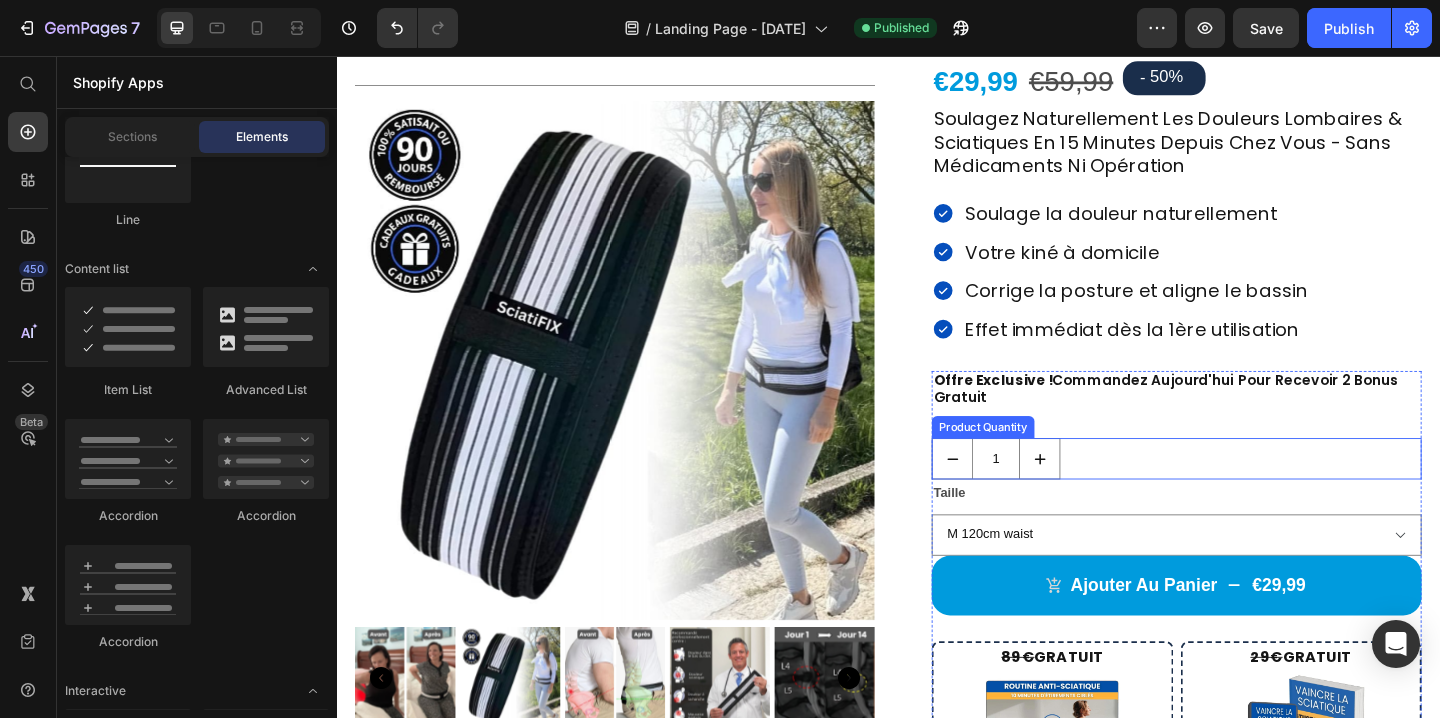 click on "1" at bounding box center (1250, 494) 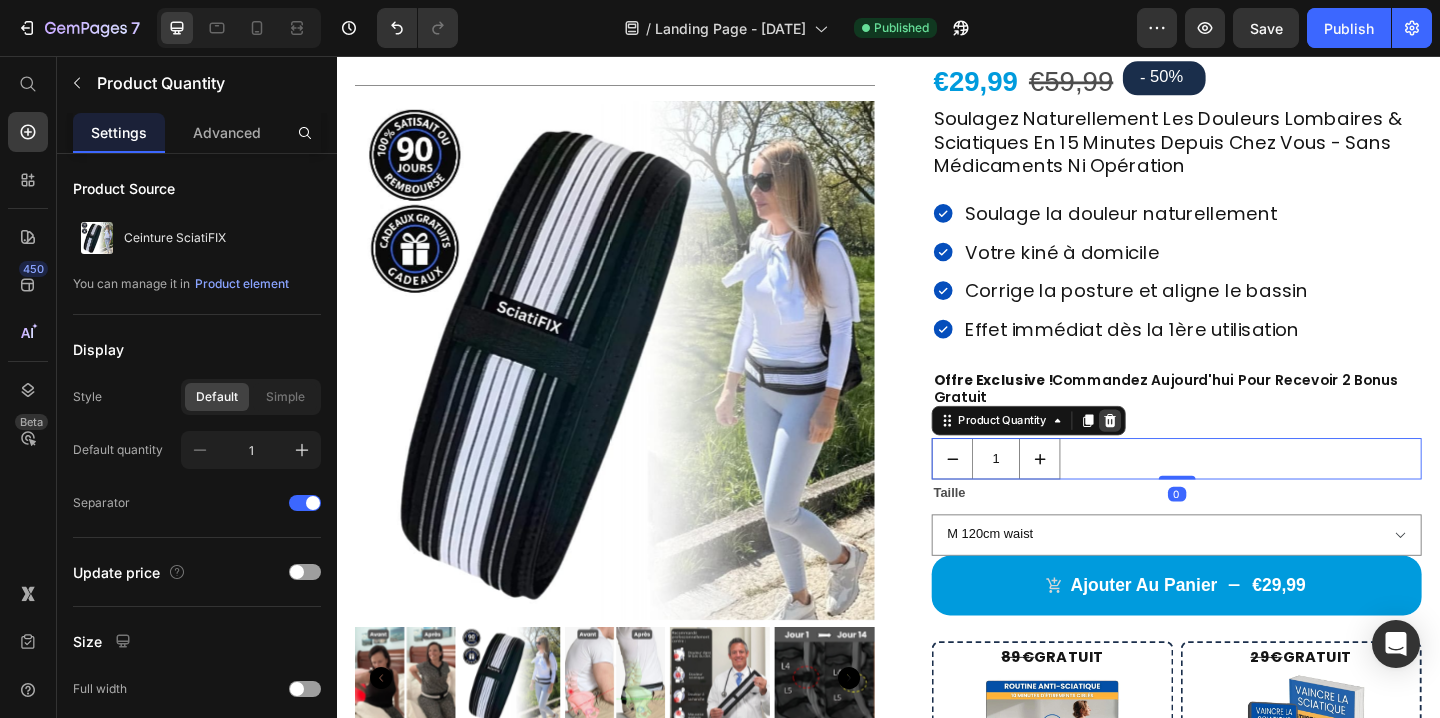 click 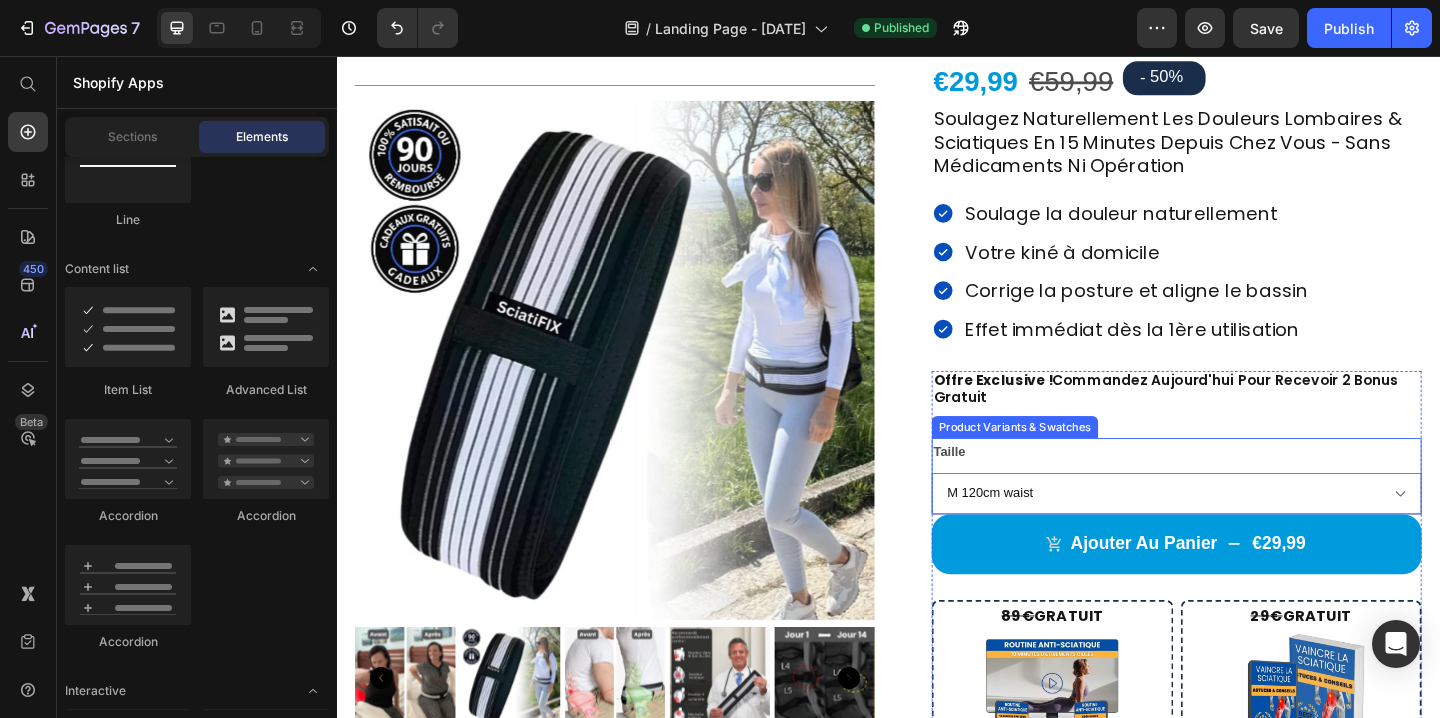 click on "Taille M 120cm waist L 140cm waist S 109-110cm waist" at bounding box center [1250, 513] 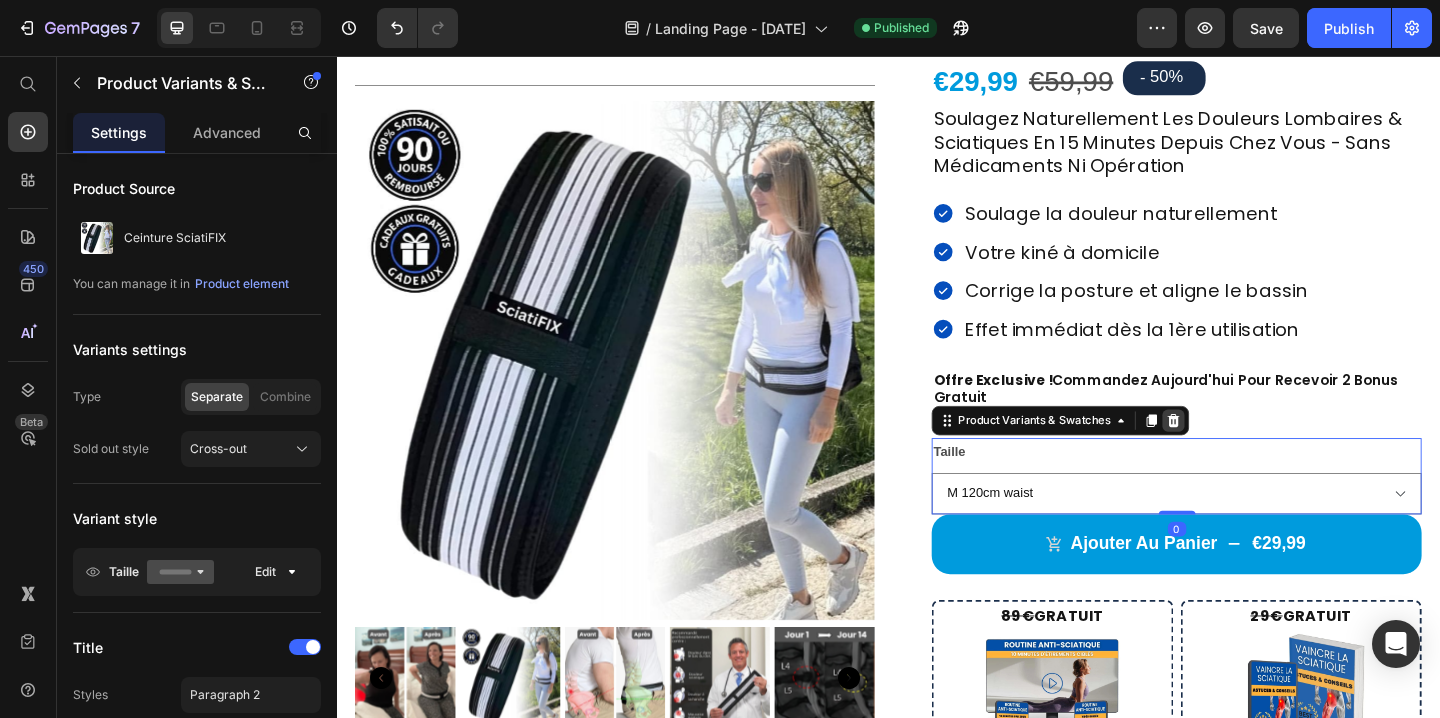 click at bounding box center [1247, 453] 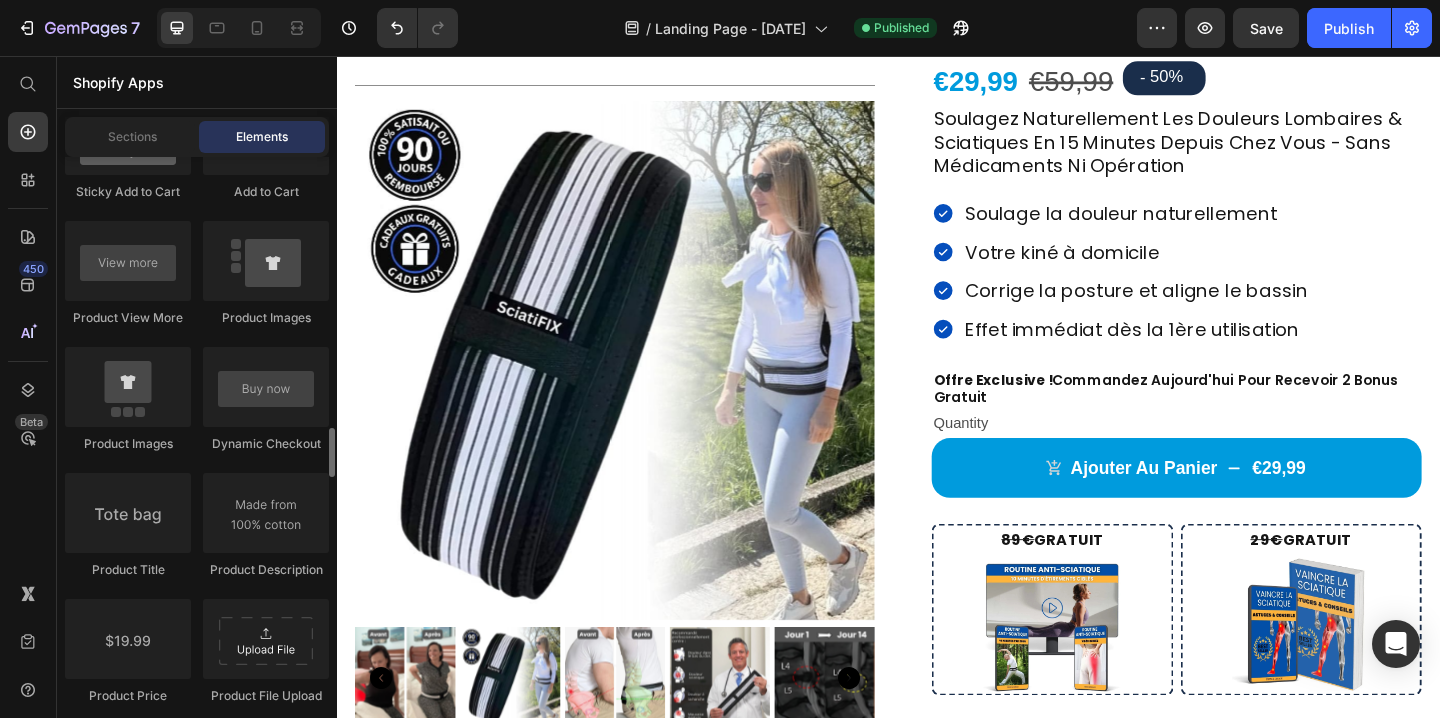 scroll, scrollTop: 2997, scrollLeft: 0, axis: vertical 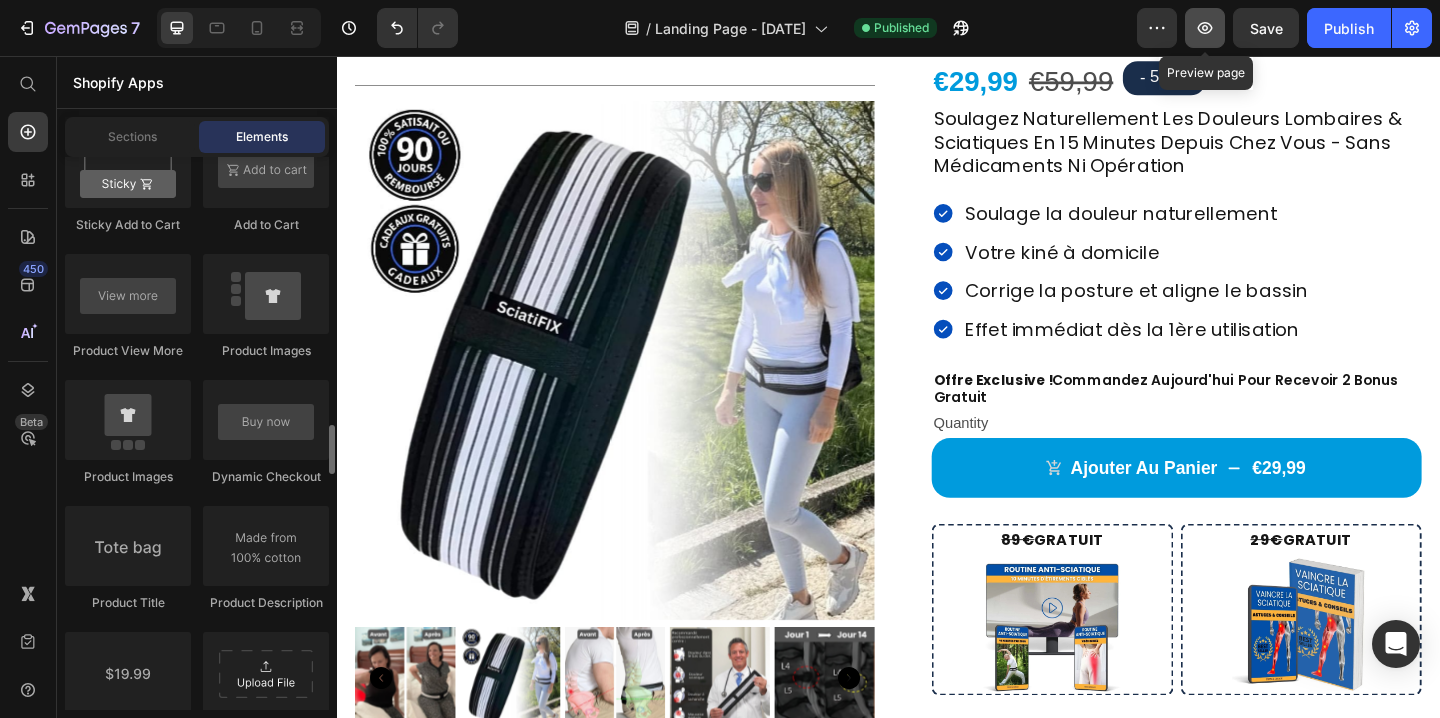 click 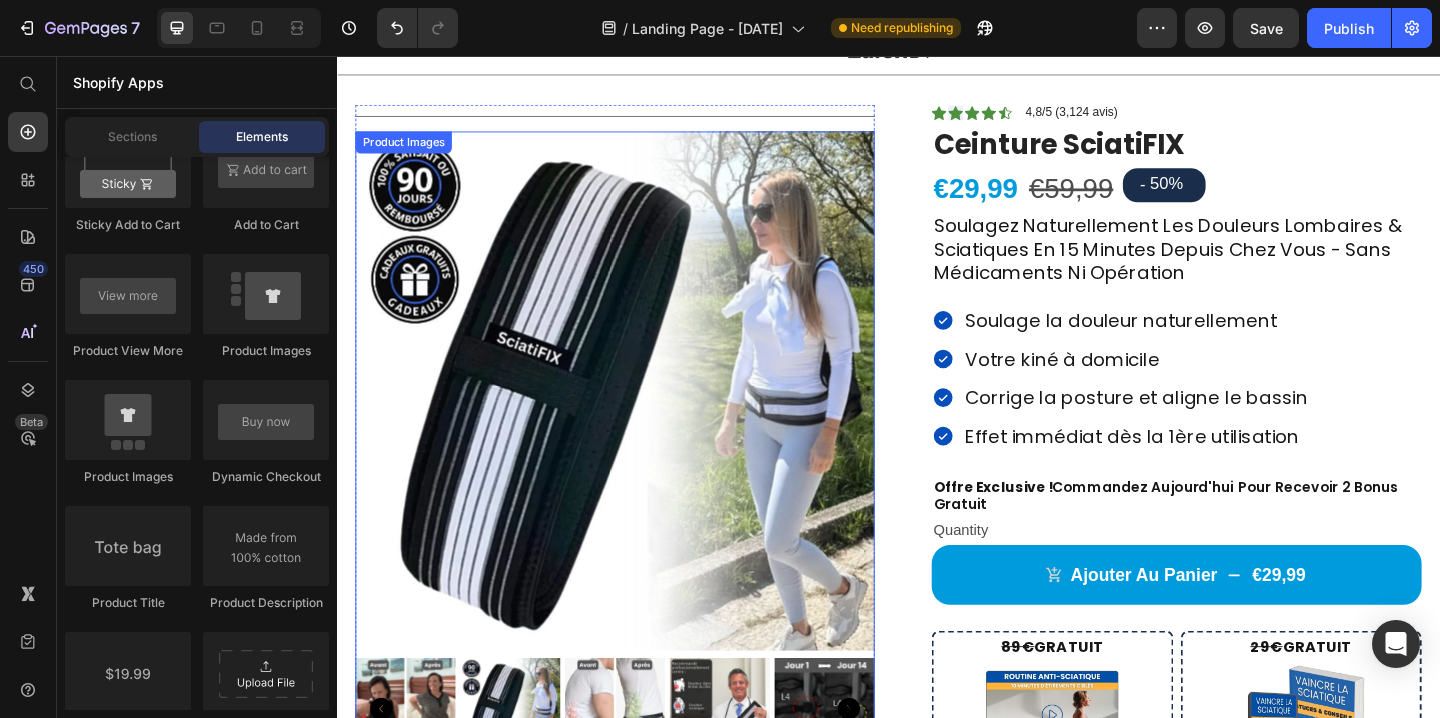 scroll, scrollTop: 59, scrollLeft: 0, axis: vertical 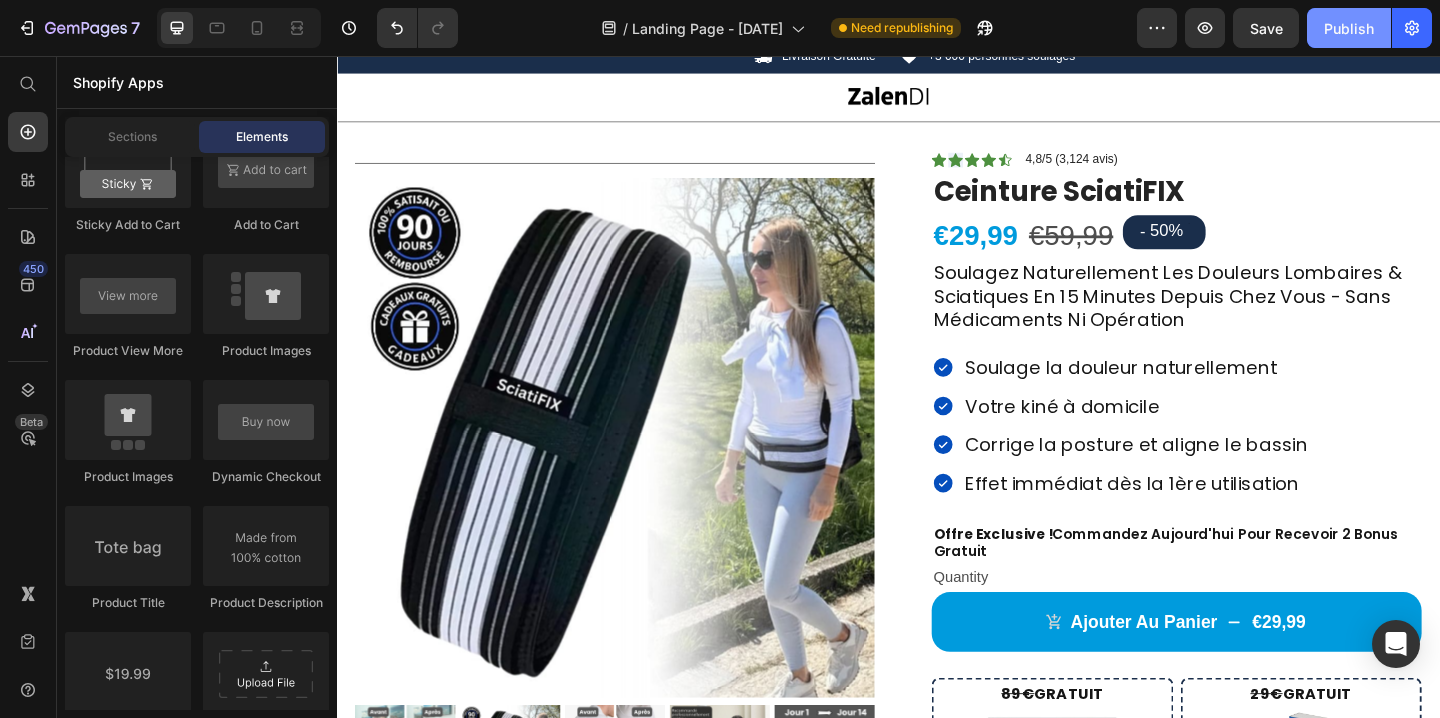 click on "Publish" 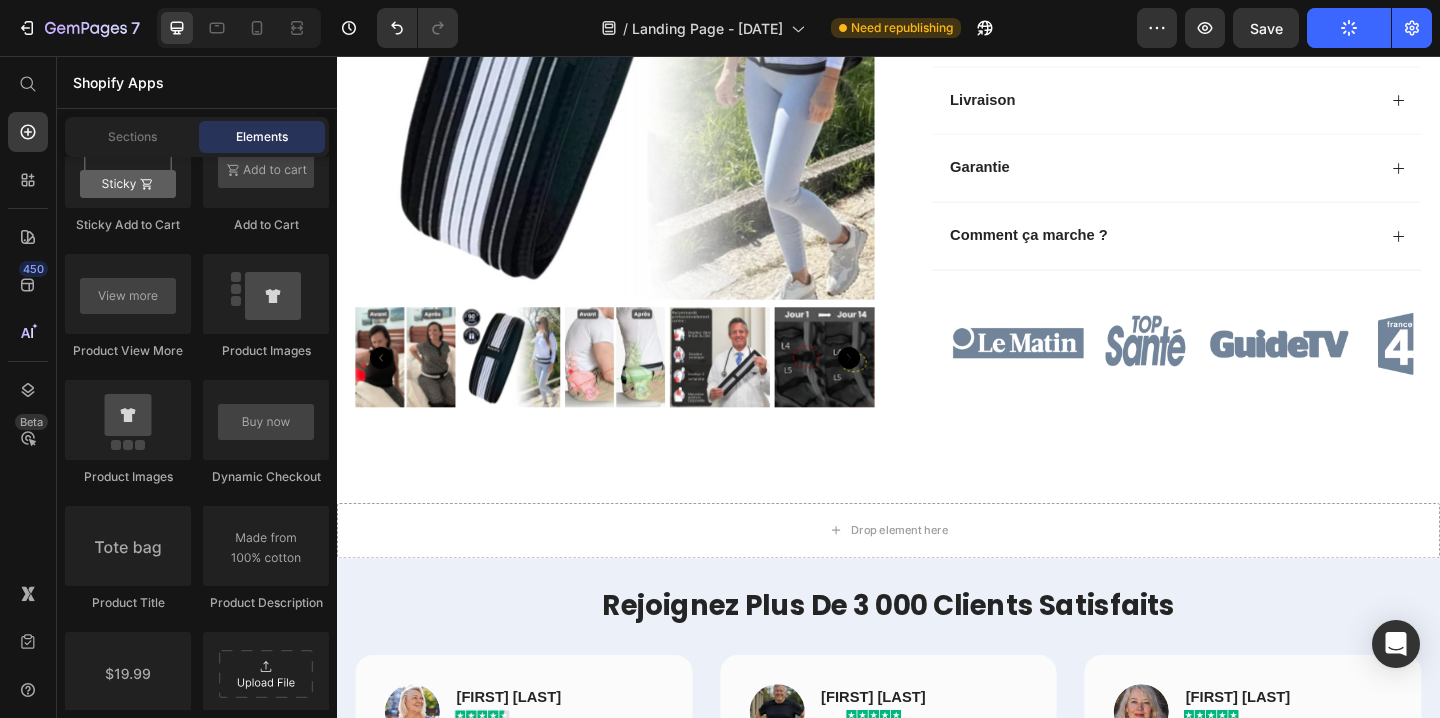 scroll, scrollTop: 1354, scrollLeft: 0, axis: vertical 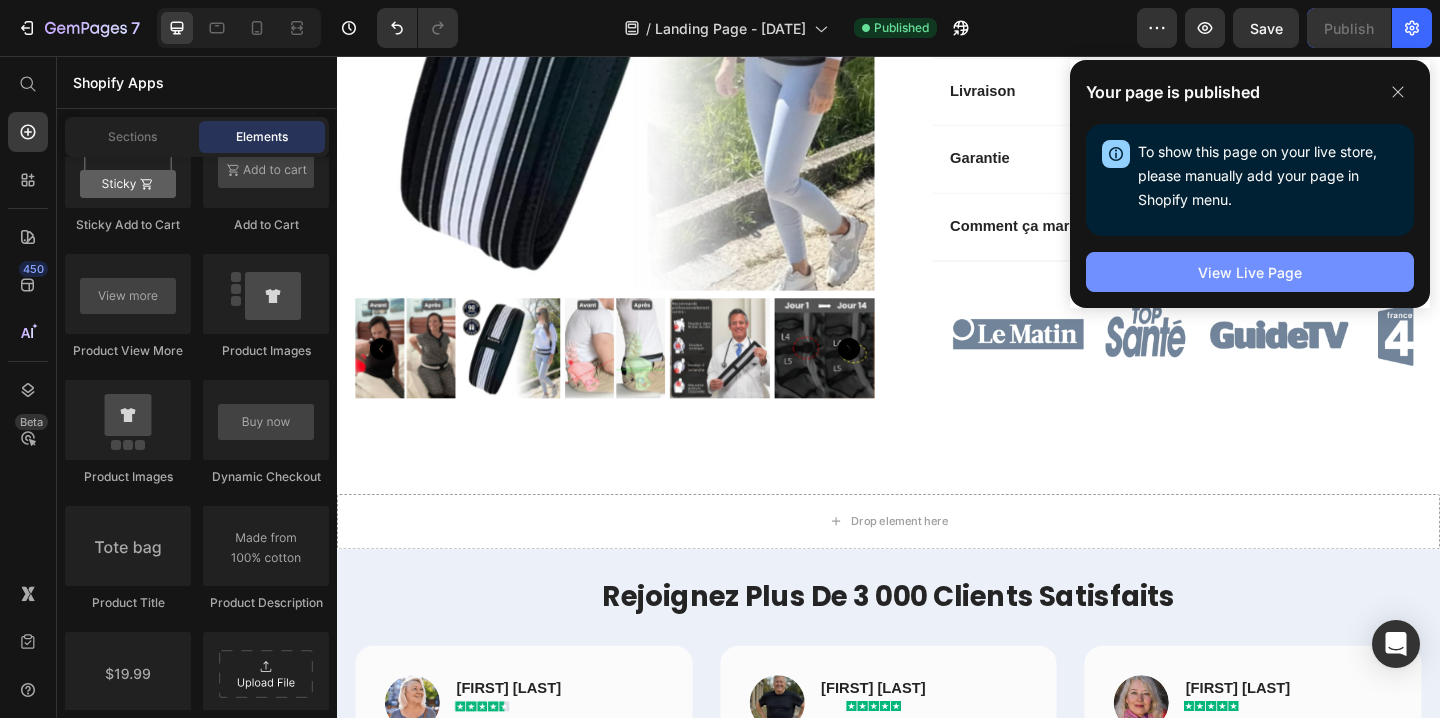click on "View Live Page" at bounding box center [1250, 272] 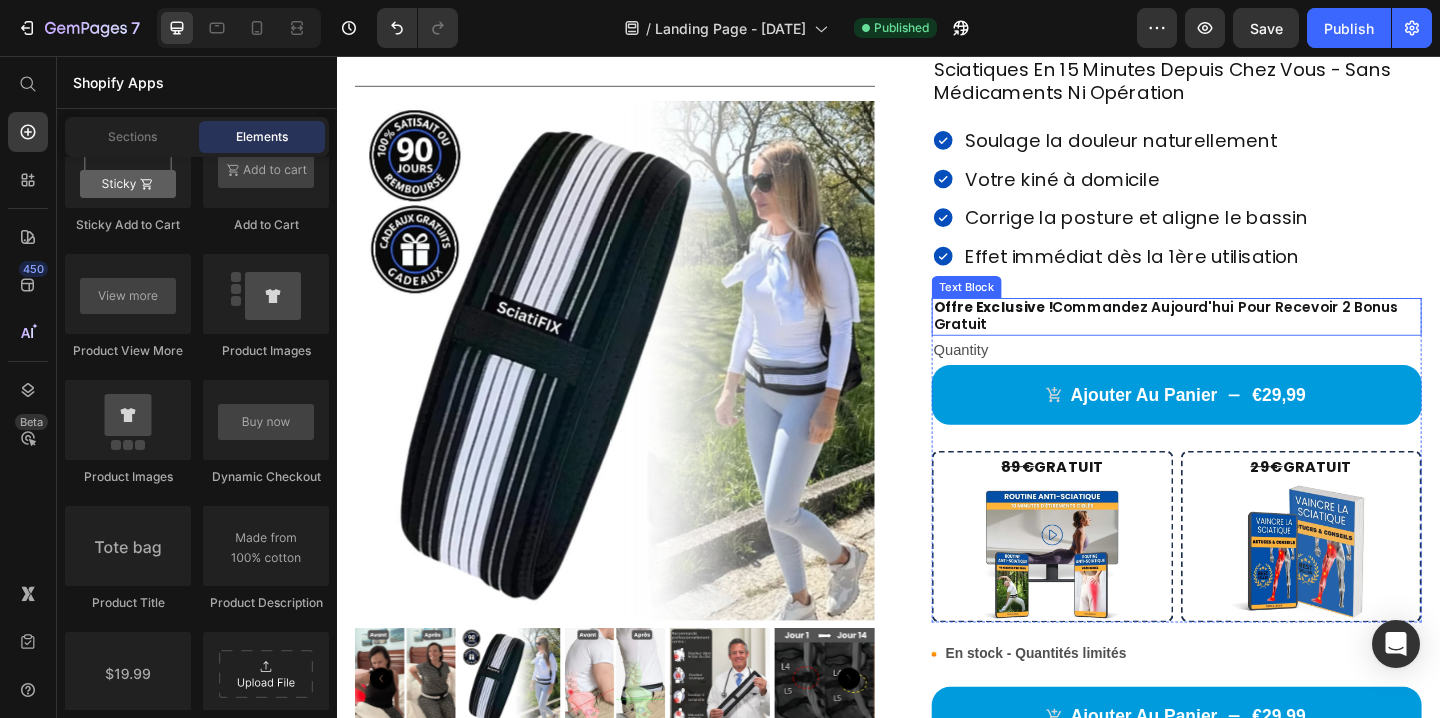 scroll, scrollTop: 294, scrollLeft: 0, axis: vertical 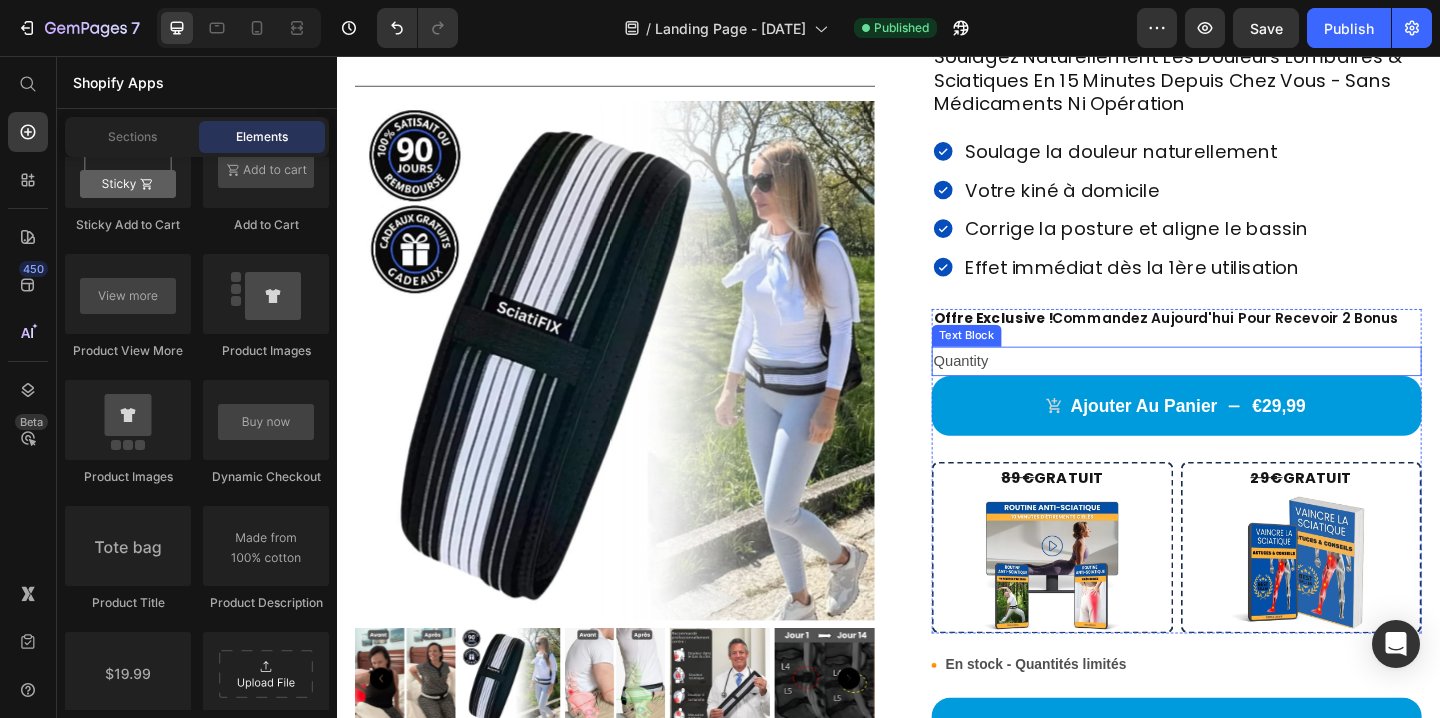 click on "Quantity" at bounding box center [1250, 388] 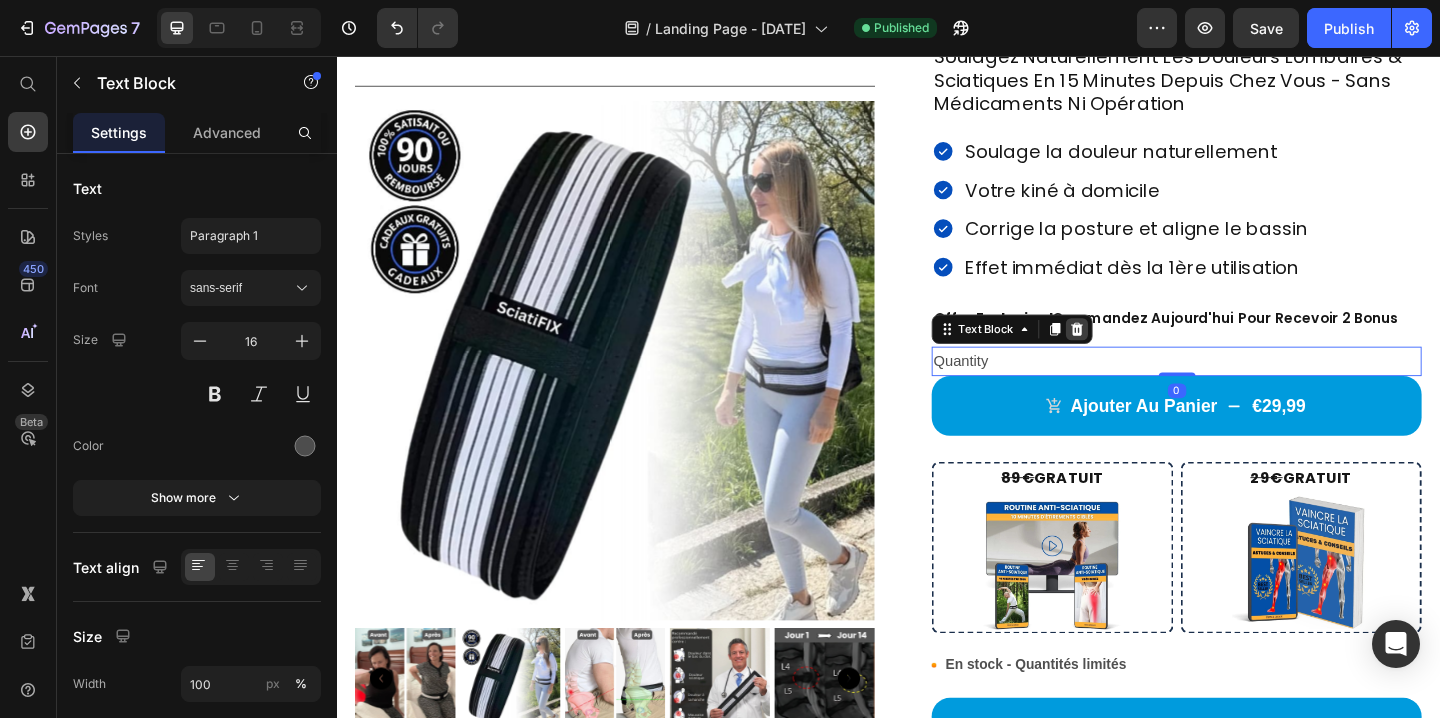 click 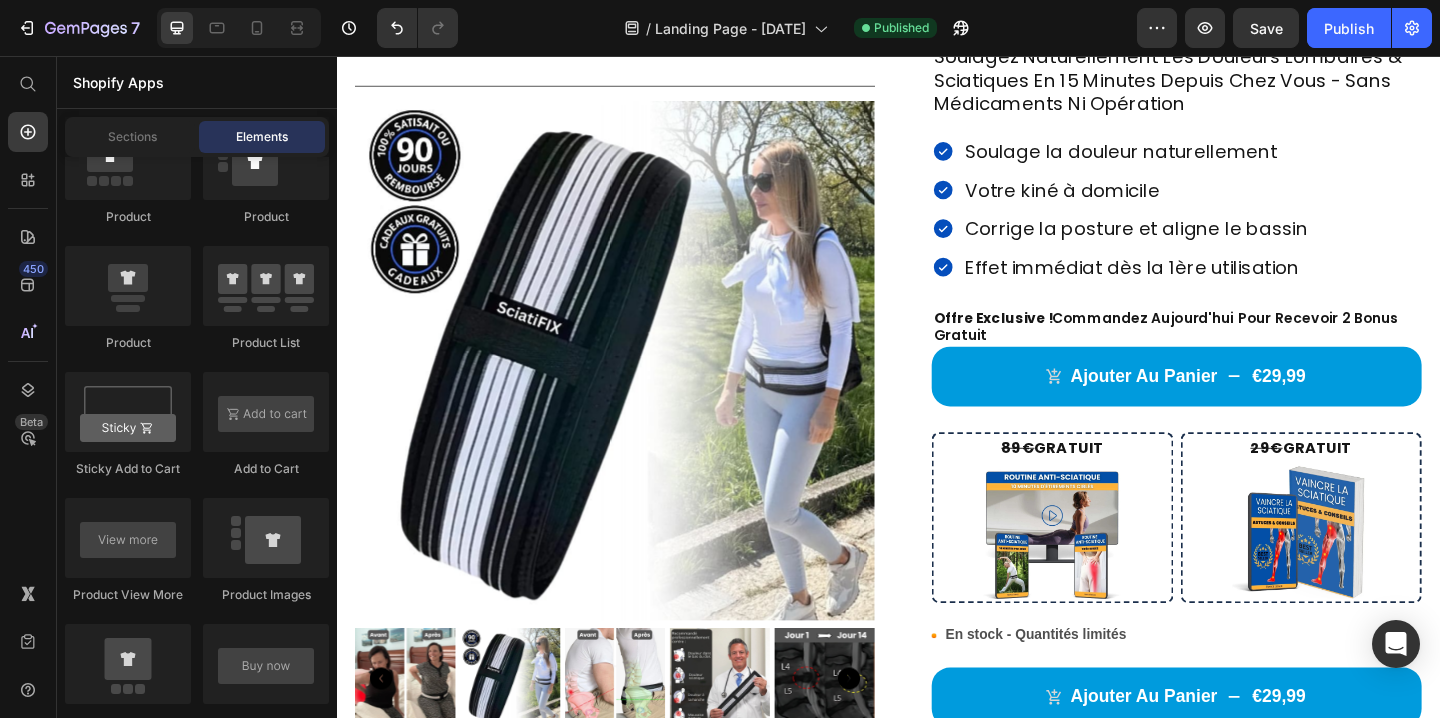scroll, scrollTop: 1909, scrollLeft: 0, axis: vertical 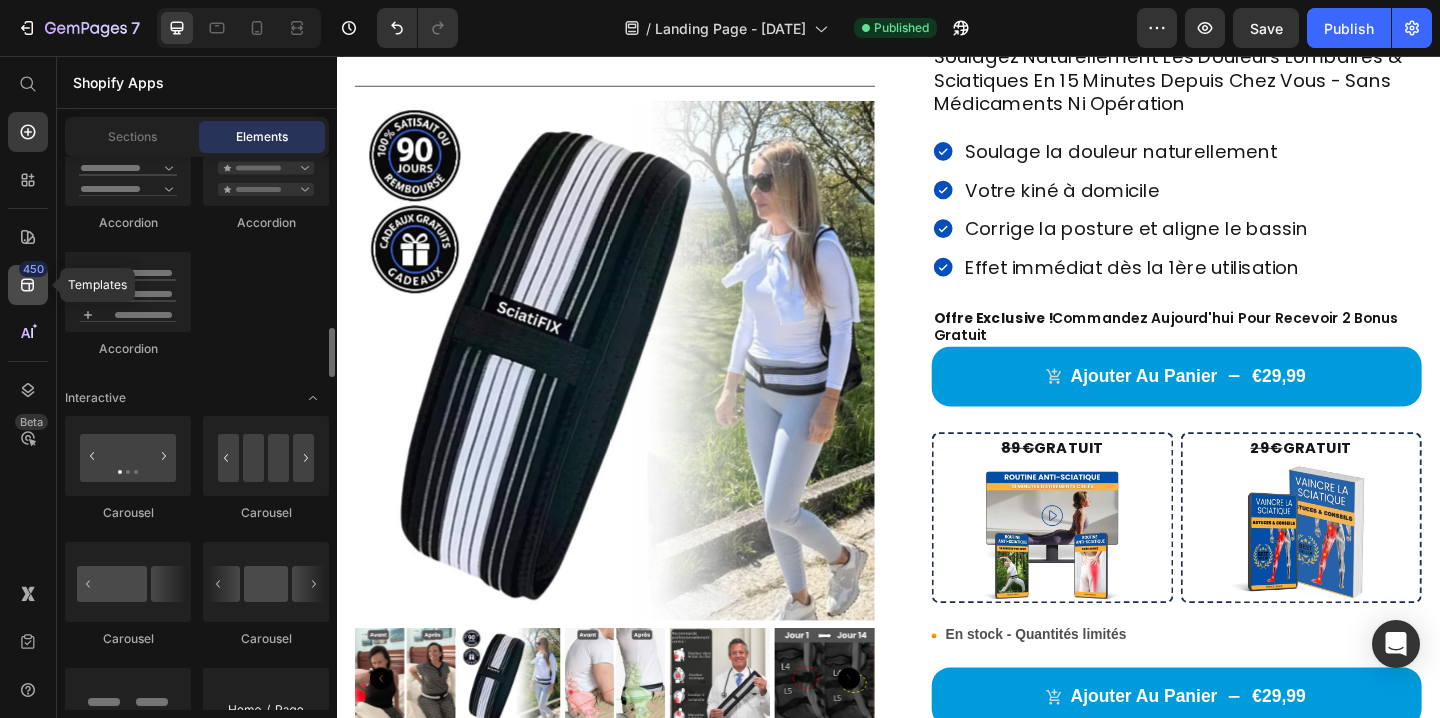click 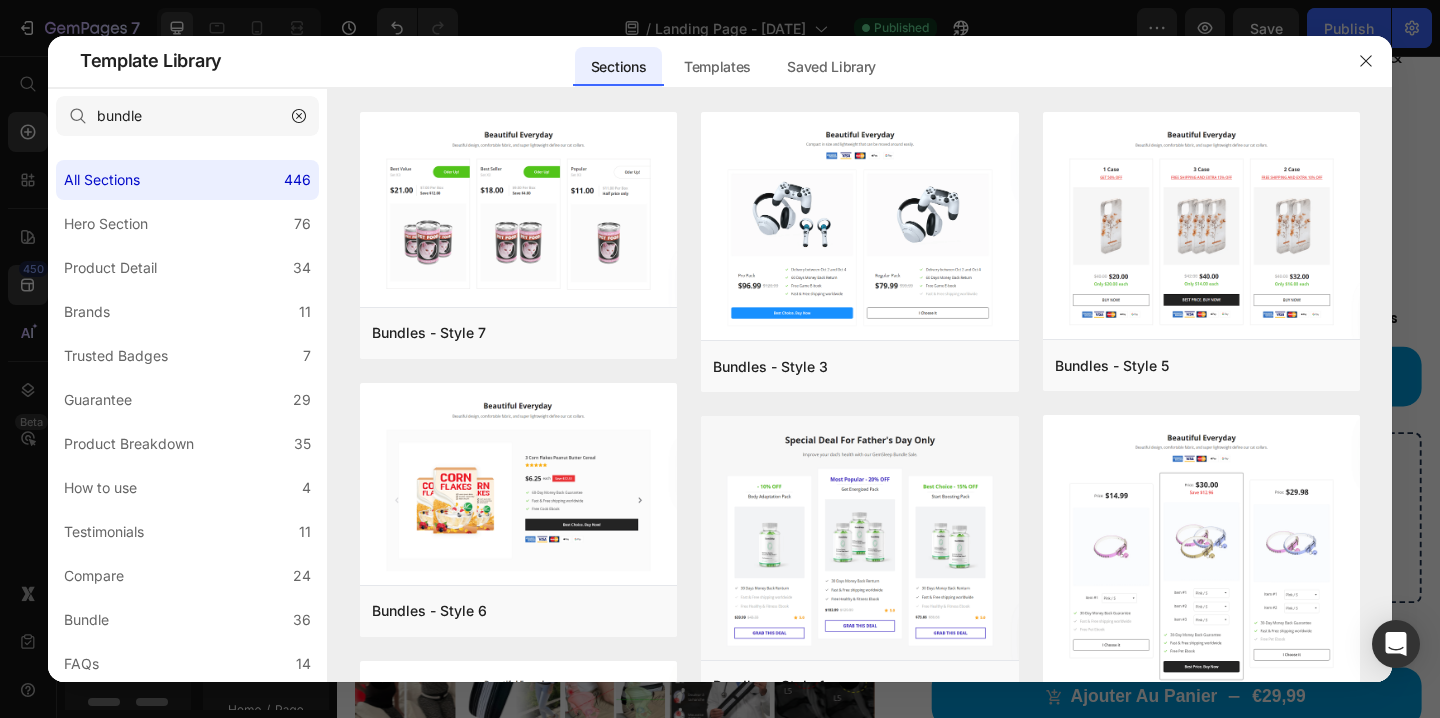 click at bounding box center [720, 359] 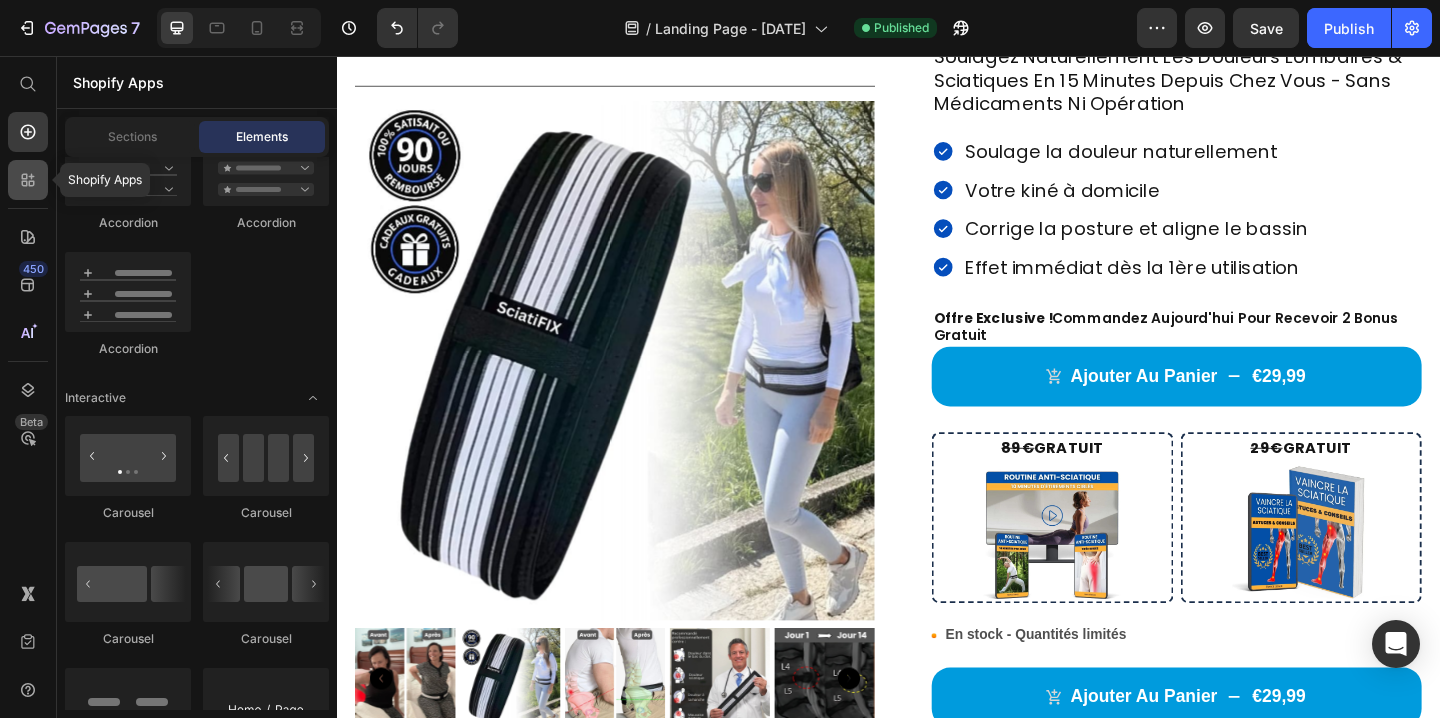 click 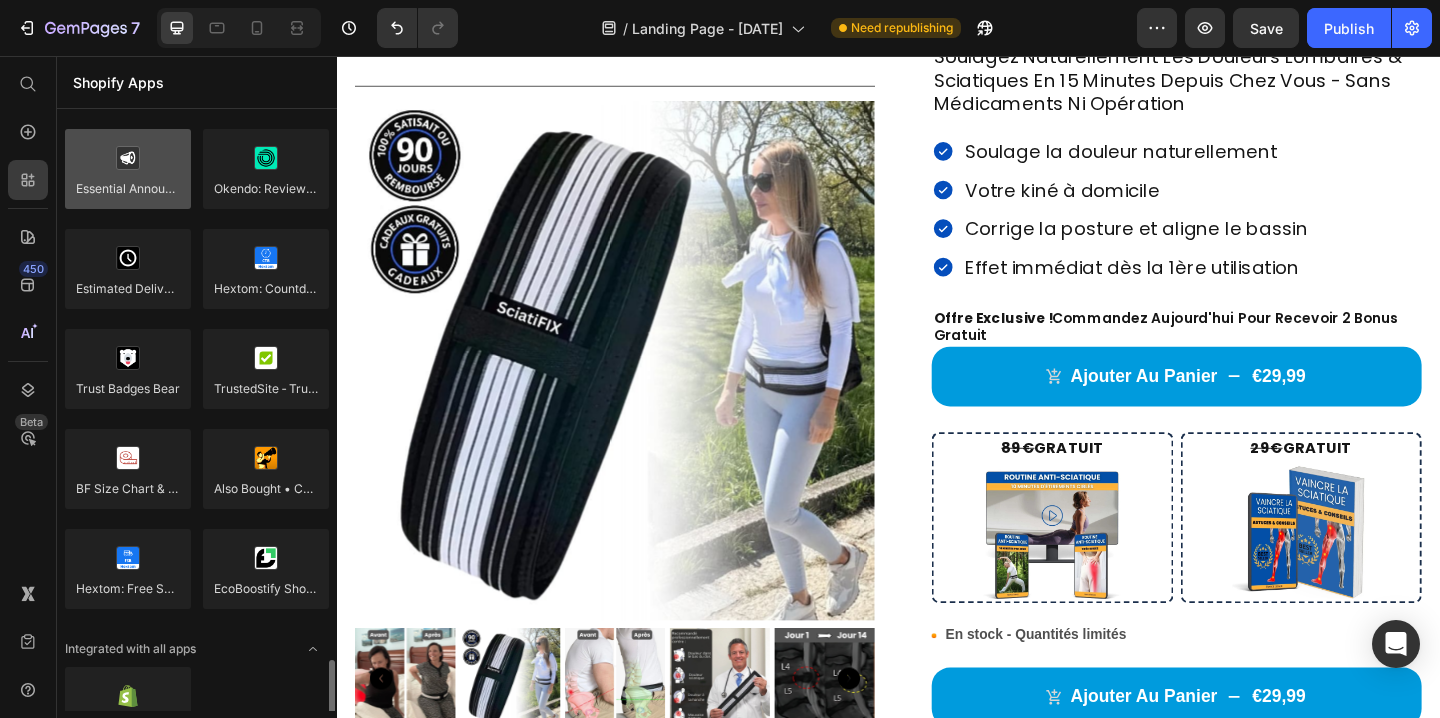 scroll, scrollTop: 5724, scrollLeft: 0, axis: vertical 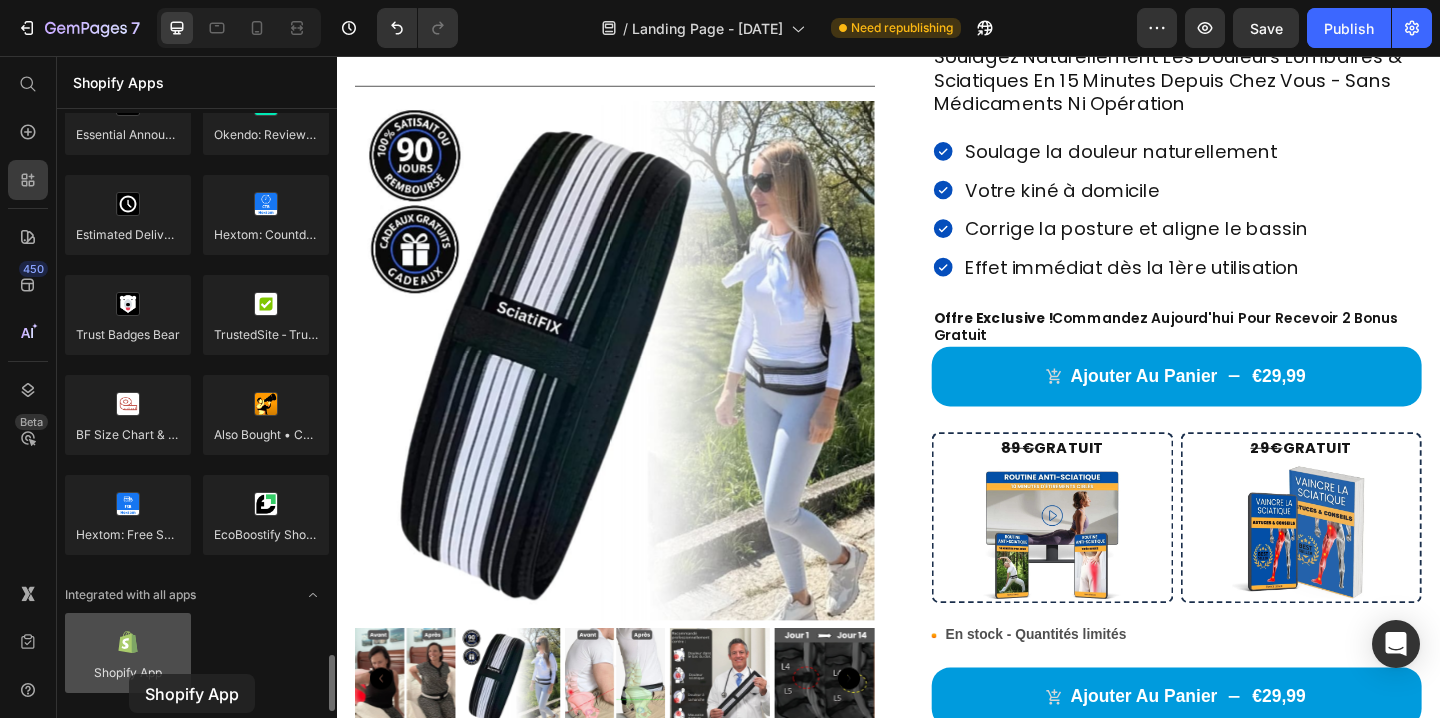 click at bounding box center (128, 653) 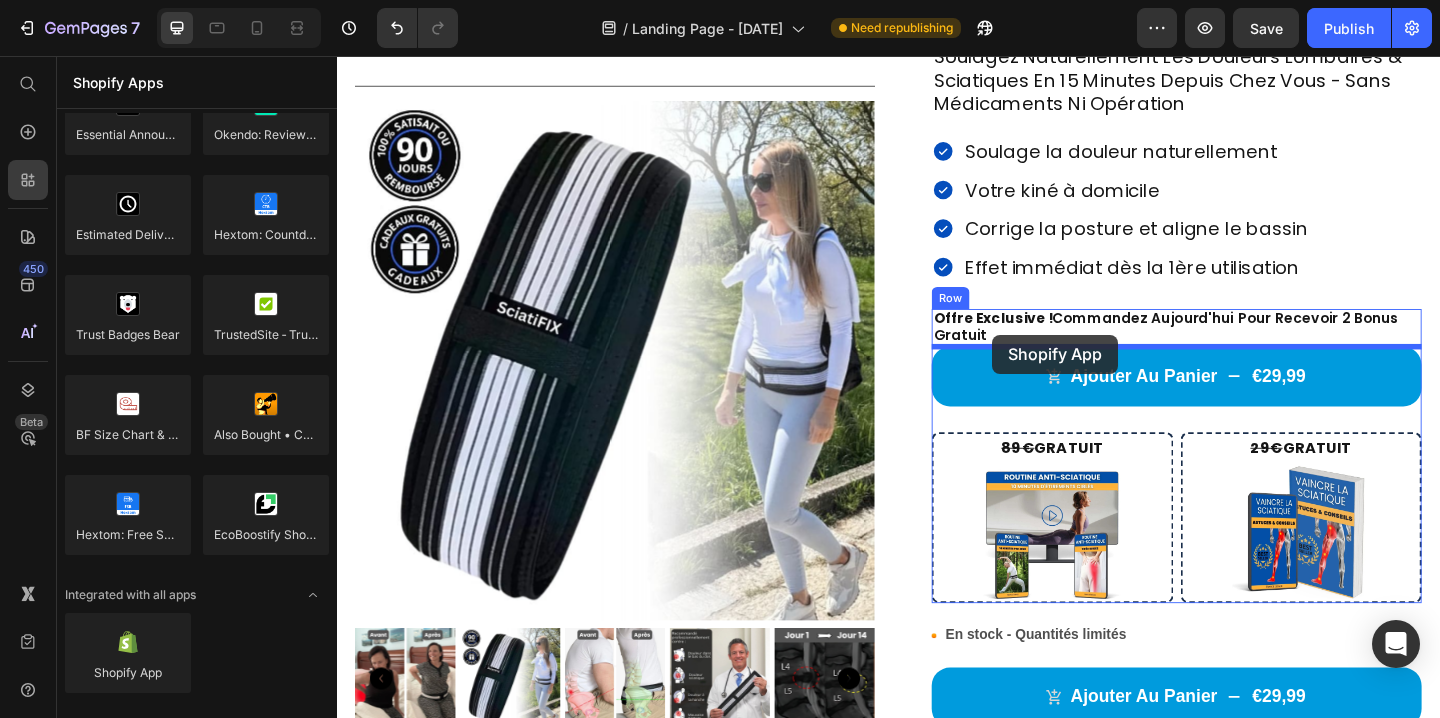 drag, startPoint x: 474, startPoint y: 695, endPoint x: 1049, endPoint y: 359, distance: 665.9737 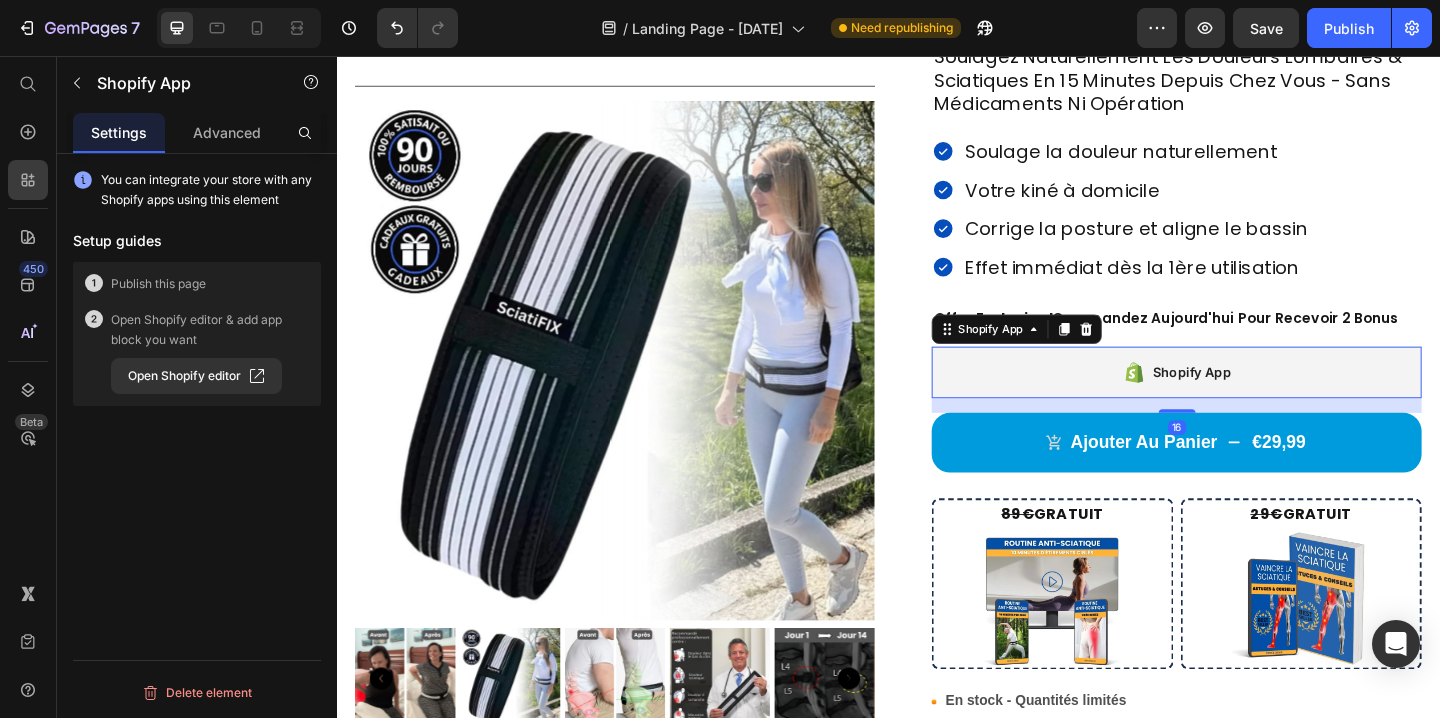 click on "Publish this page" at bounding box center [158, 284] 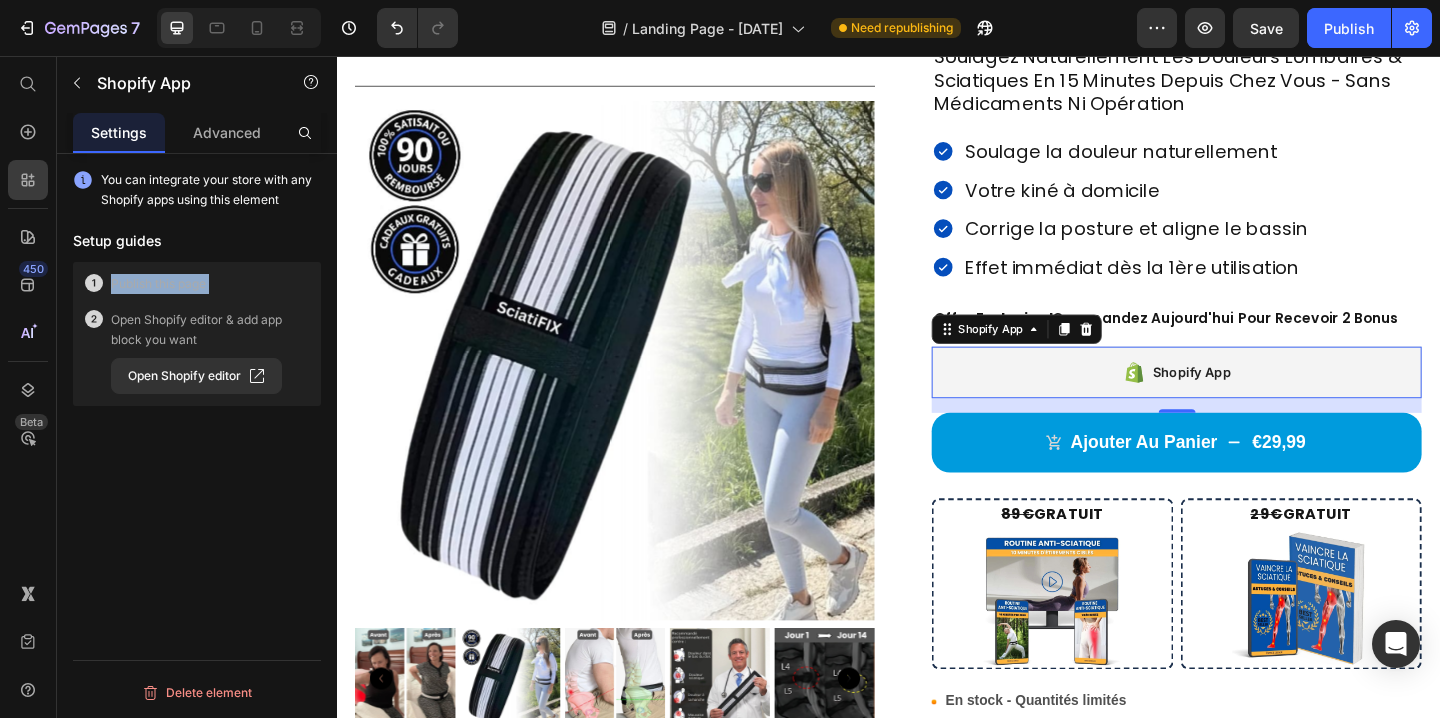 click on "Publish this page" at bounding box center [158, 284] 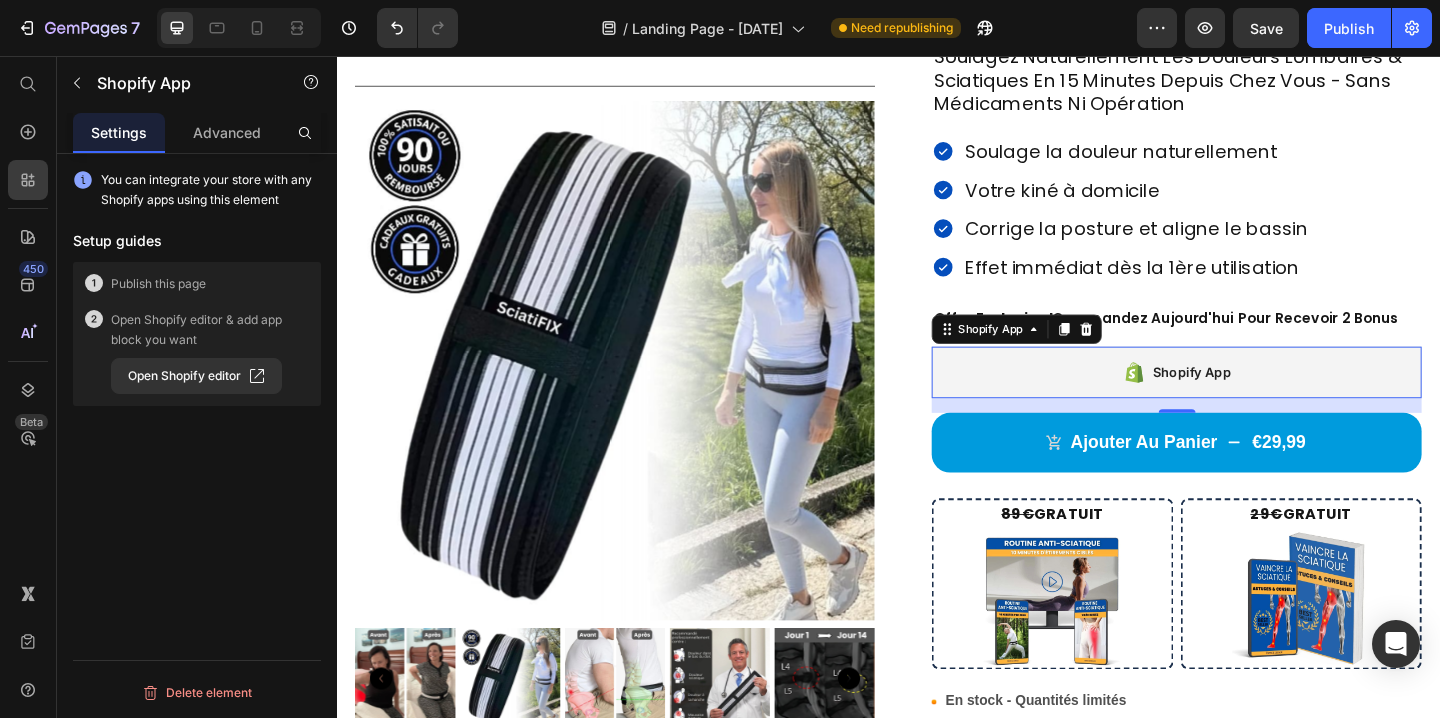 click on "Open Shopify editor & add app block you want" at bounding box center (210, 330) 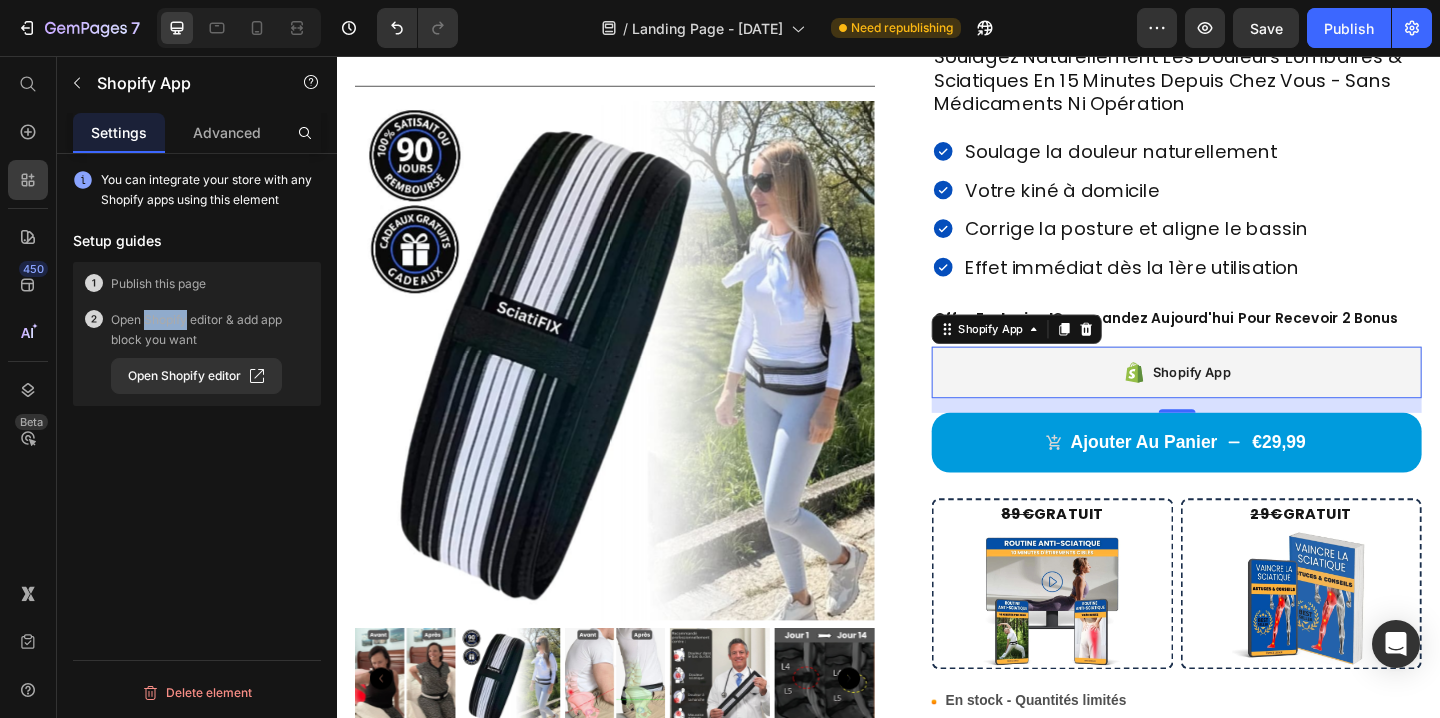 click on "Open Shopify editor & add app block you want" at bounding box center [210, 330] 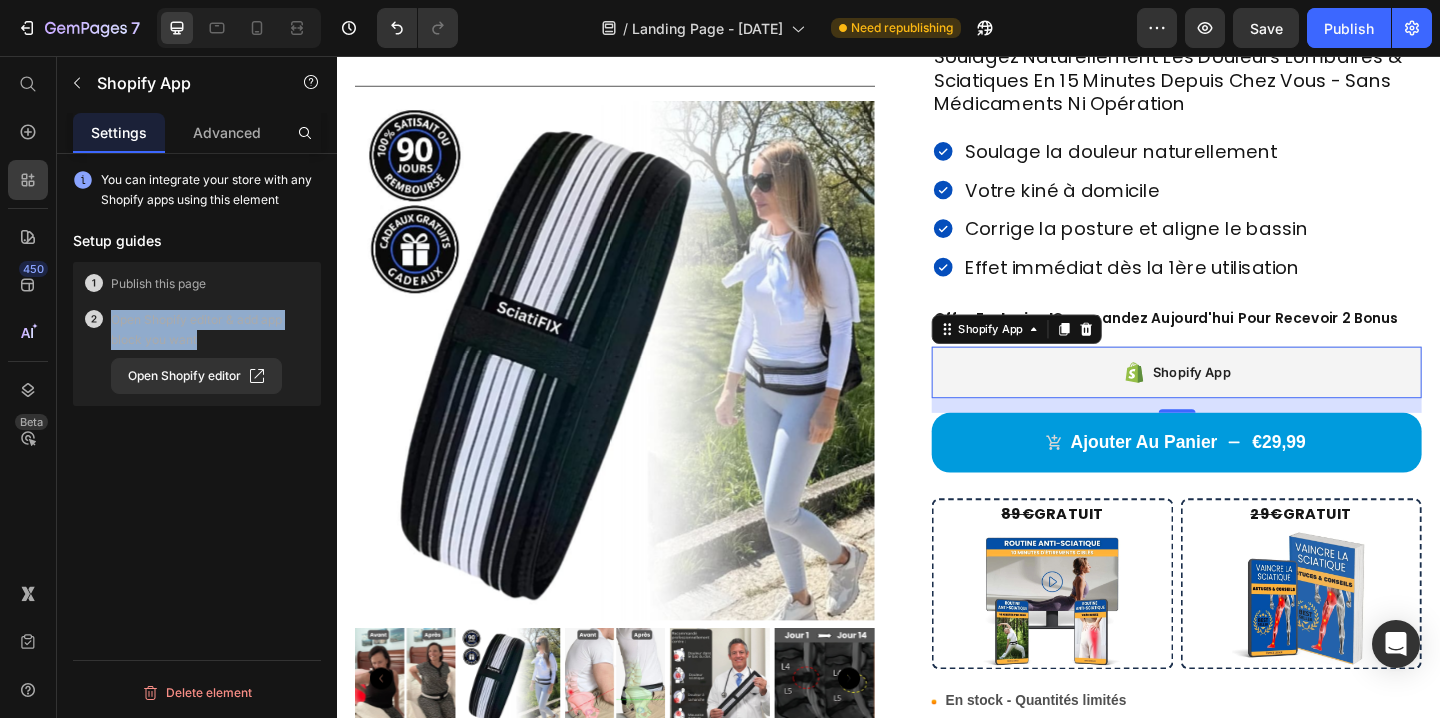 click on "Open Shopify editor & add app block you want" at bounding box center (210, 330) 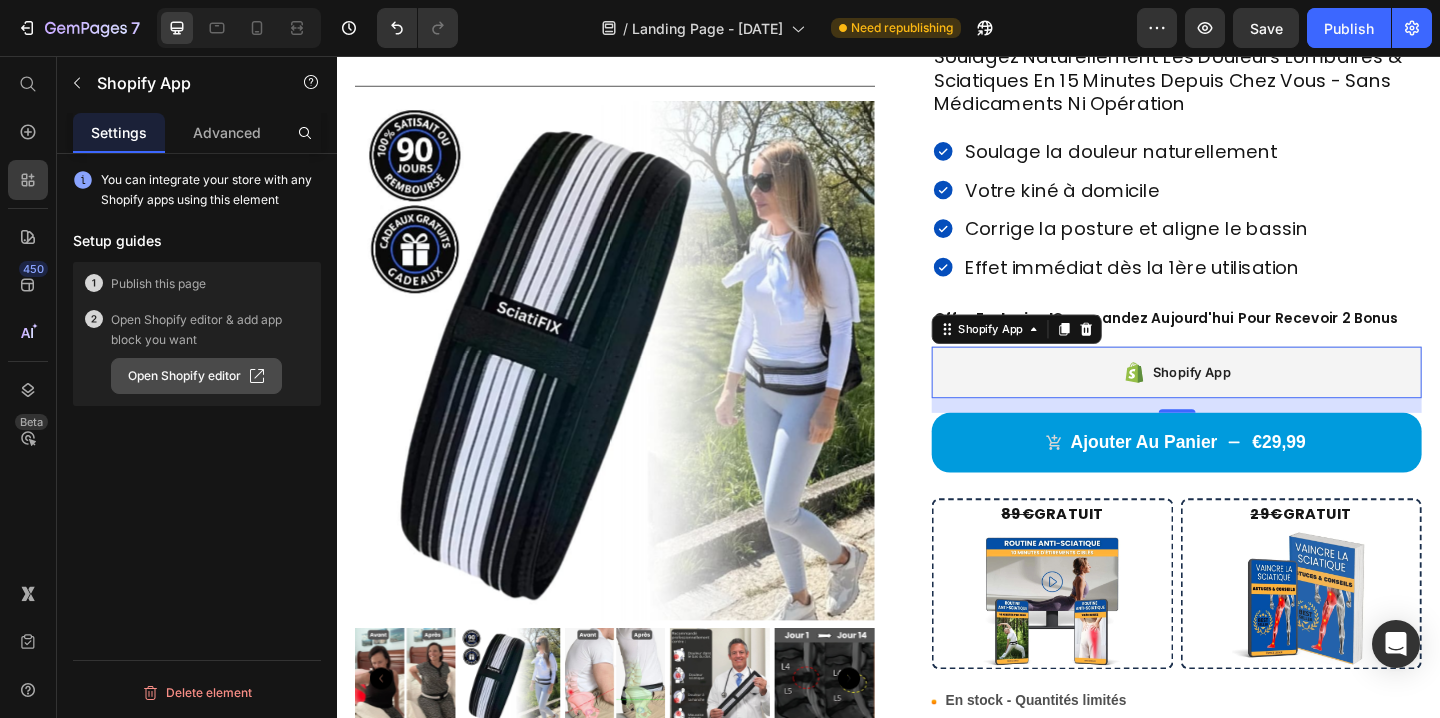 click on "Open Shopify editor" at bounding box center [196, 376] 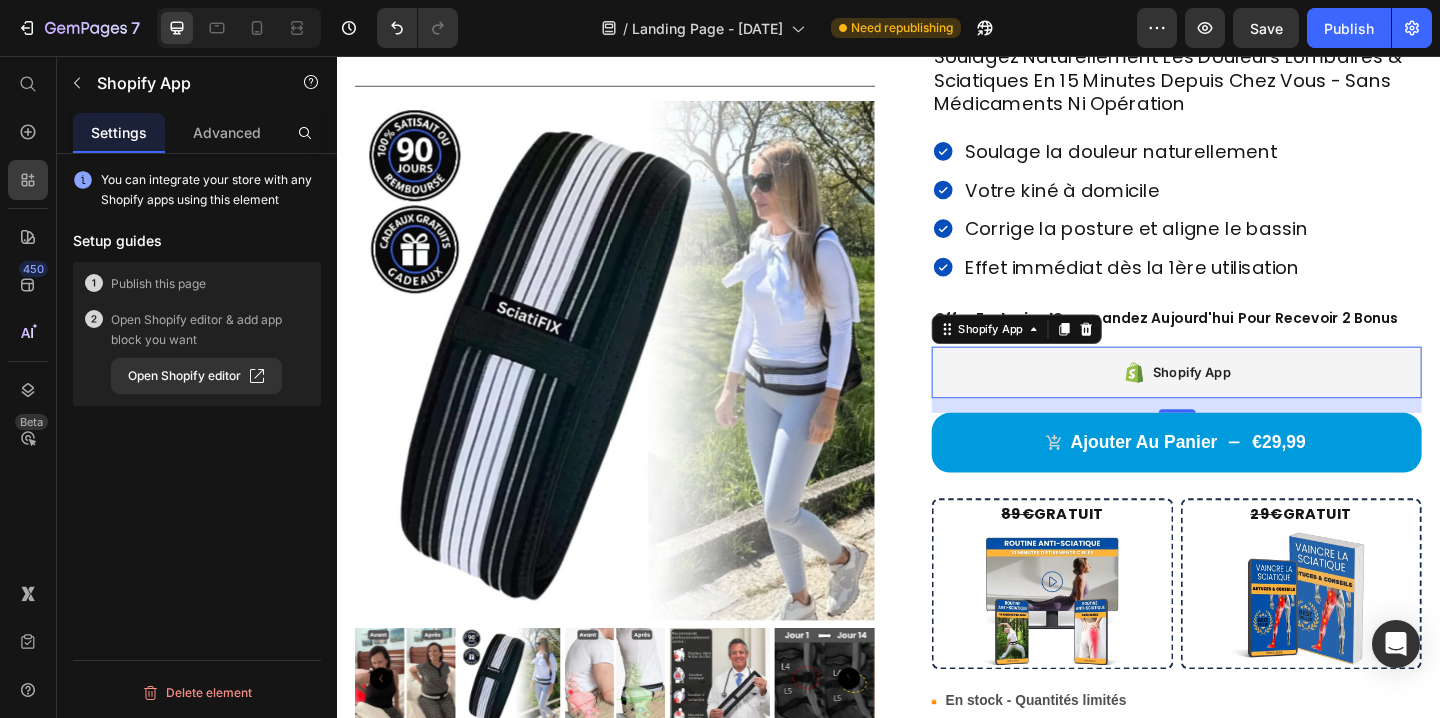 click on "You can integrate your store with any Shopify apps using this element" at bounding box center (211, 190) 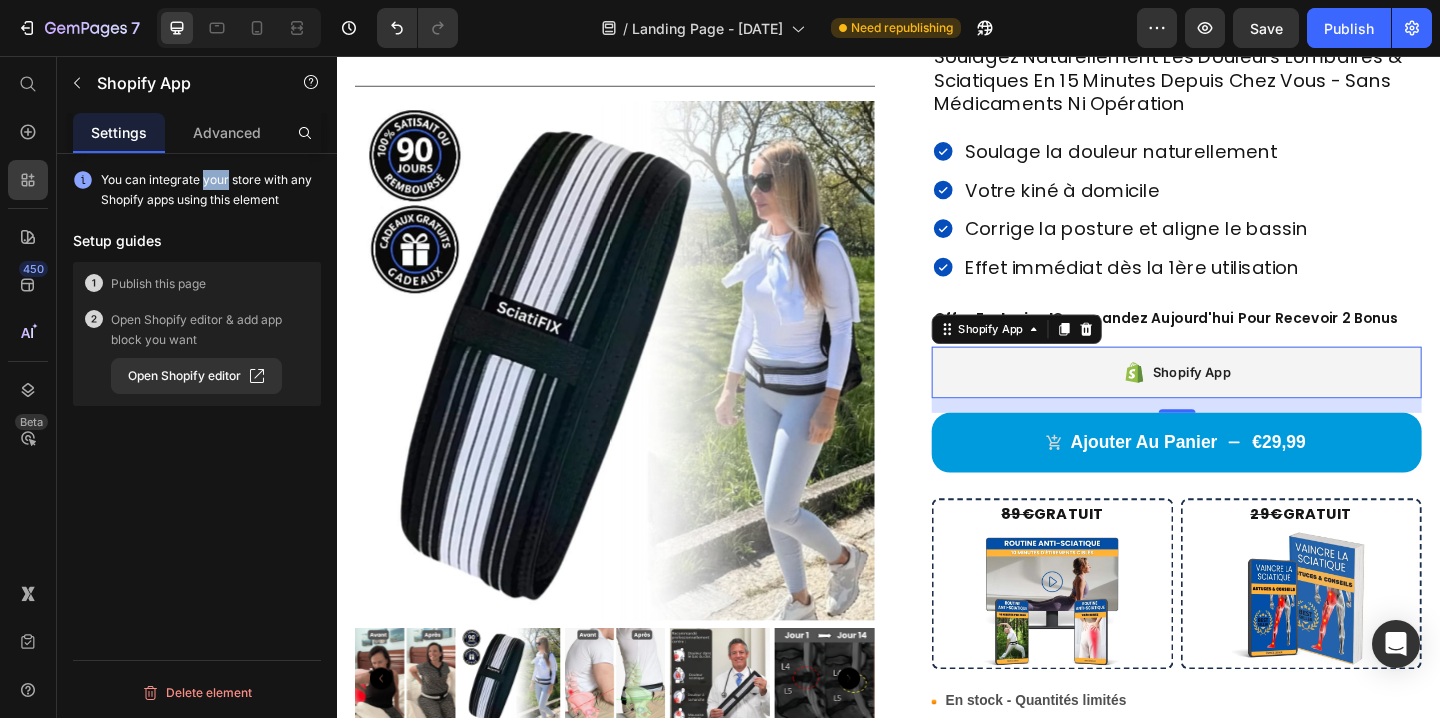 click on "You can integrate your store with any Shopify apps using this element" at bounding box center [211, 190] 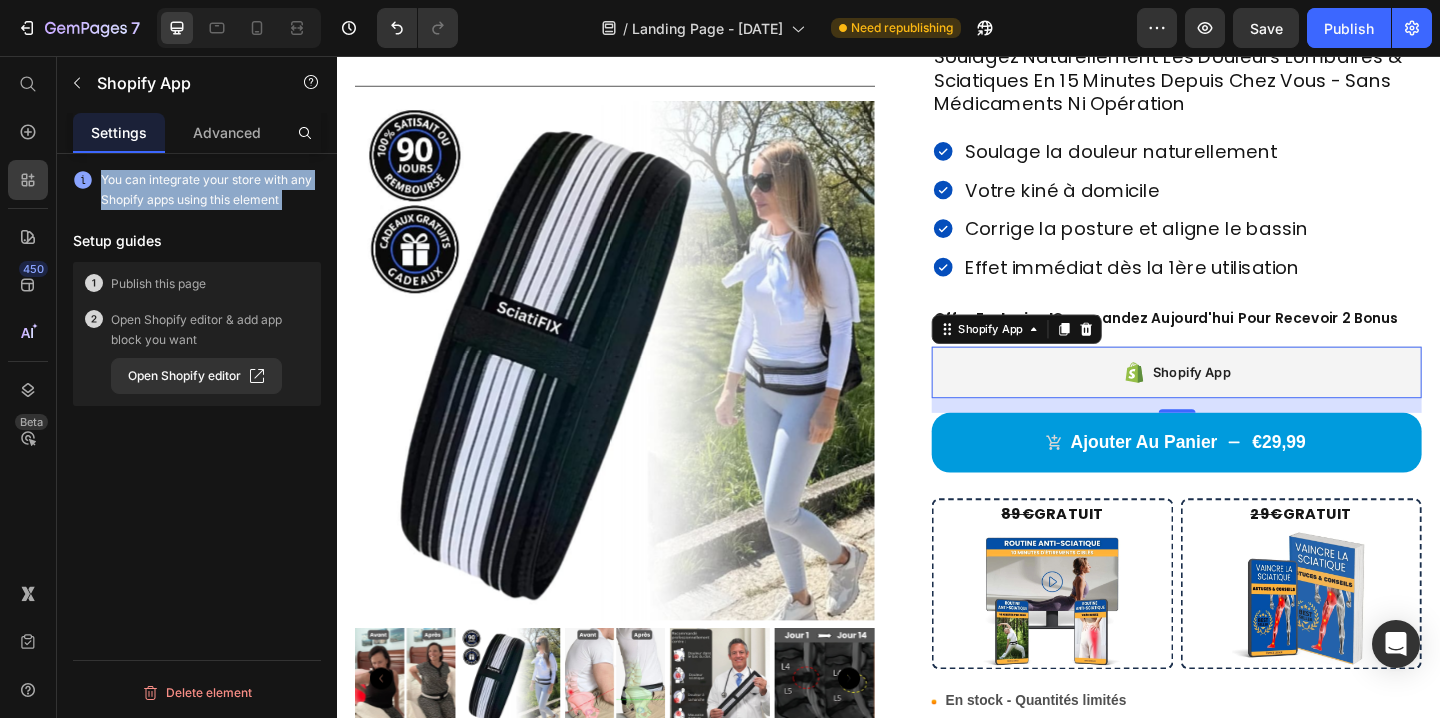 click on "You can integrate your store with any Shopify apps using this element" at bounding box center (211, 190) 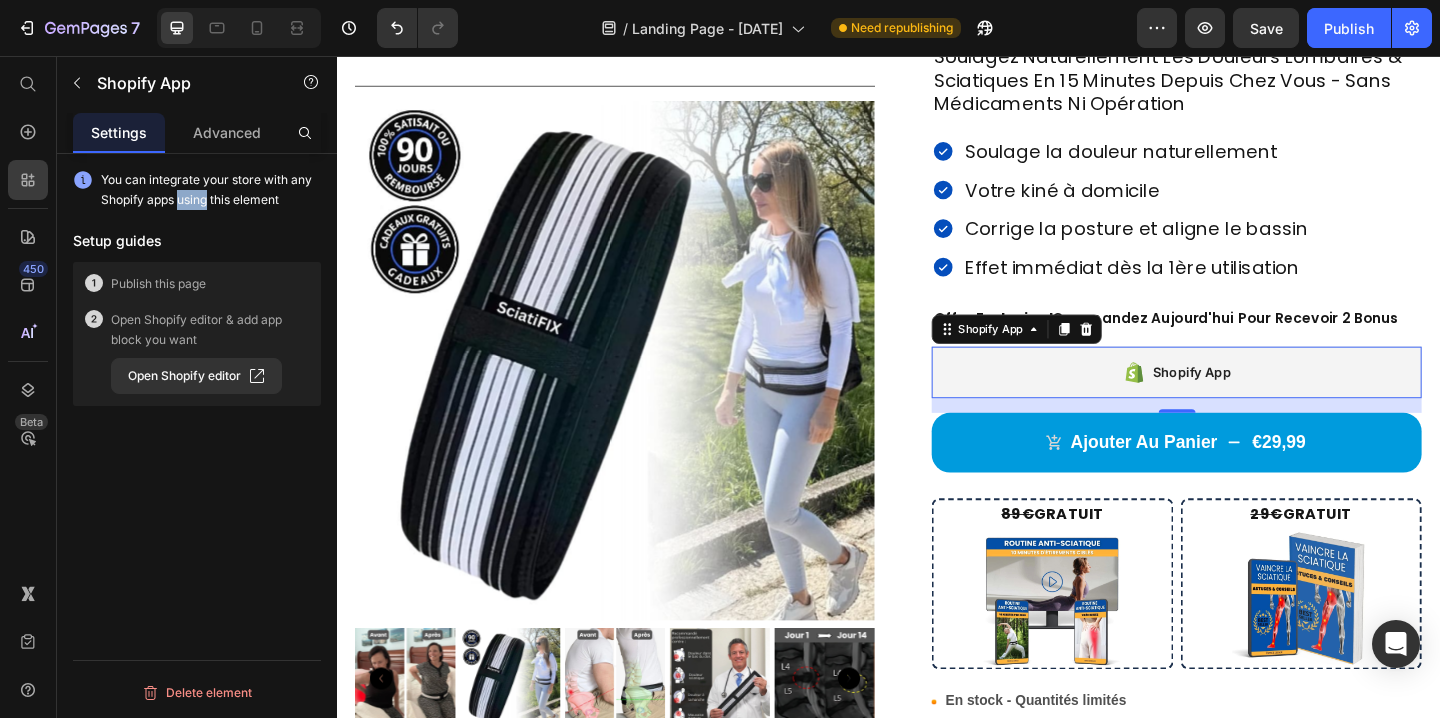 click on "You can integrate your store with any Shopify apps using this element" at bounding box center [211, 190] 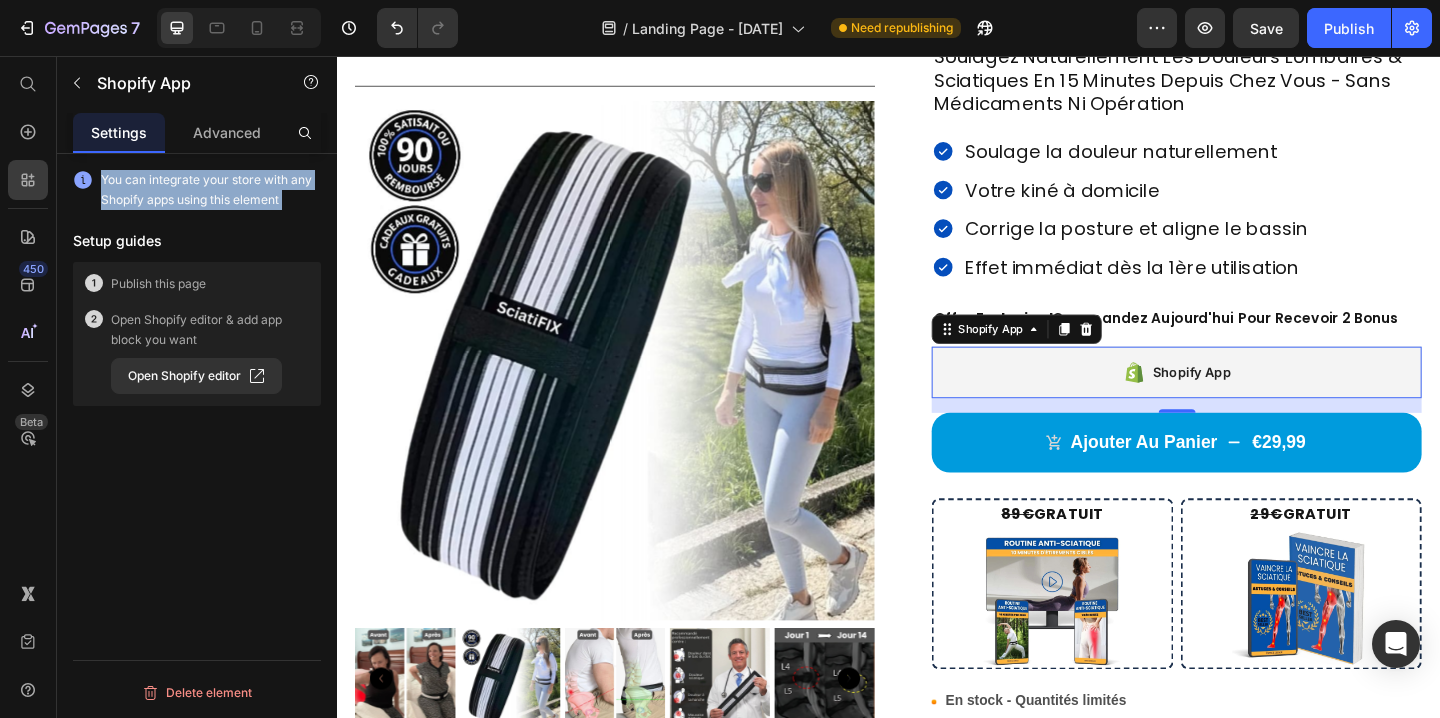 click on "You can integrate your store with any Shopify apps using this element" at bounding box center (211, 190) 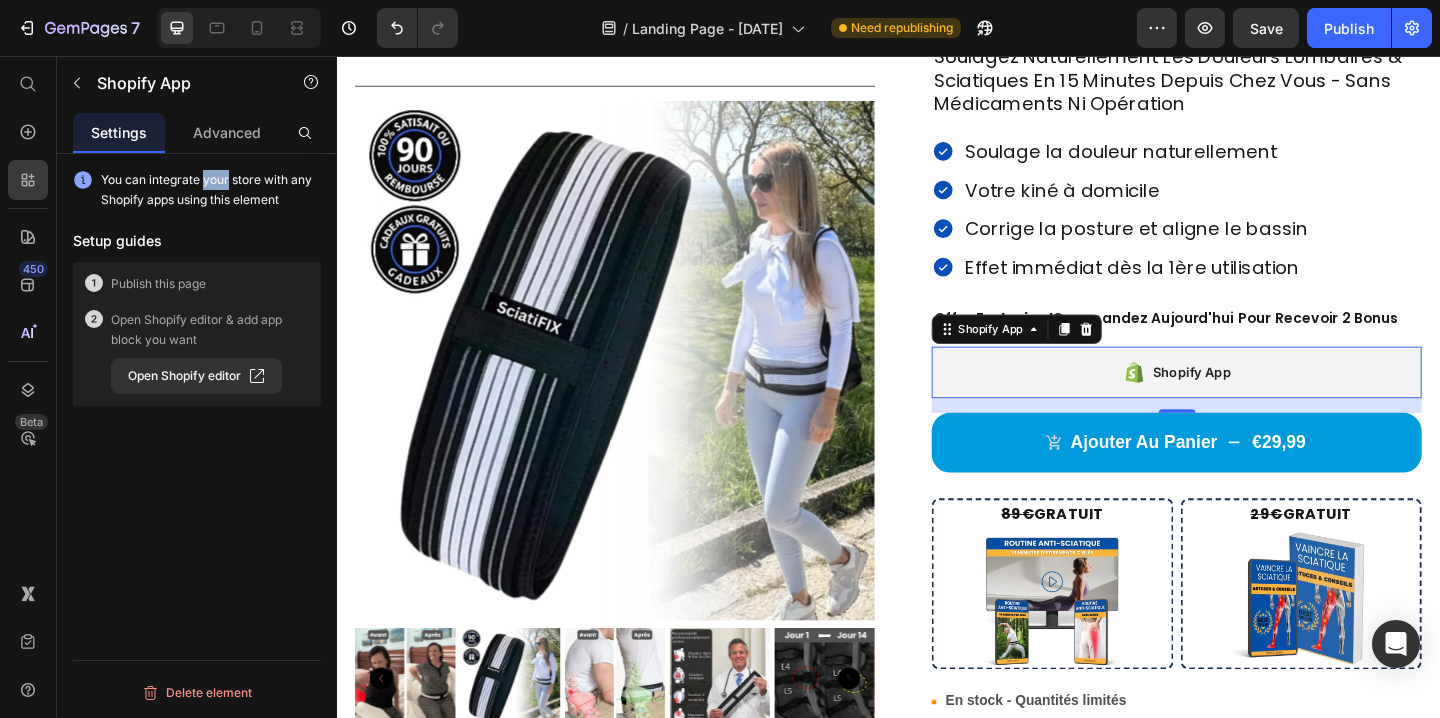 click on "You can integrate your store with any Shopify apps using this element" at bounding box center (211, 190) 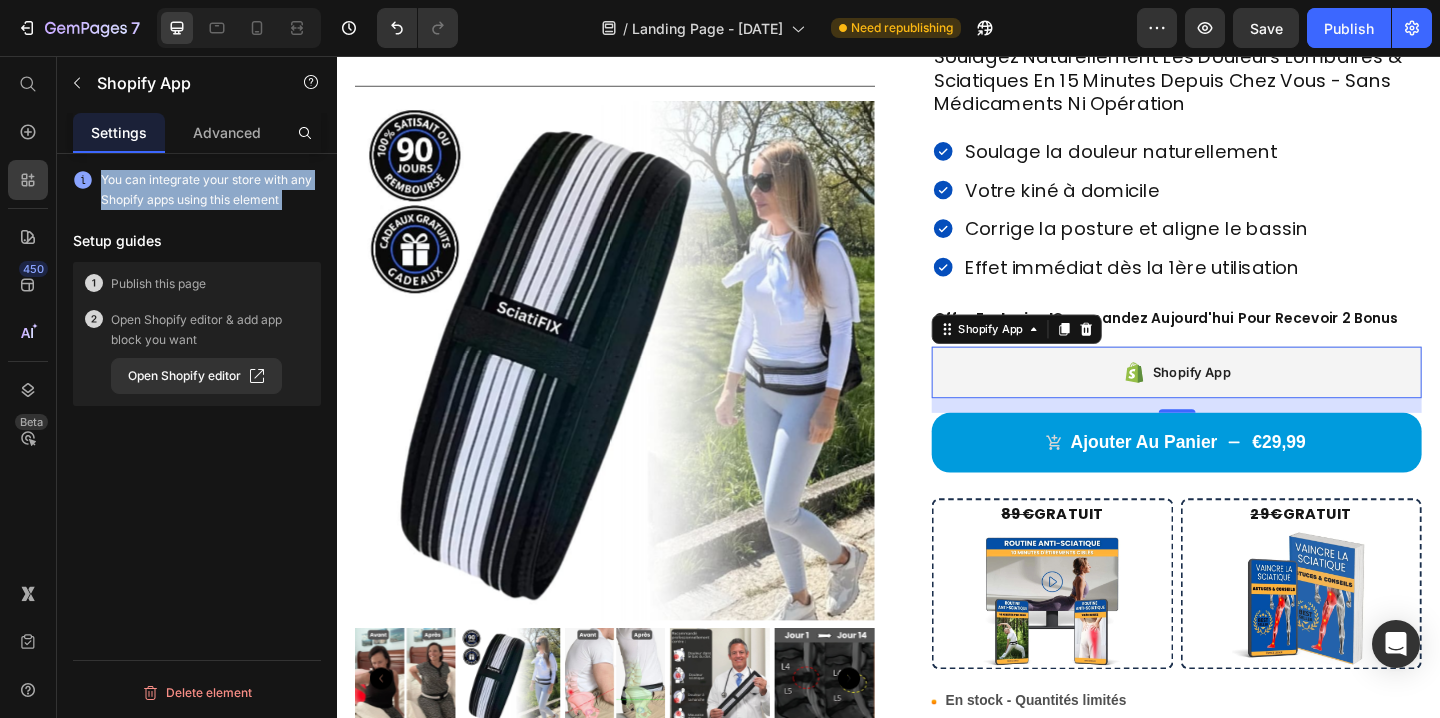 click on "You can integrate your store with any Shopify apps using this element" at bounding box center (211, 190) 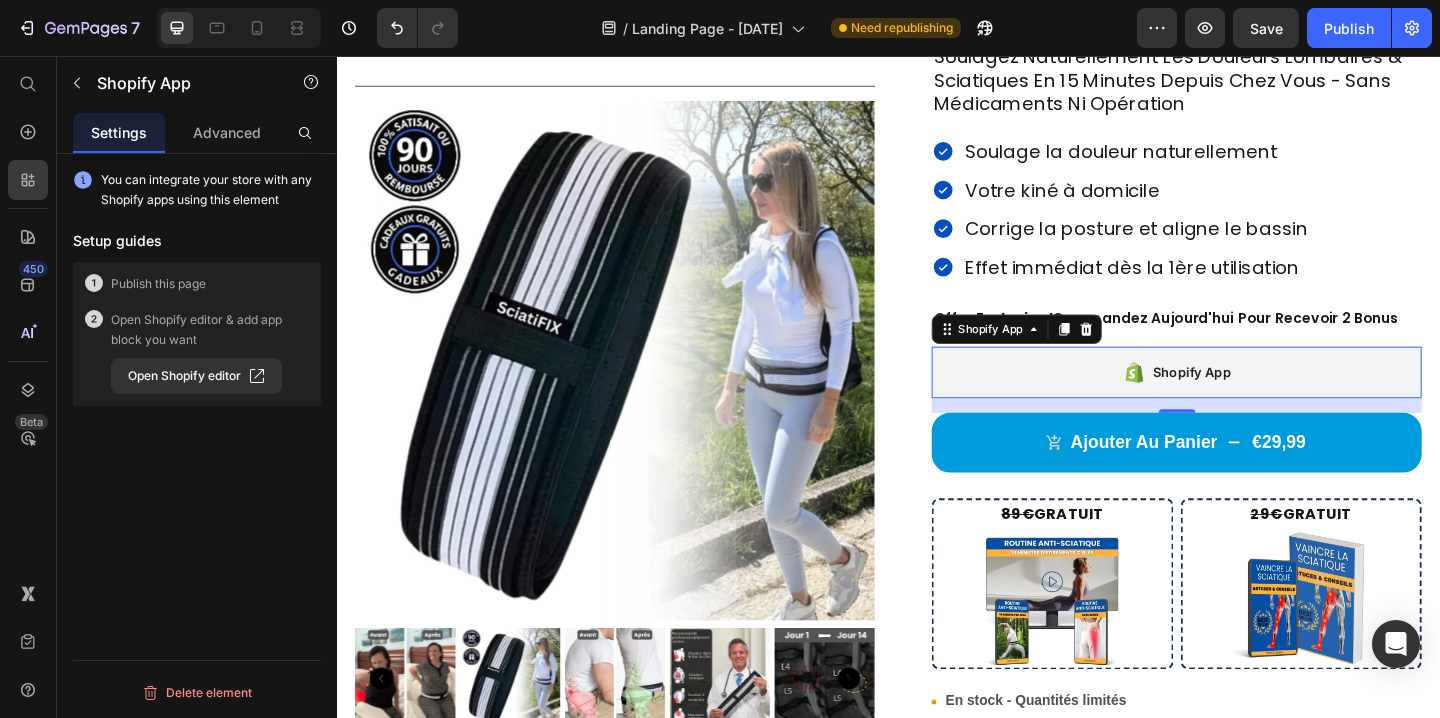 click on "You can integrate your store with any Shopify apps using this element" at bounding box center [211, 190] 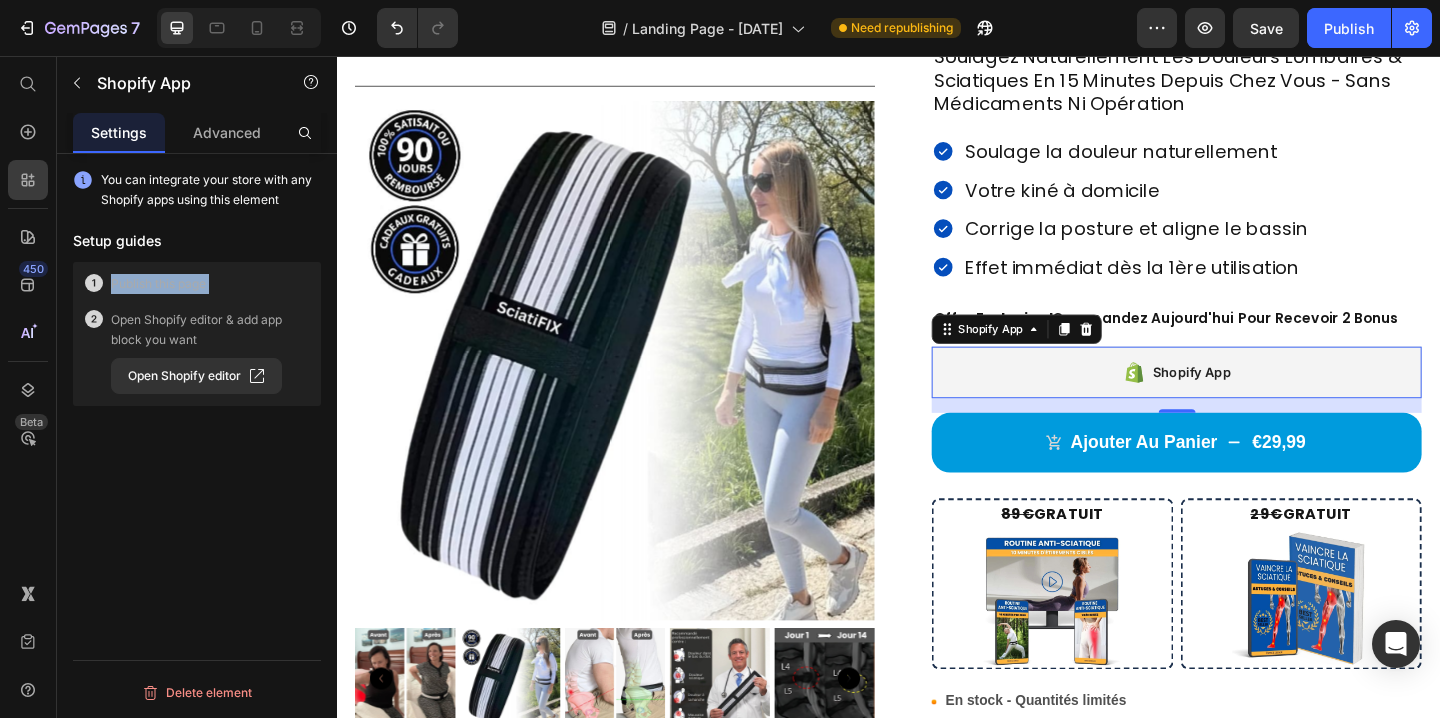 click on "Publish this page" at bounding box center (158, 284) 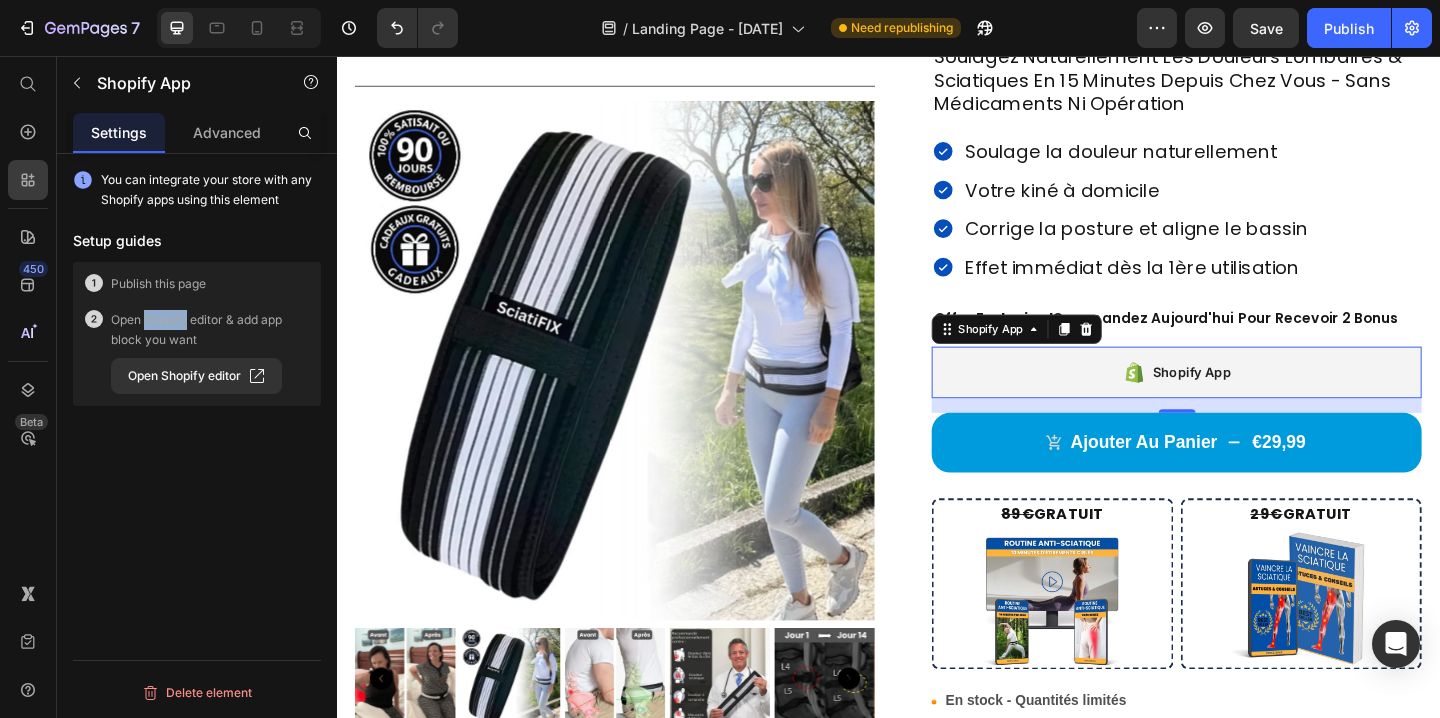 click on "Open Shopify editor & add app block you want" at bounding box center [210, 330] 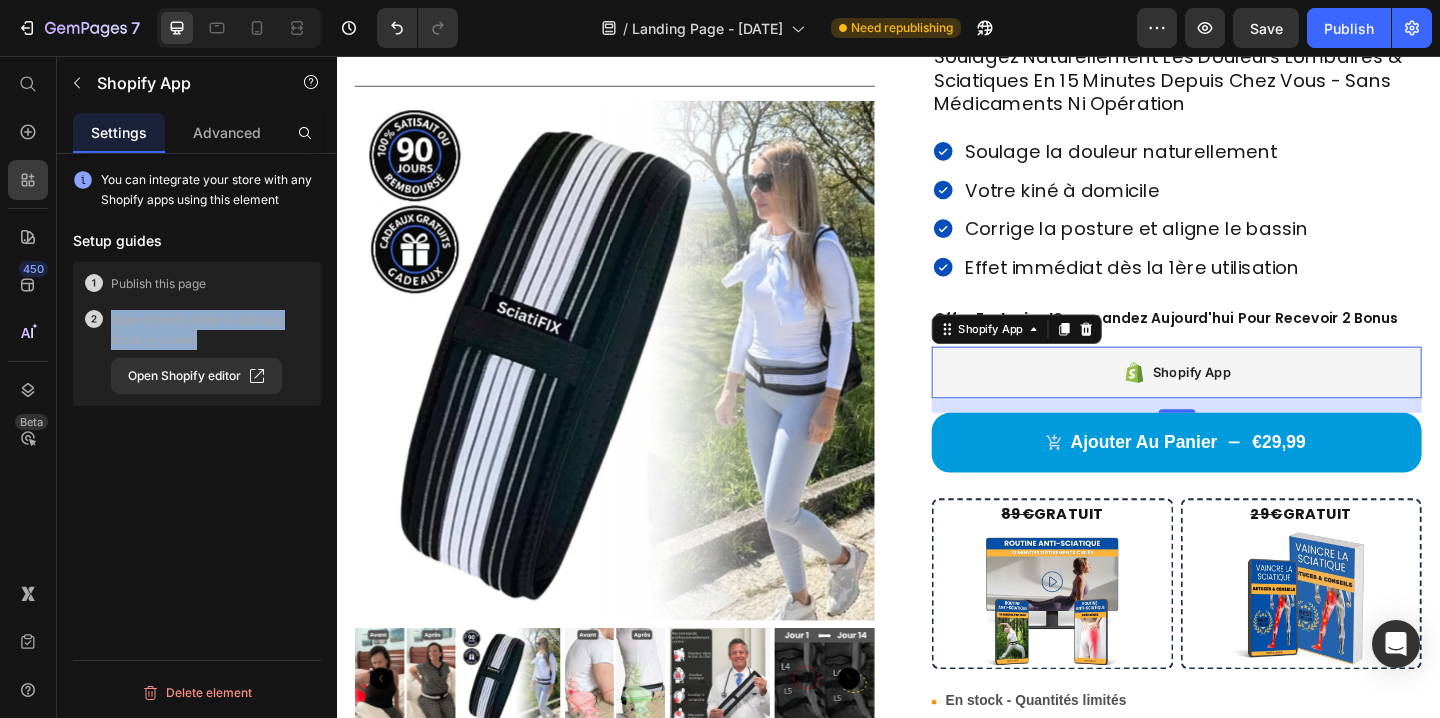 click on "Open Shopify editor & add app block you want" at bounding box center (210, 330) 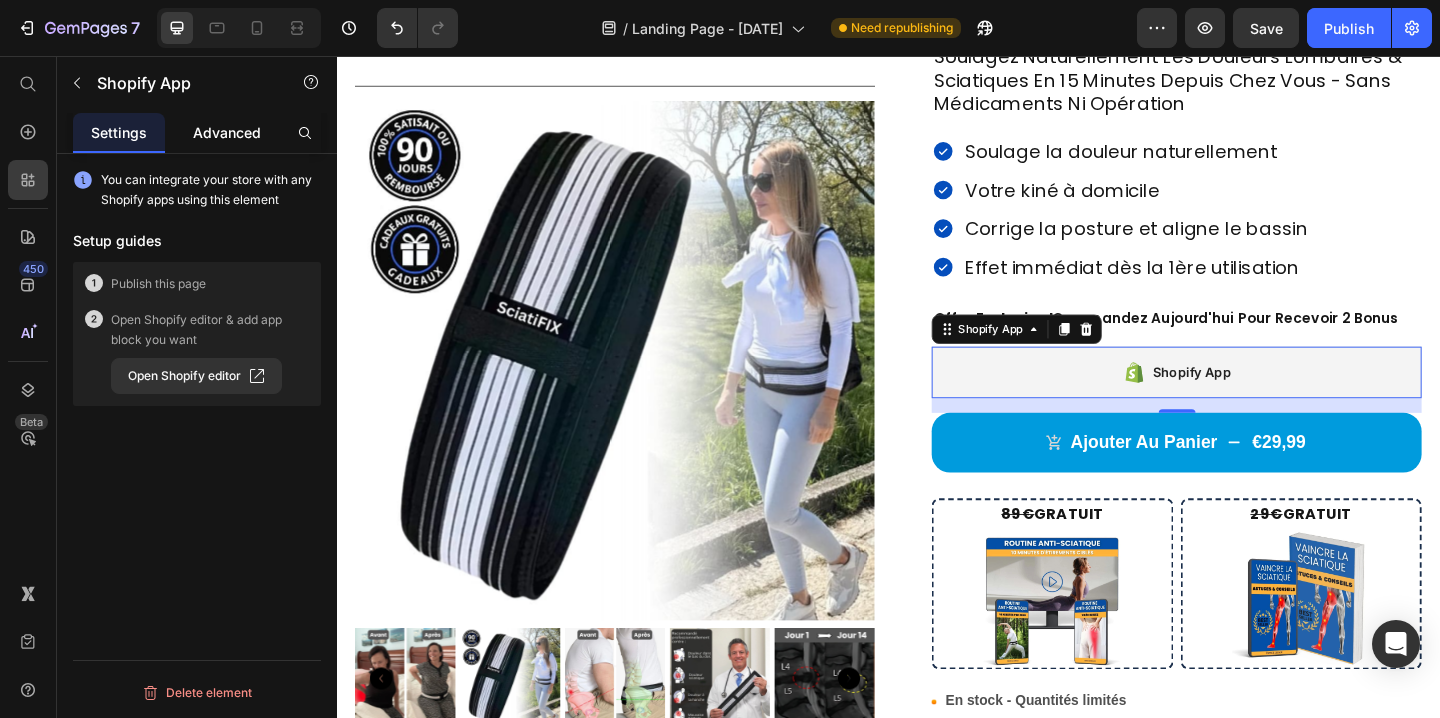 click on "Advanced" at bounding box center (227, 132) 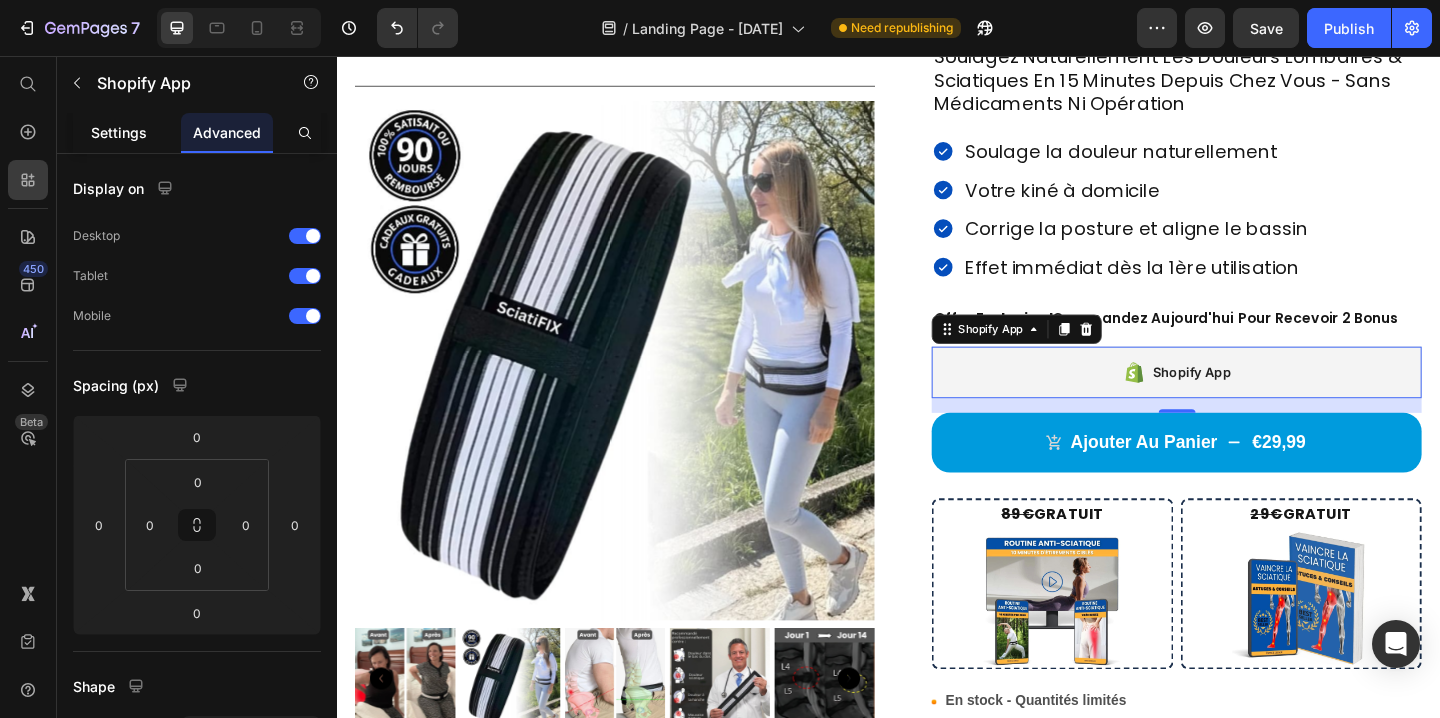 click on "Settings" at bounding box center (119, 132) 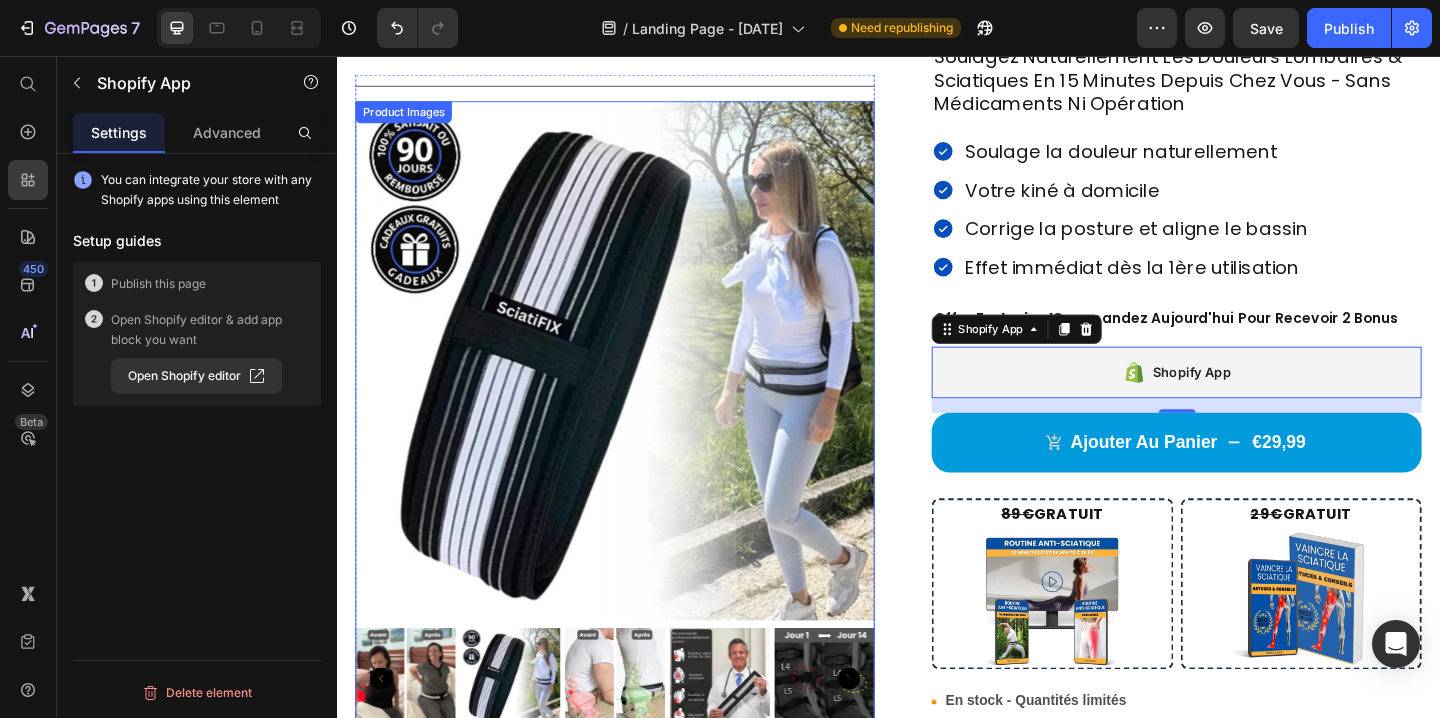 click at bounding box center [639, 387] 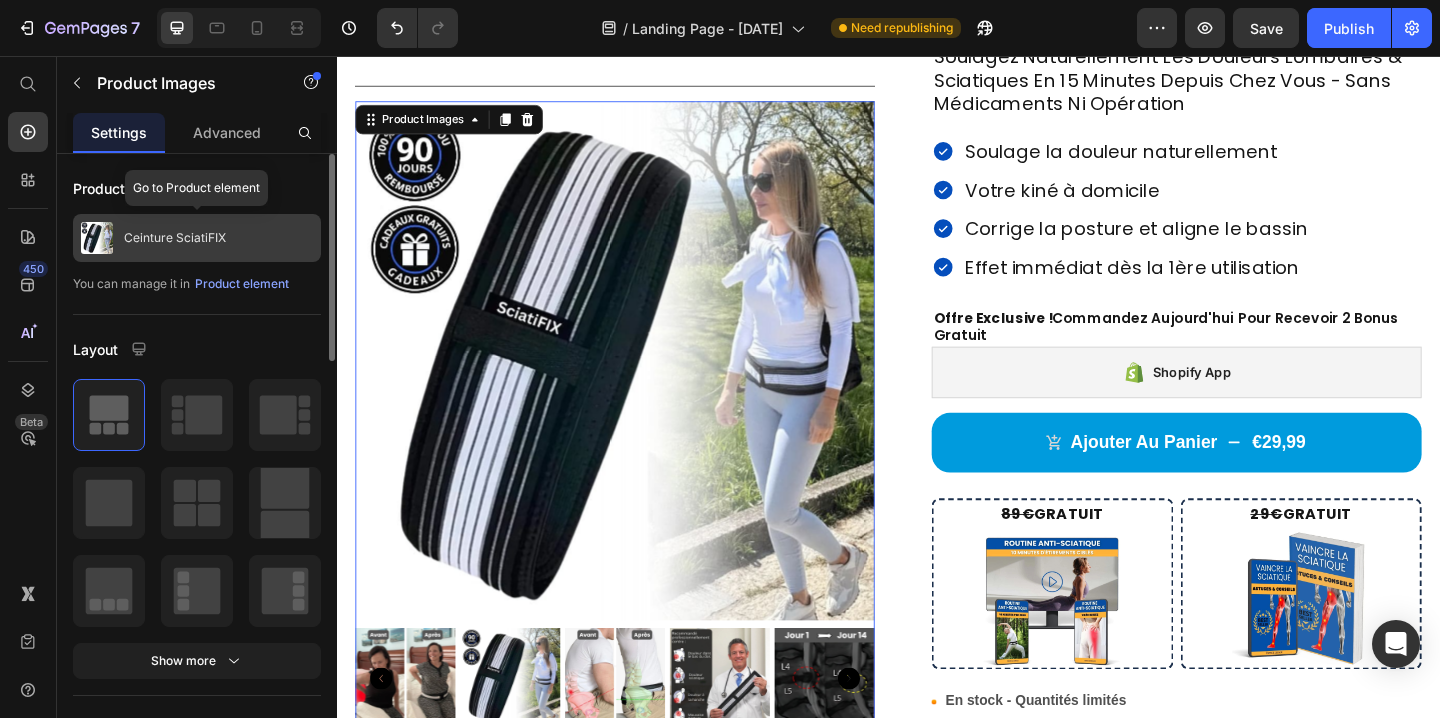 click on "Ceinture SciatiFIX" at bounding box center [197, 238] 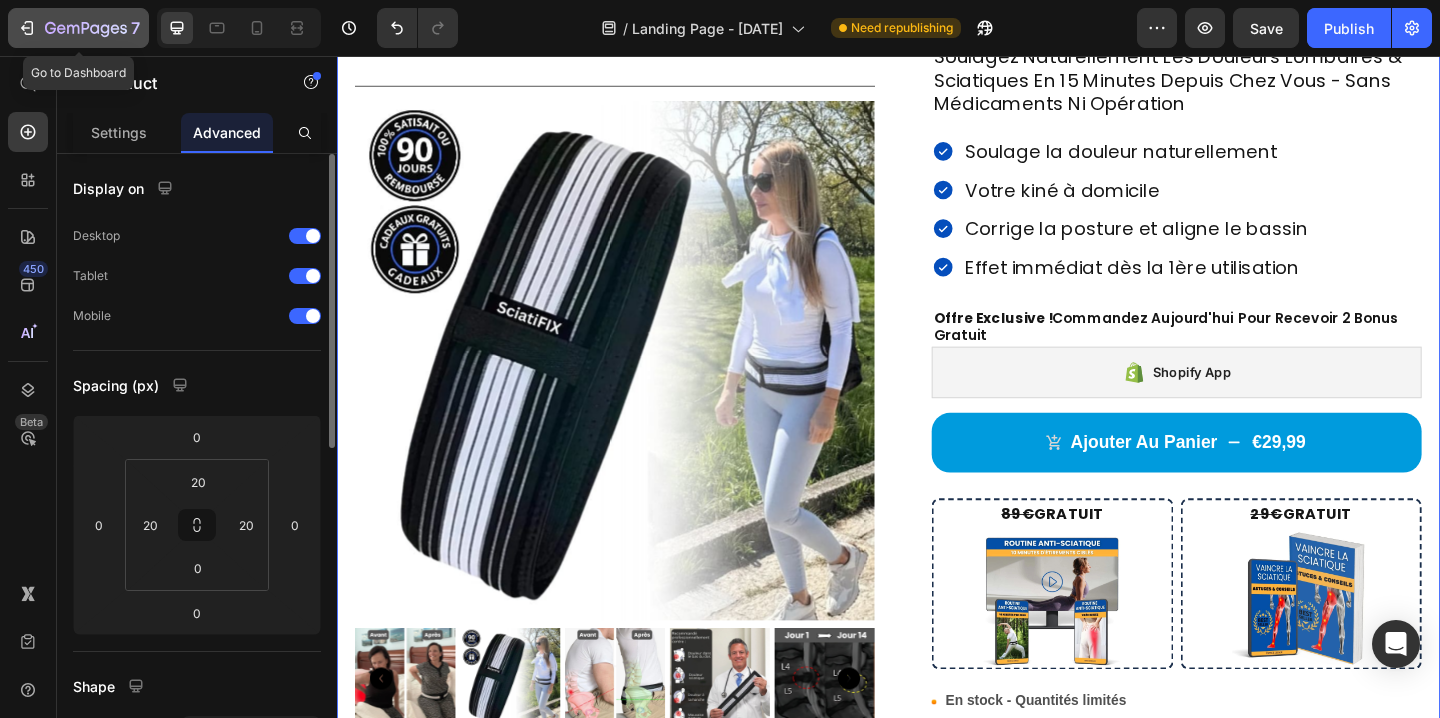 click 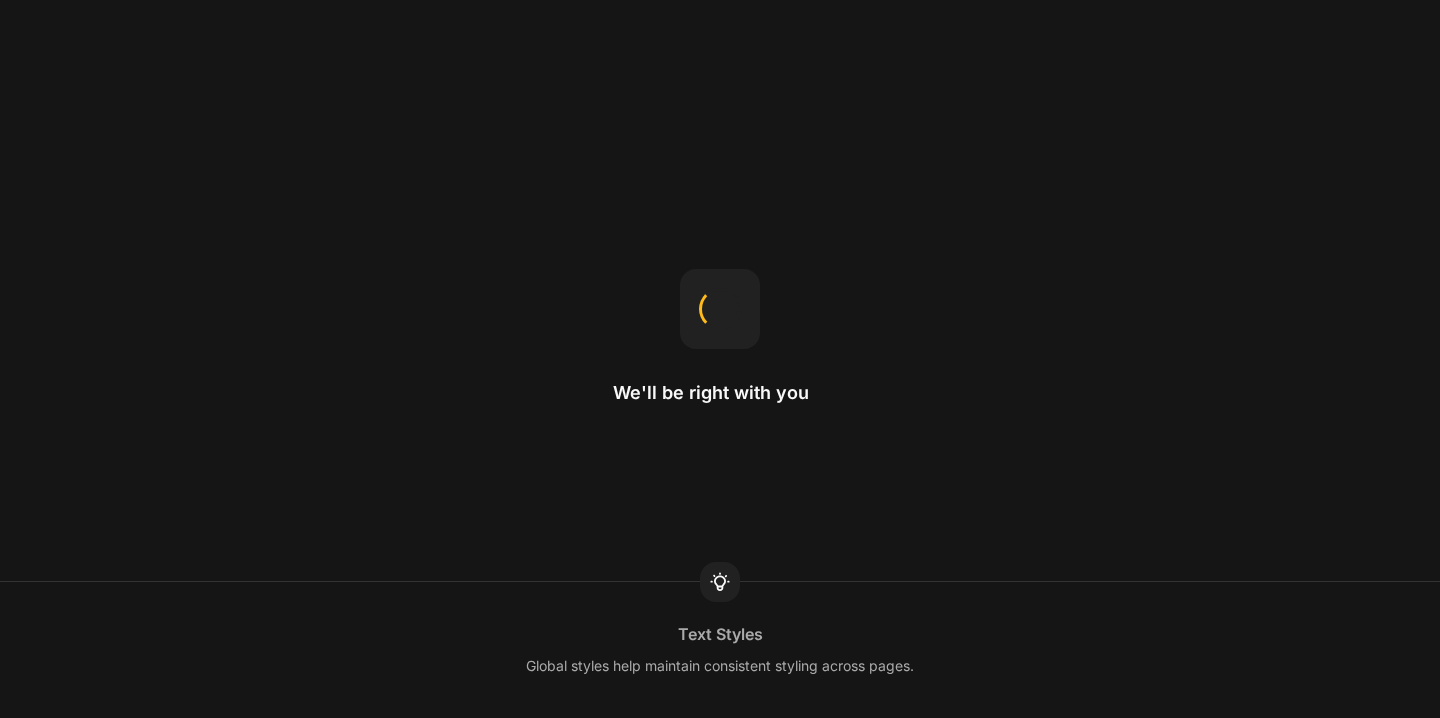 scroll, scrollTop: 0, scrollLeft: 0, axis: both 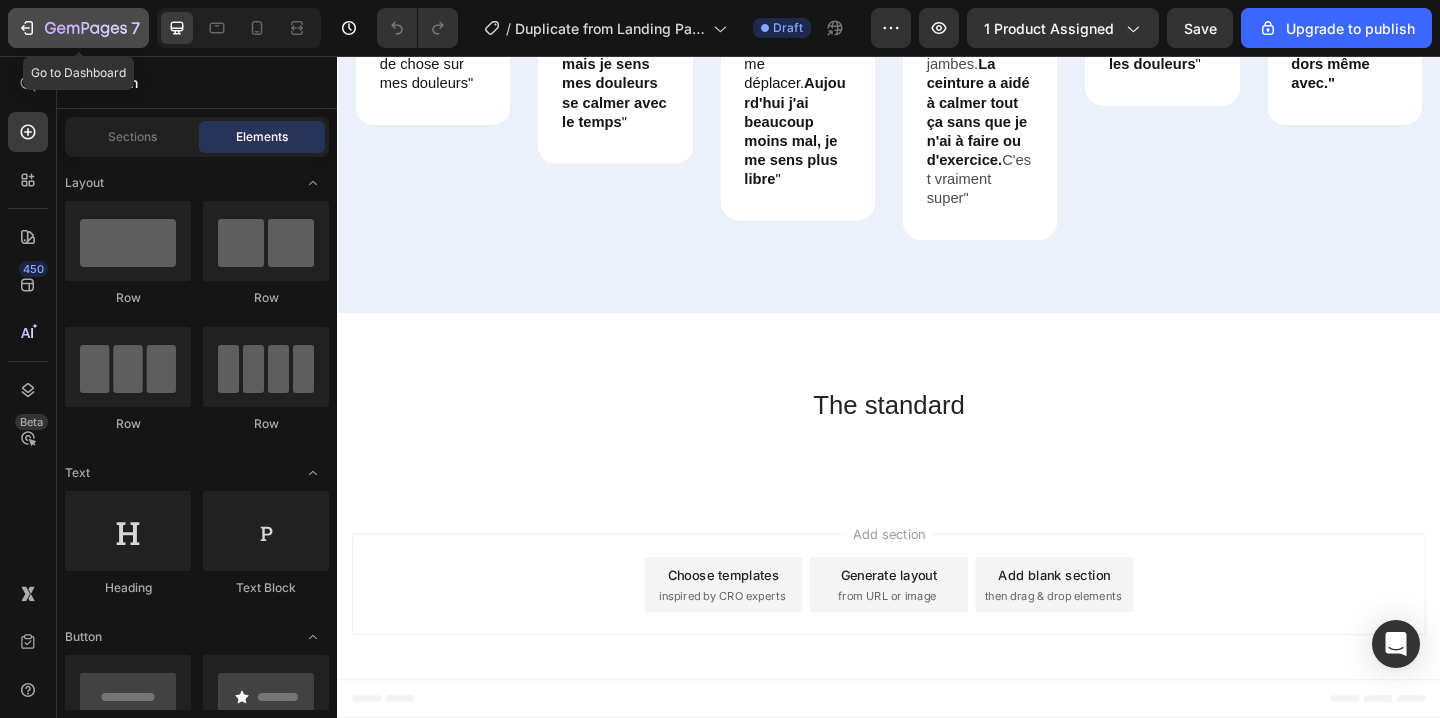 click on "7" 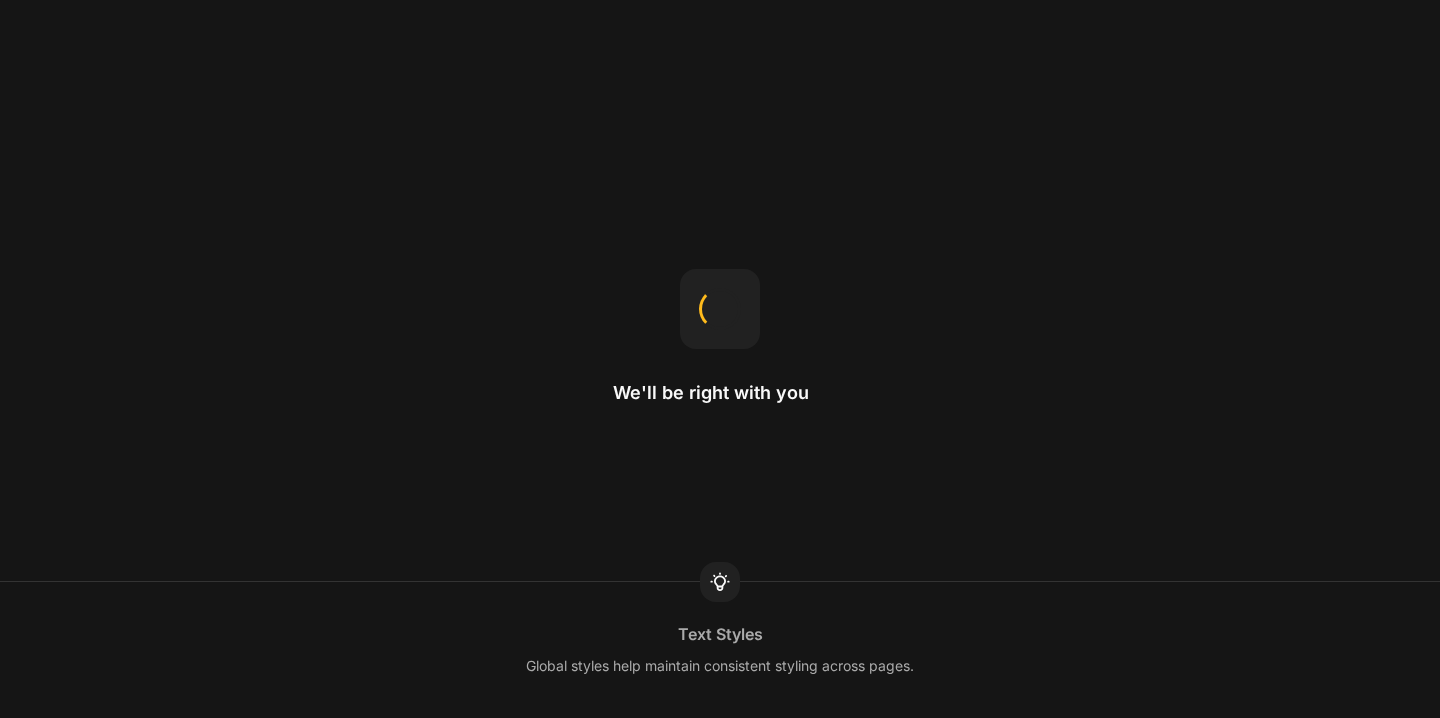 scroll, scrollTop: 0, scrollLeft: 0, axis: both 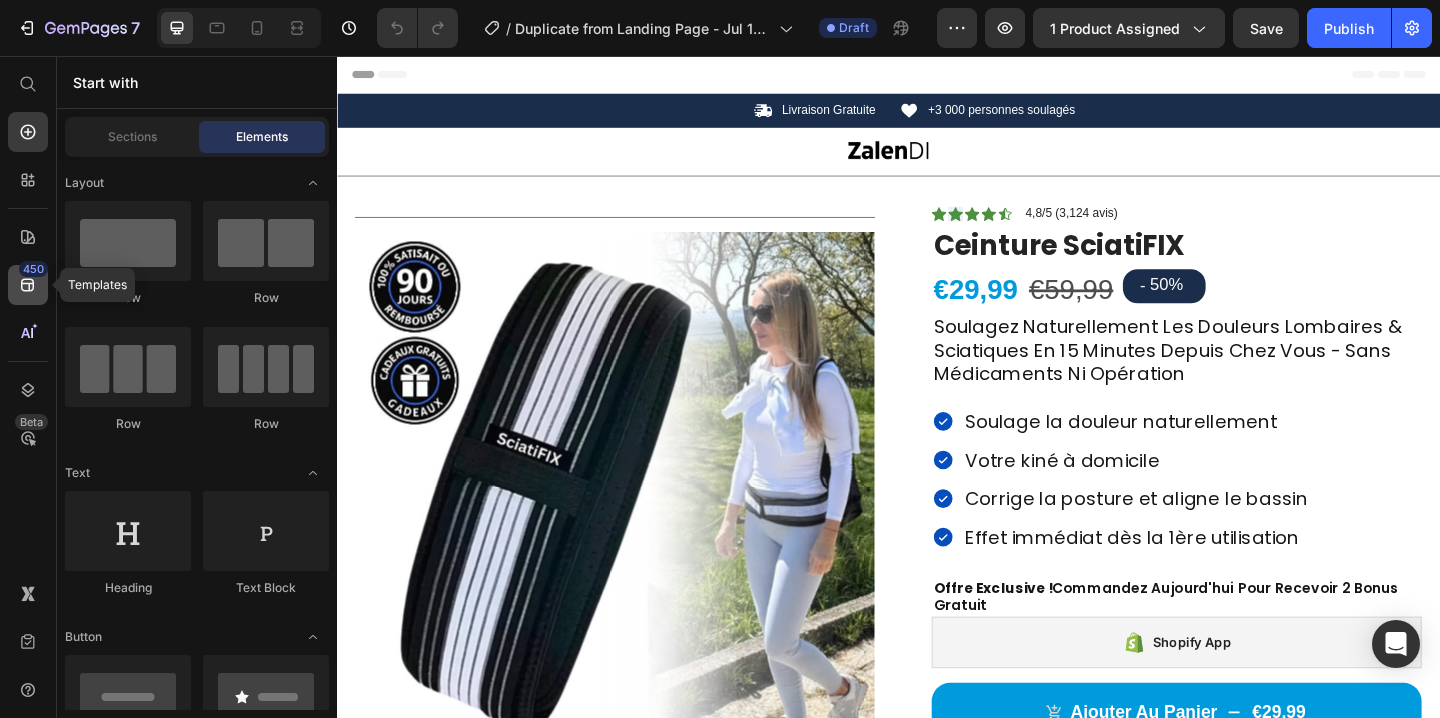 click on "450" at bounding box center [33, 269] 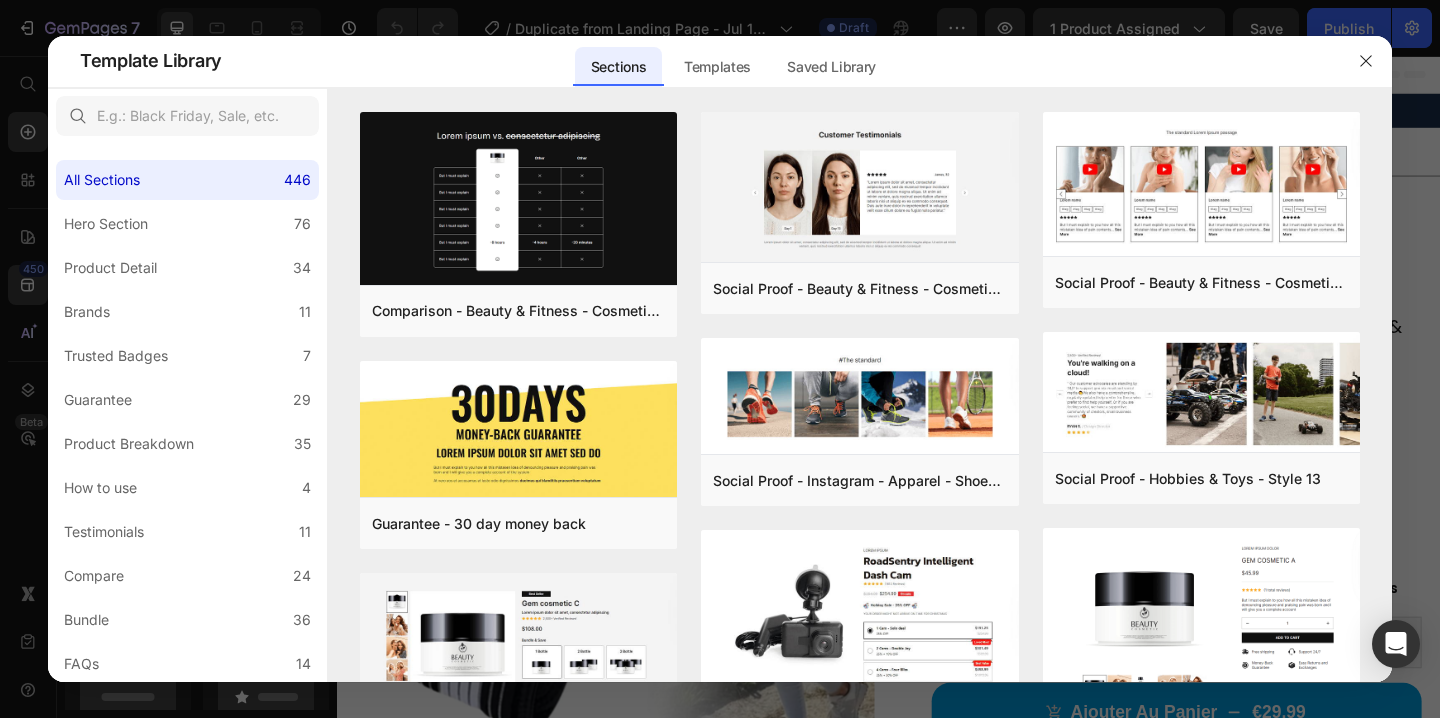 click at bounding box center [720, 359] 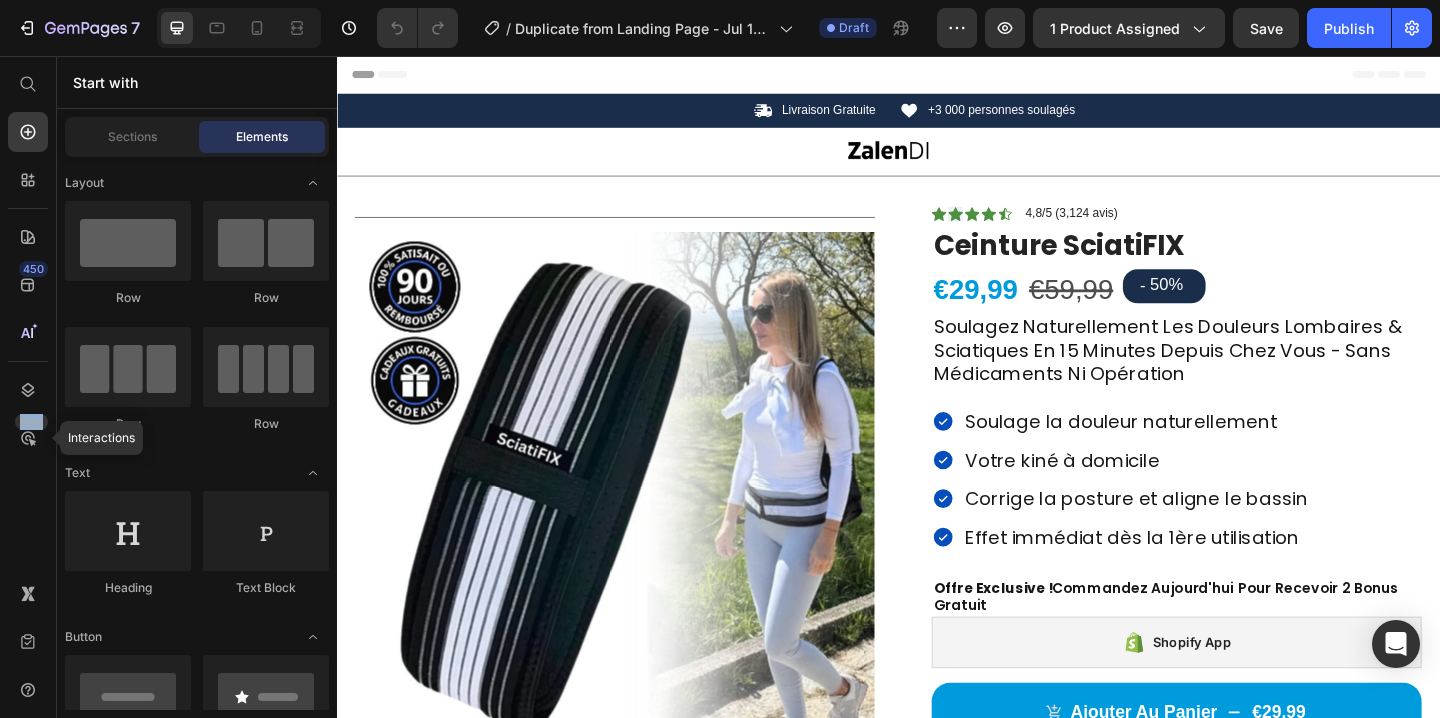 click 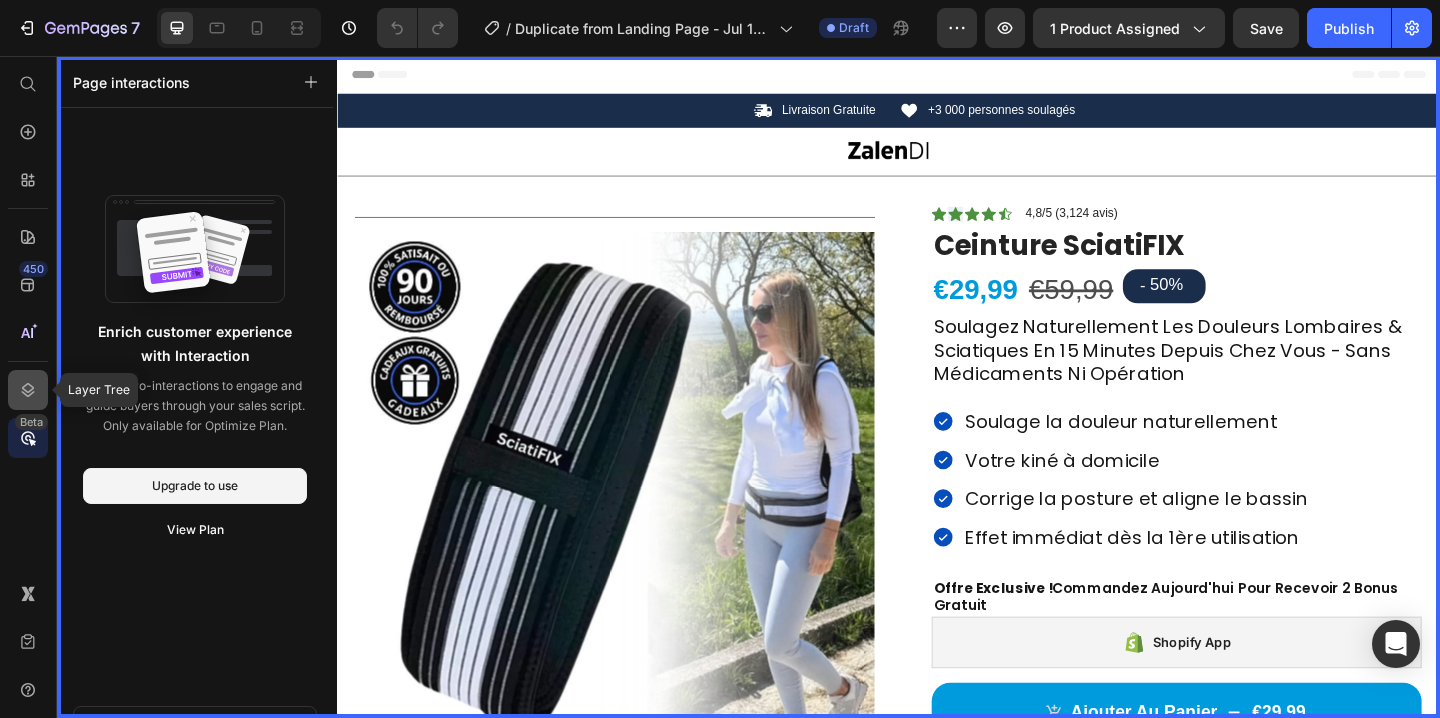 click 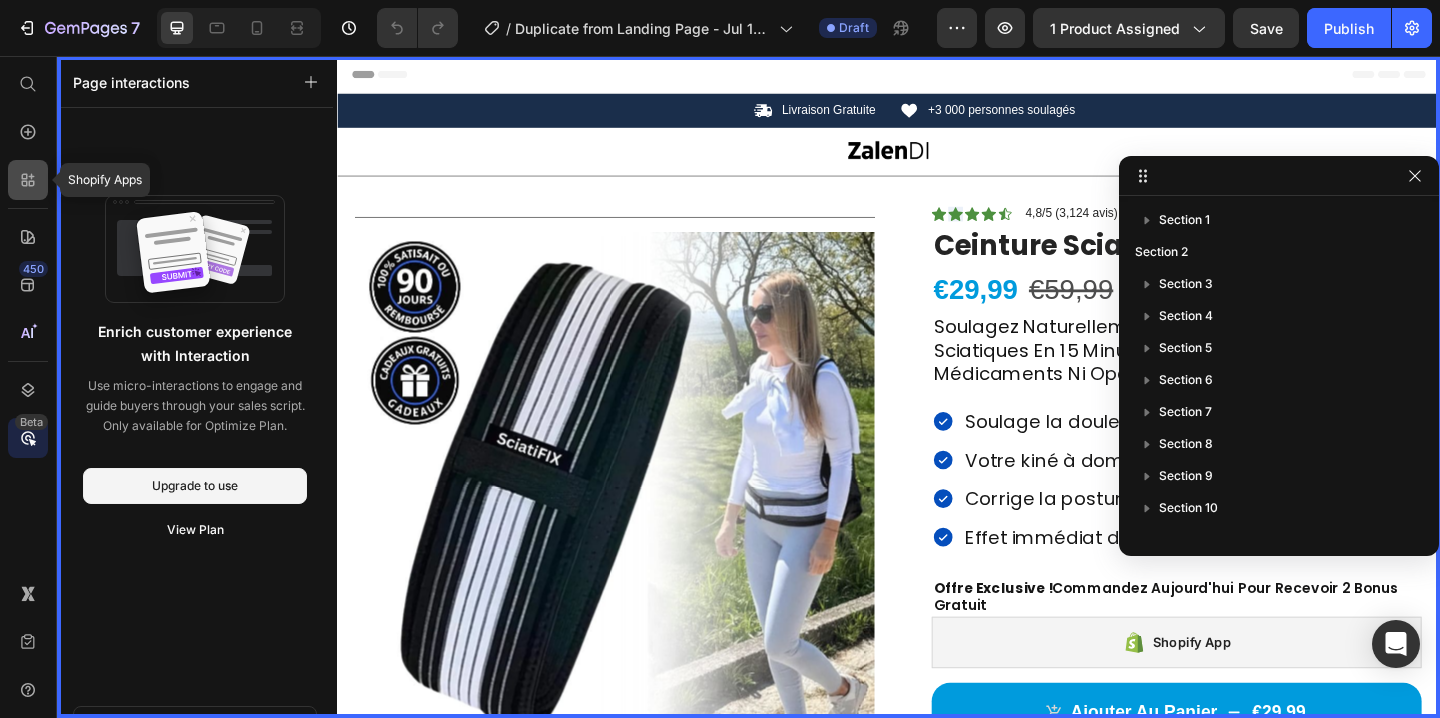 click 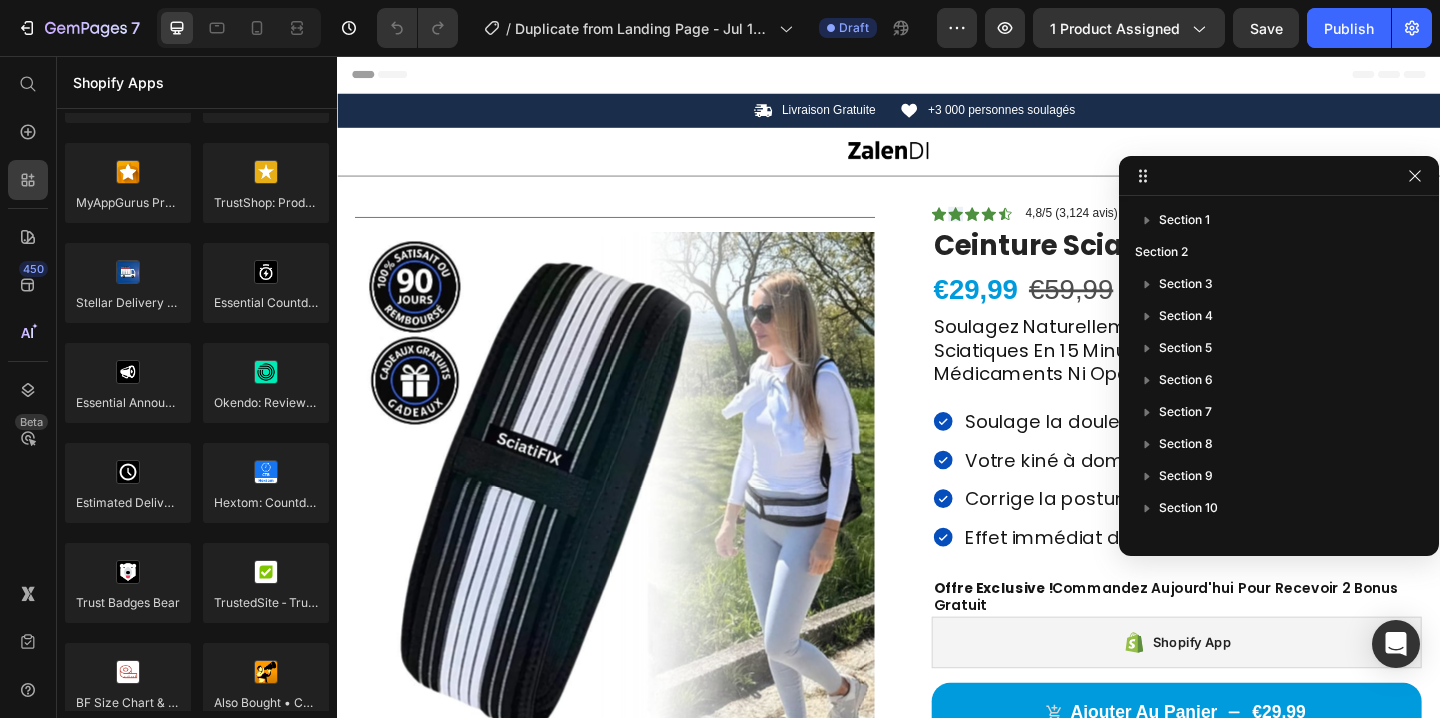 scroll, scrollTop: 5724, scrollLeft: 0, axis: vertical 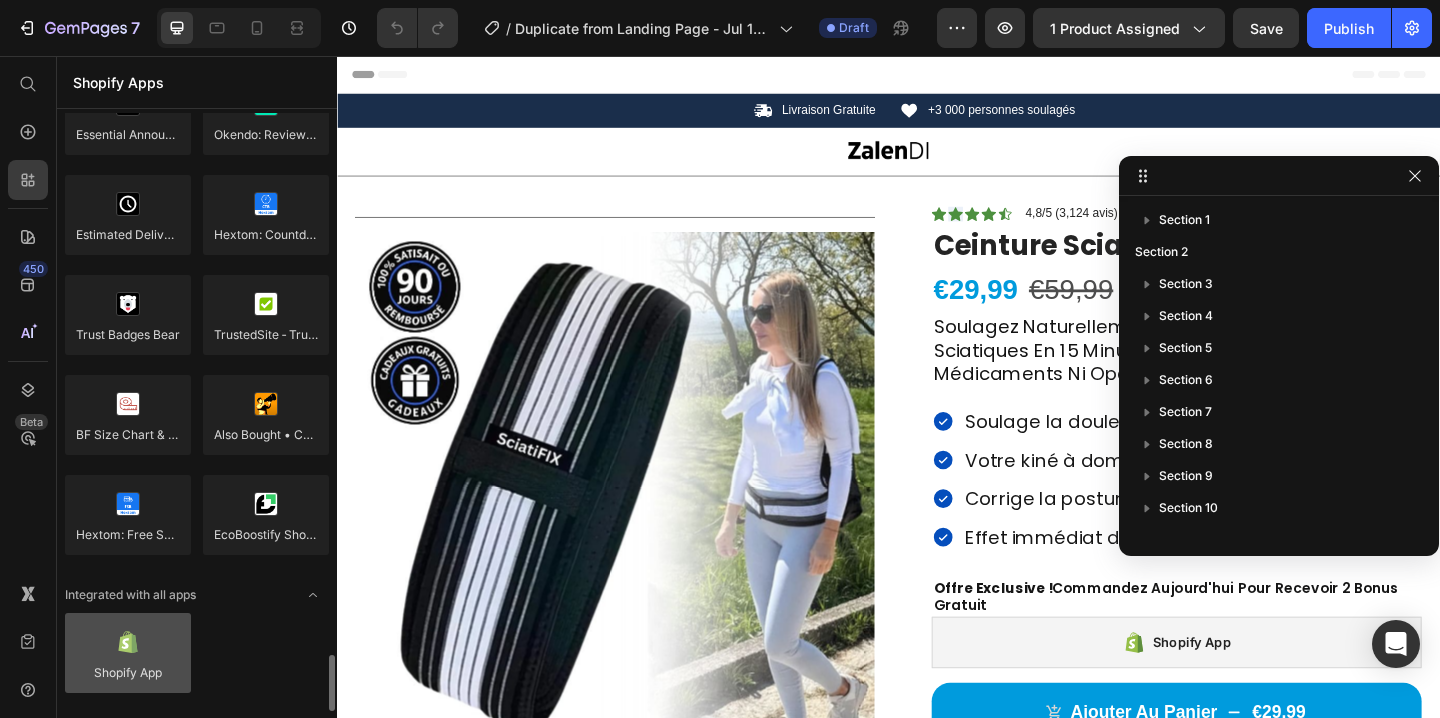 click at bounding box center [128, 653] 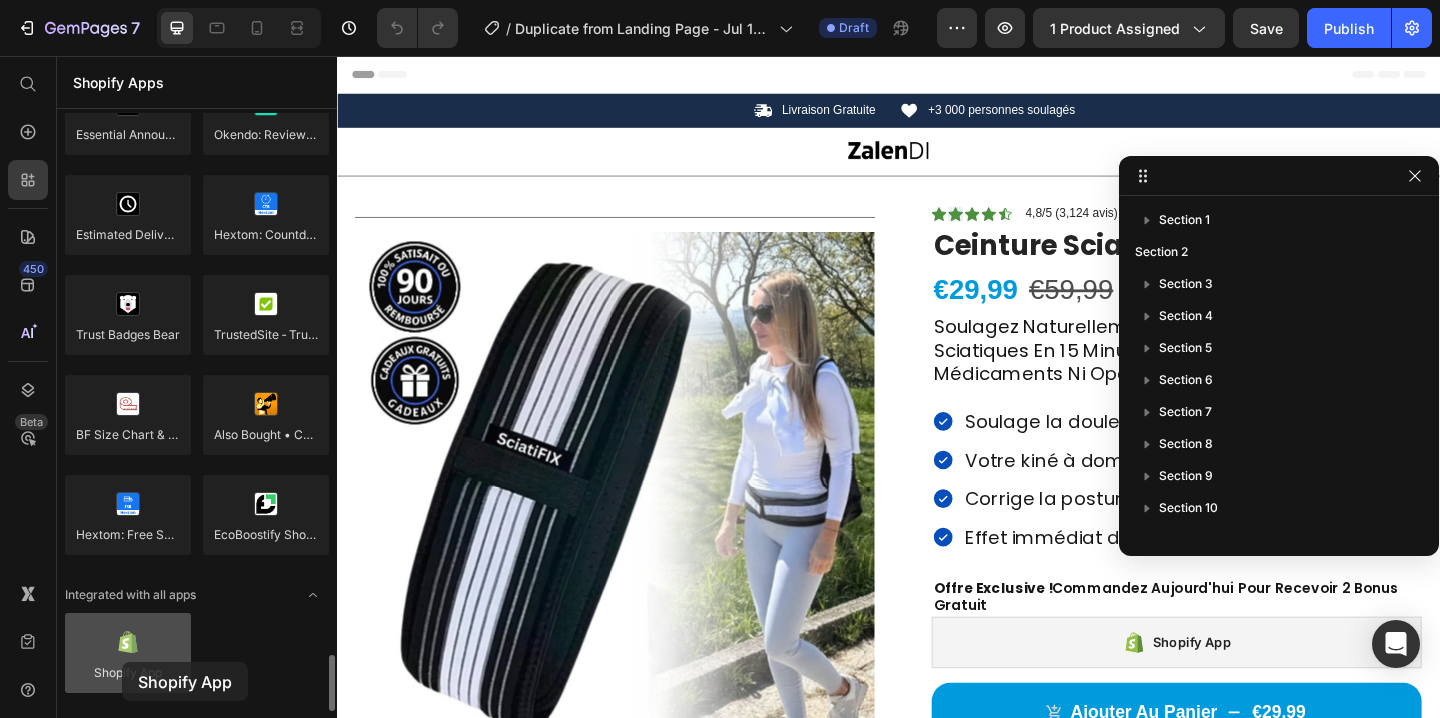 click at bounding box center [128, 653] 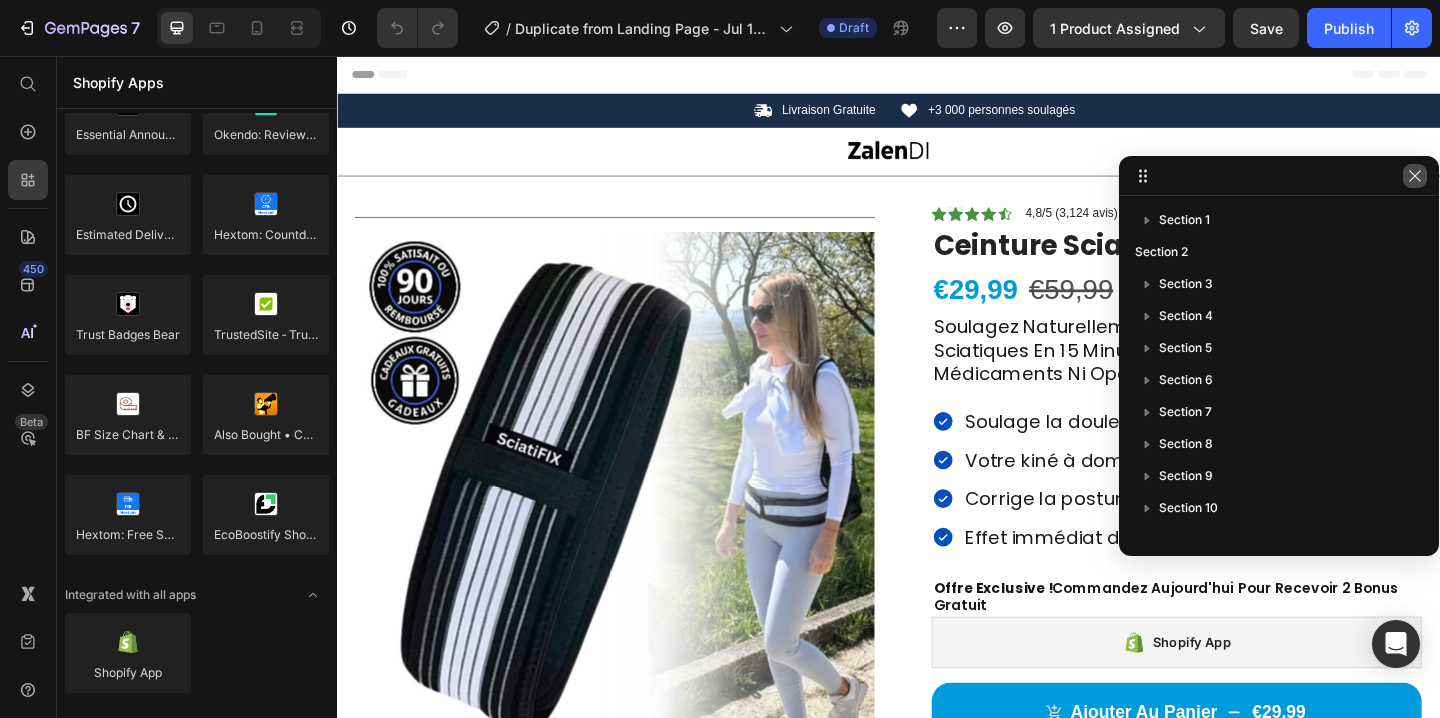 click 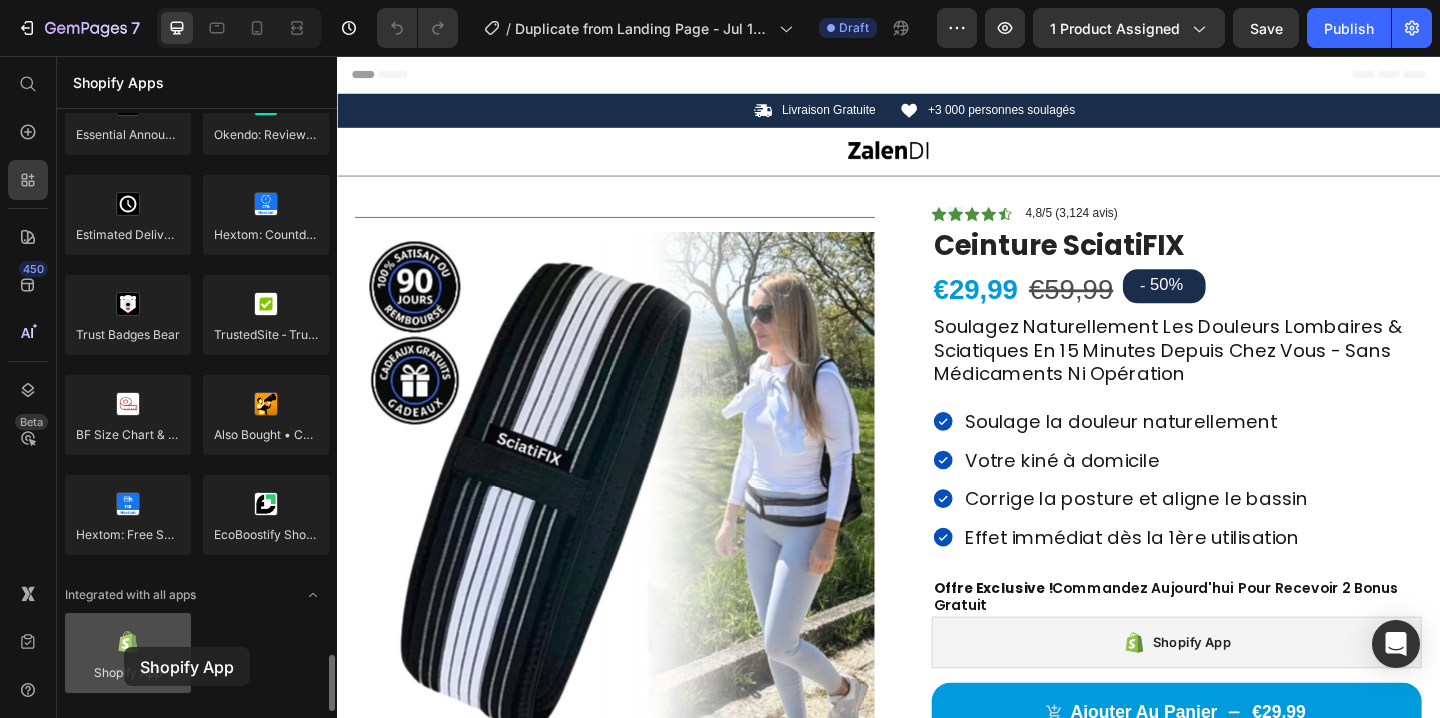 click at bounding box center [128, 653] 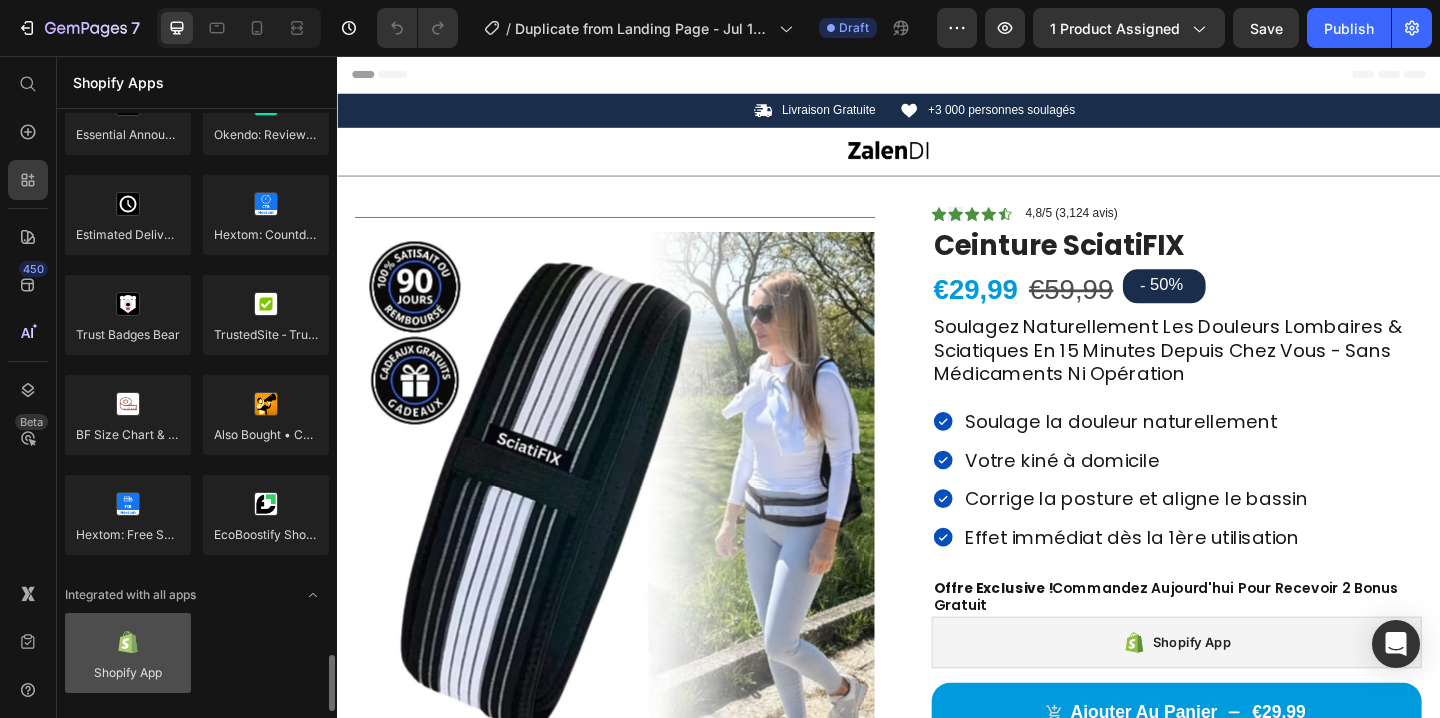 click at bounding box center [128, 653] 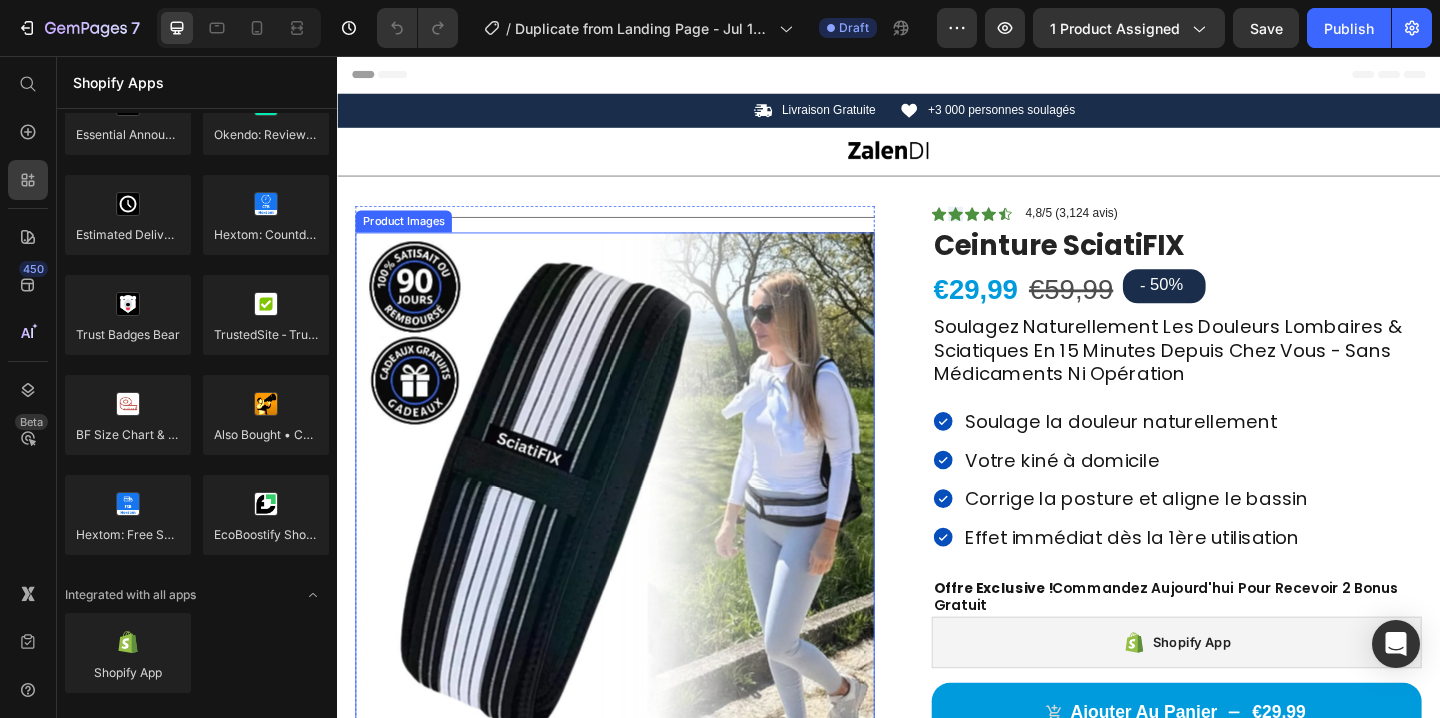 click at bounding box center [639, 530] 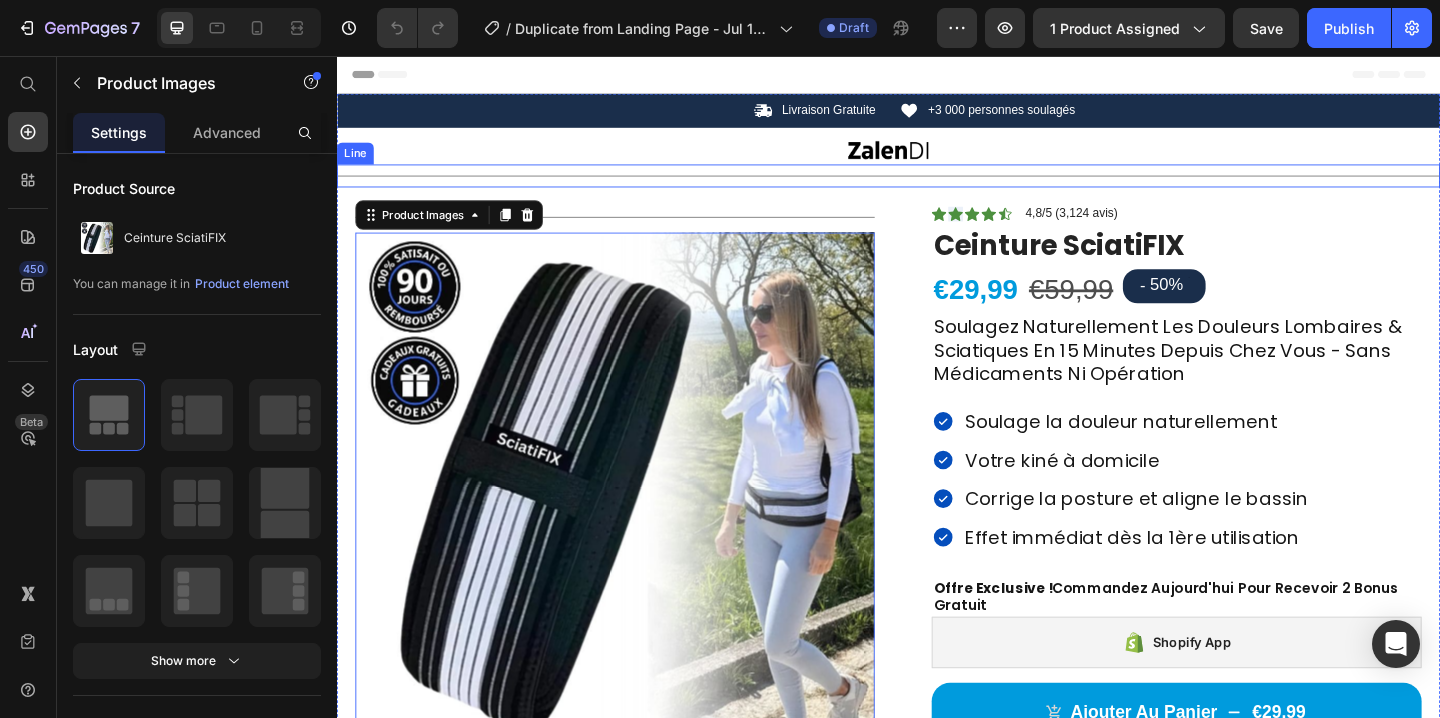 click on "Title Line" at bounding box center [937, 186] 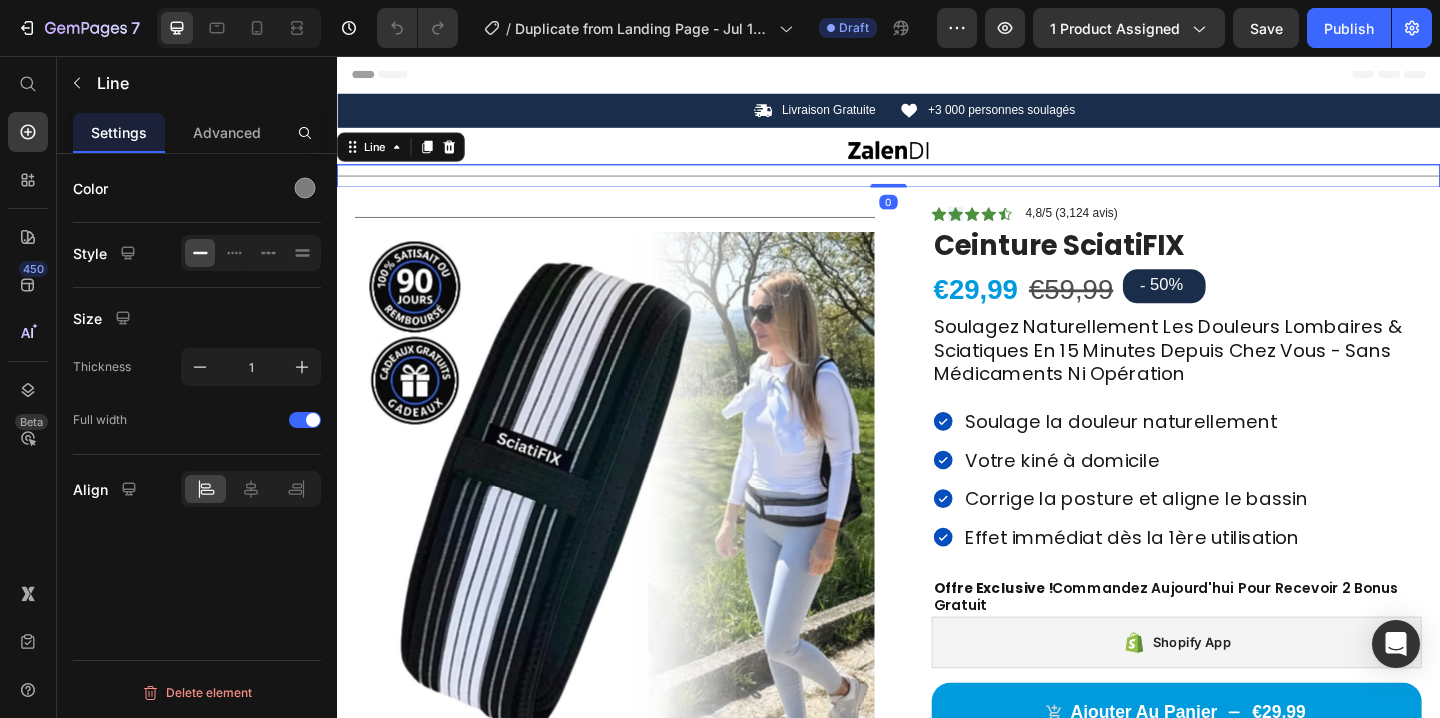 click at bounding box center (937, 154) 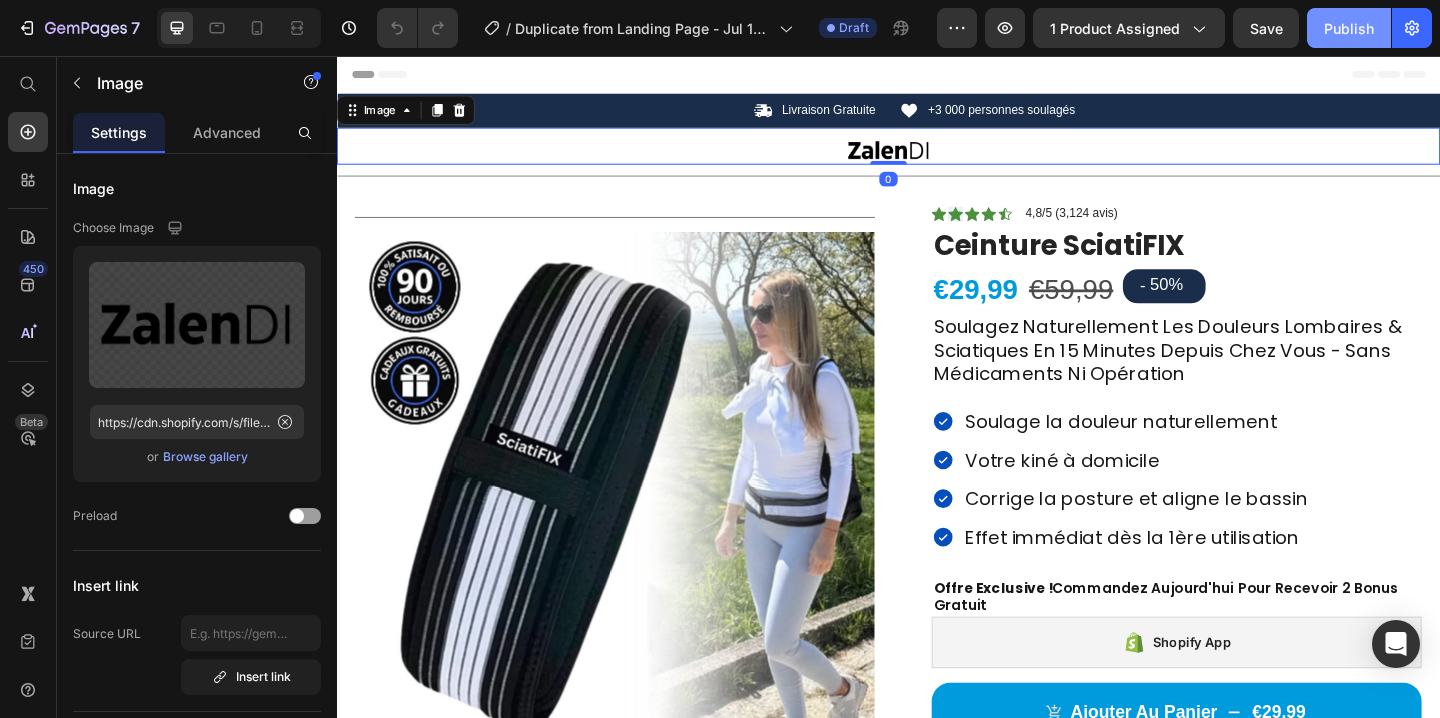 click on "Publish" at bounding box center (1349, 28) 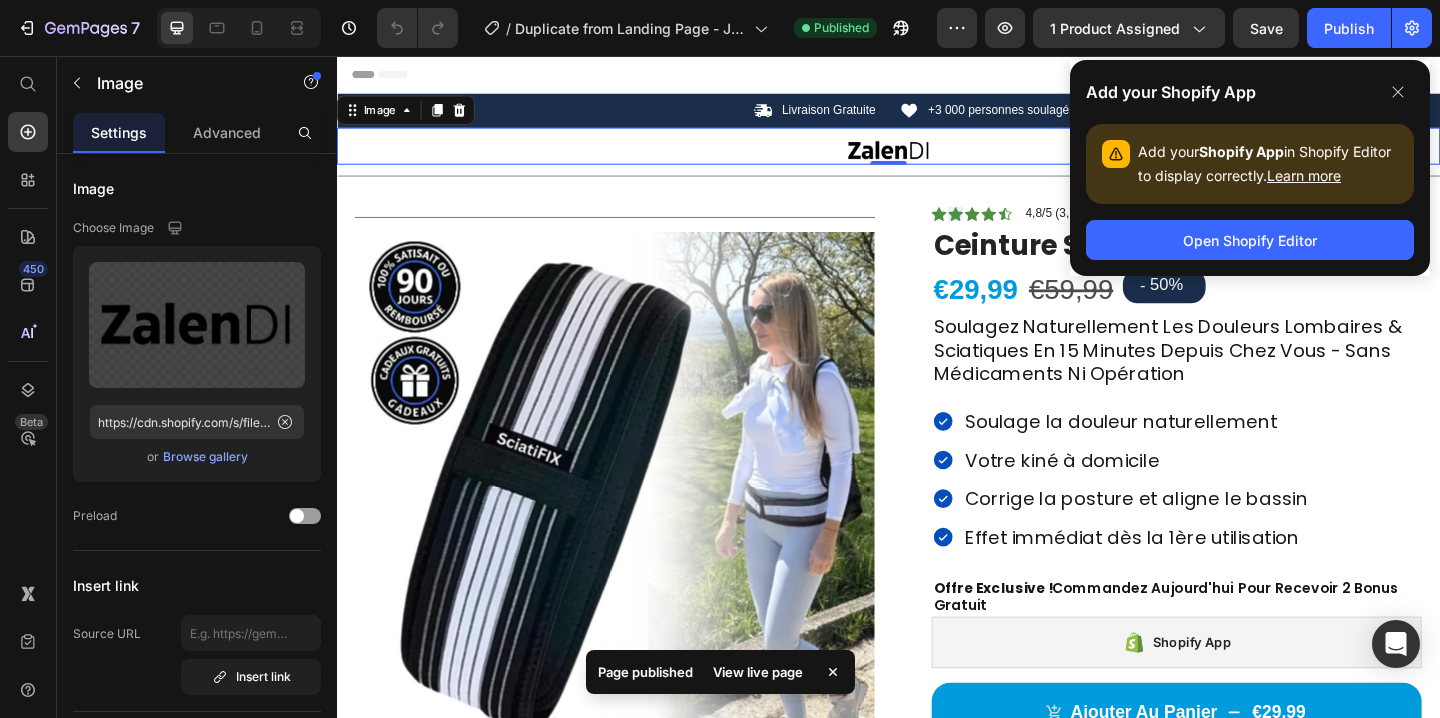 click on "Shopify App" at bounding box center [1241, 151] 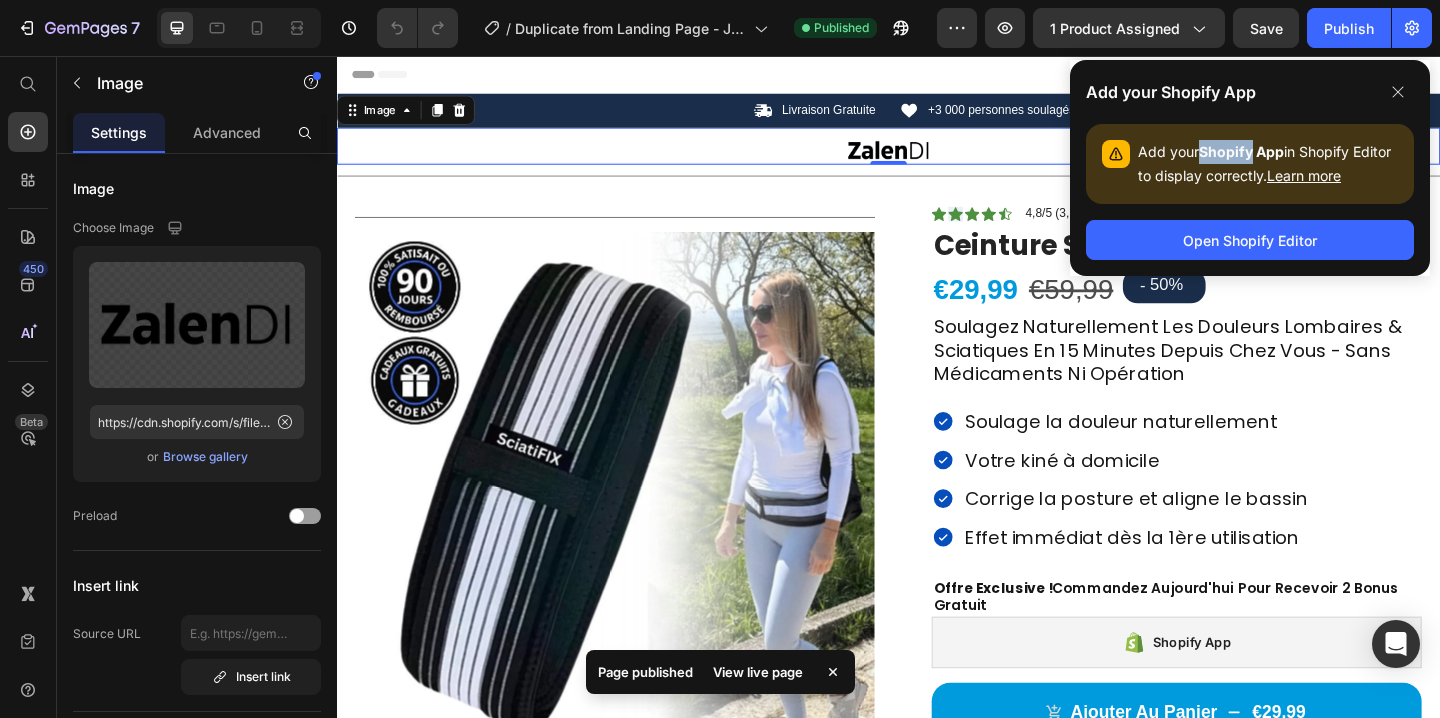 click on "Shopify App" at bounding box center (1241, 151) 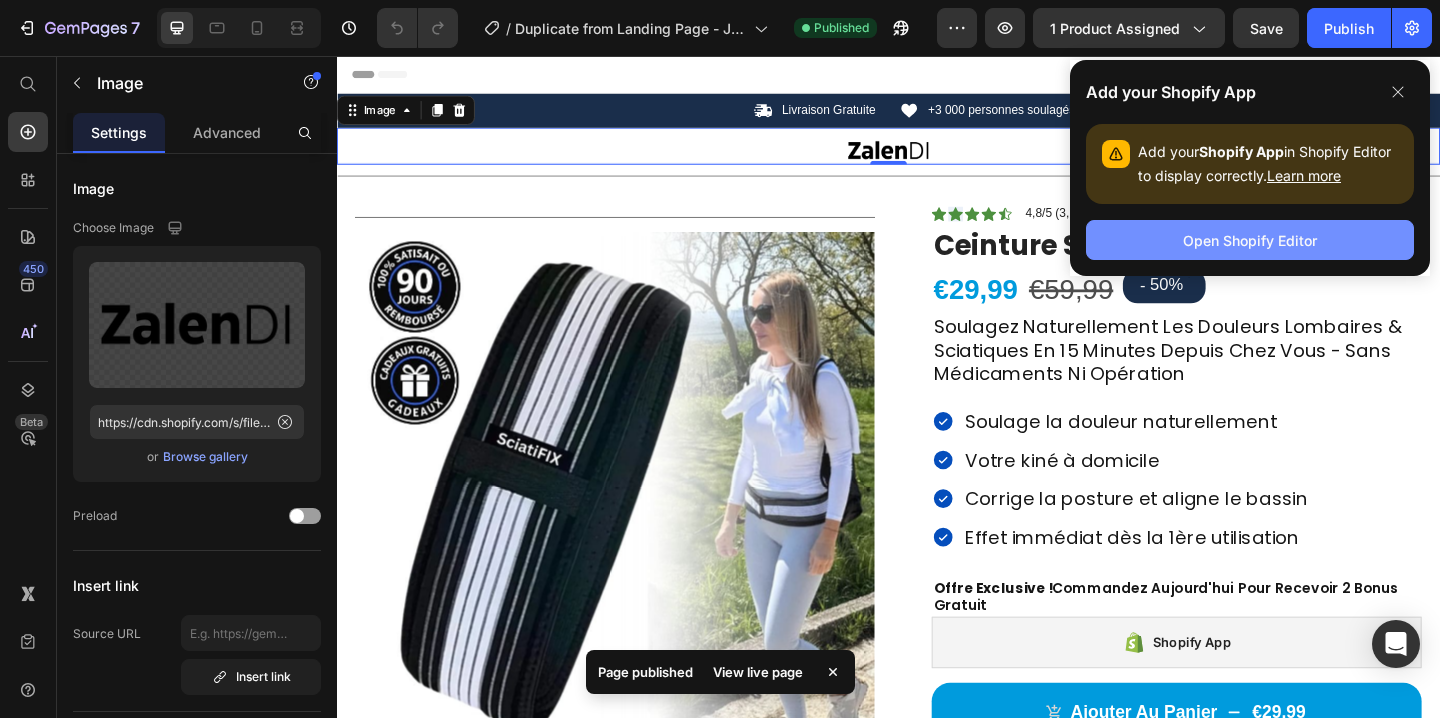 click on "Open Shopify Editor" at bounding box center (1250, 240) 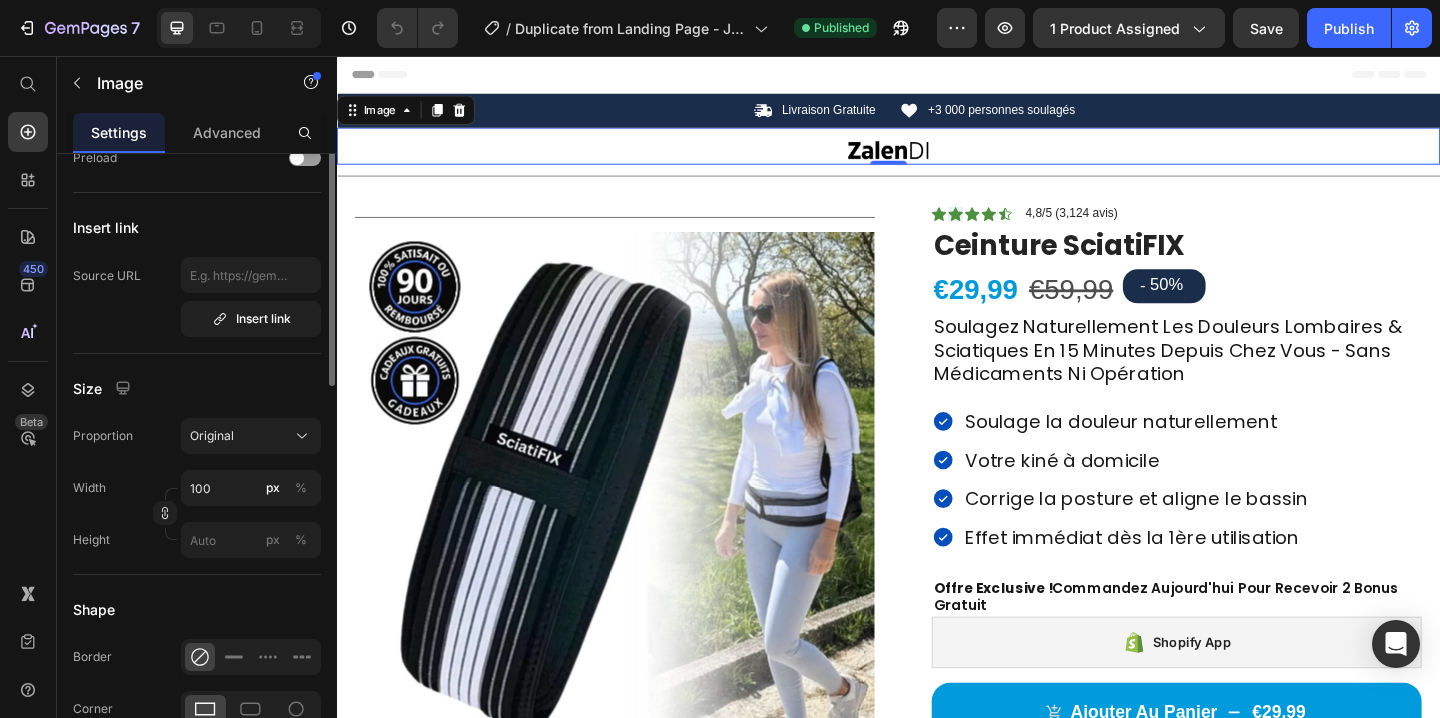 scroll, scrollTop: 850, scrollLeft: 0, axis: vertical 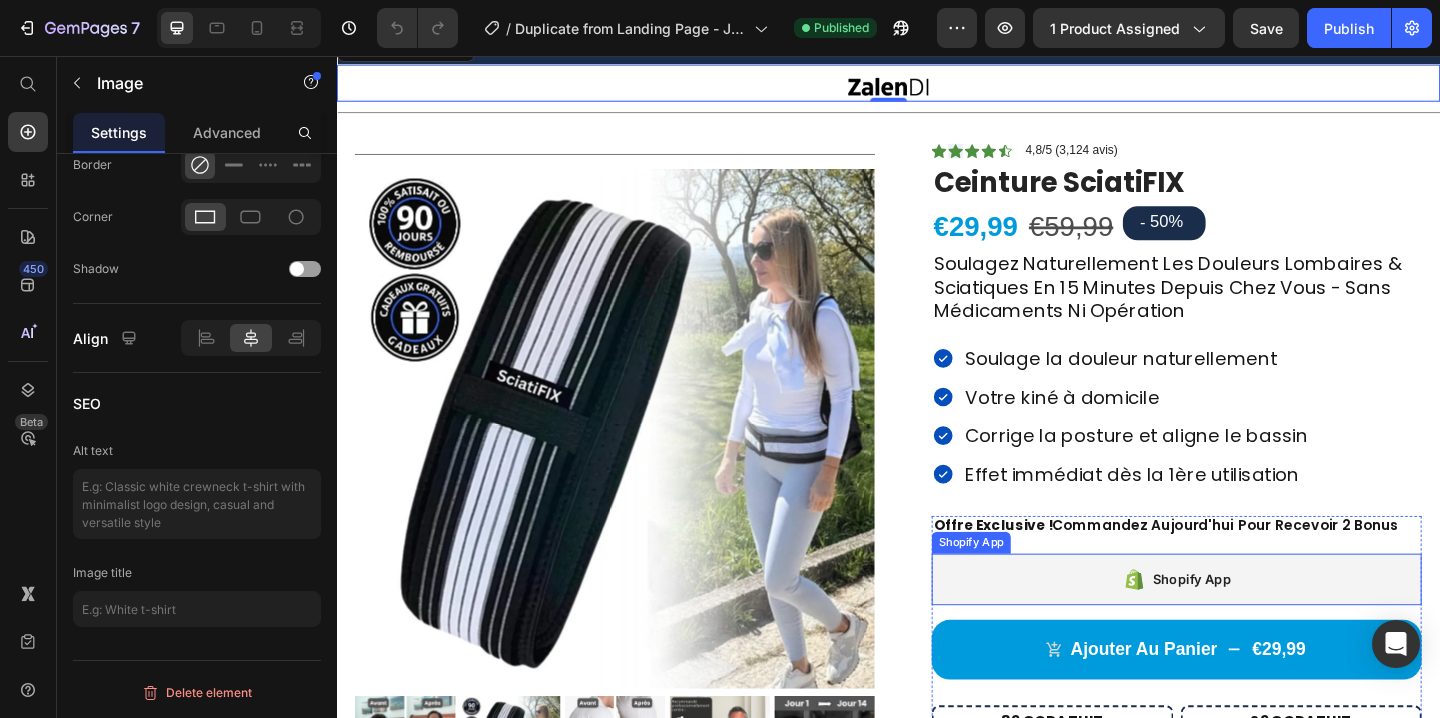 click on "Shopify App" at bounding box center (1250, 625) 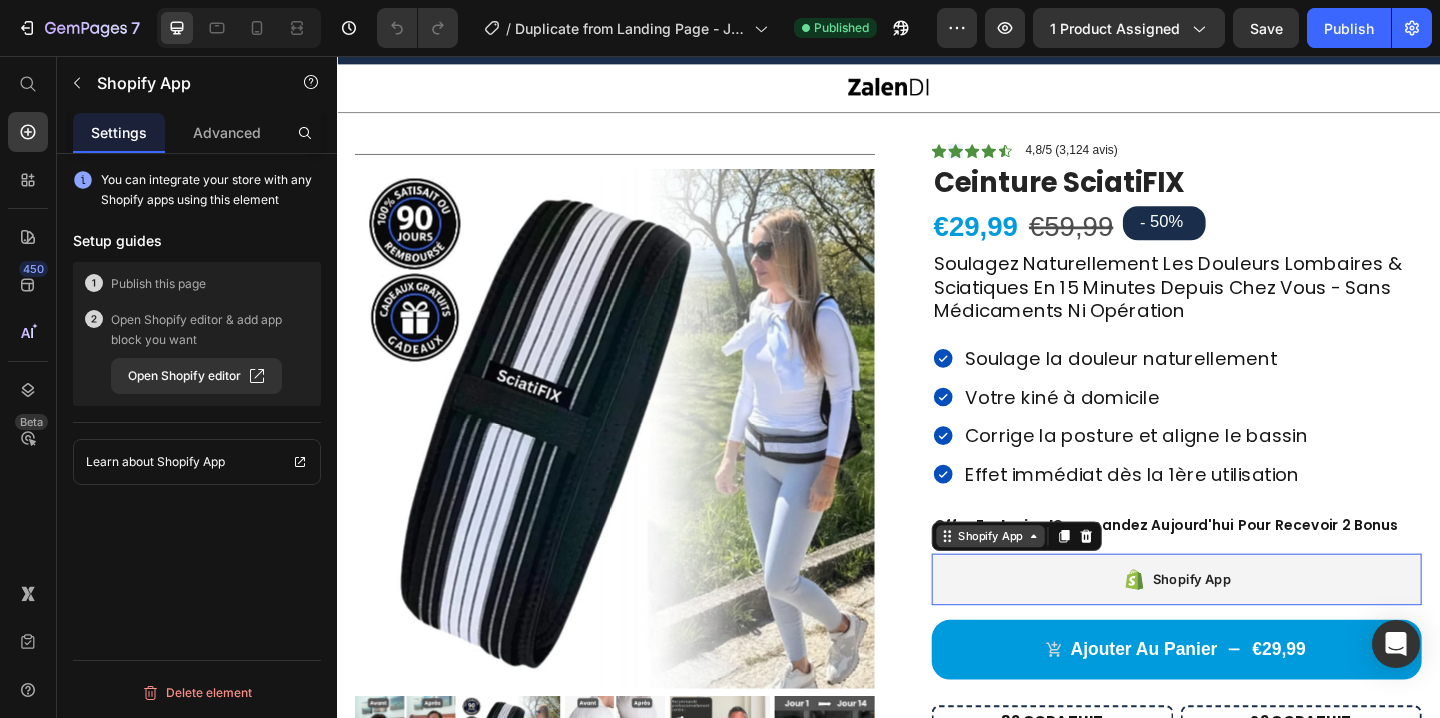 scroll, scrollTop: 0, scrollLeft: 0, axis: both 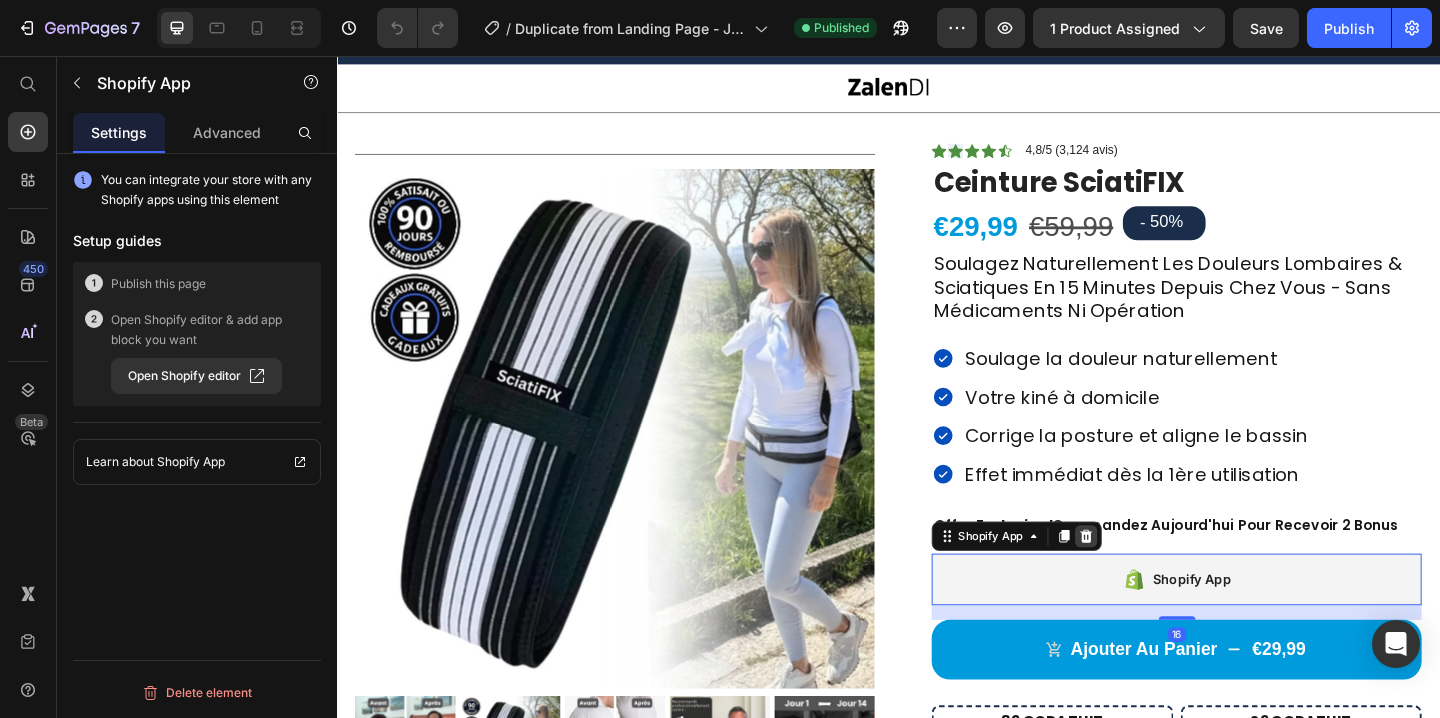 click 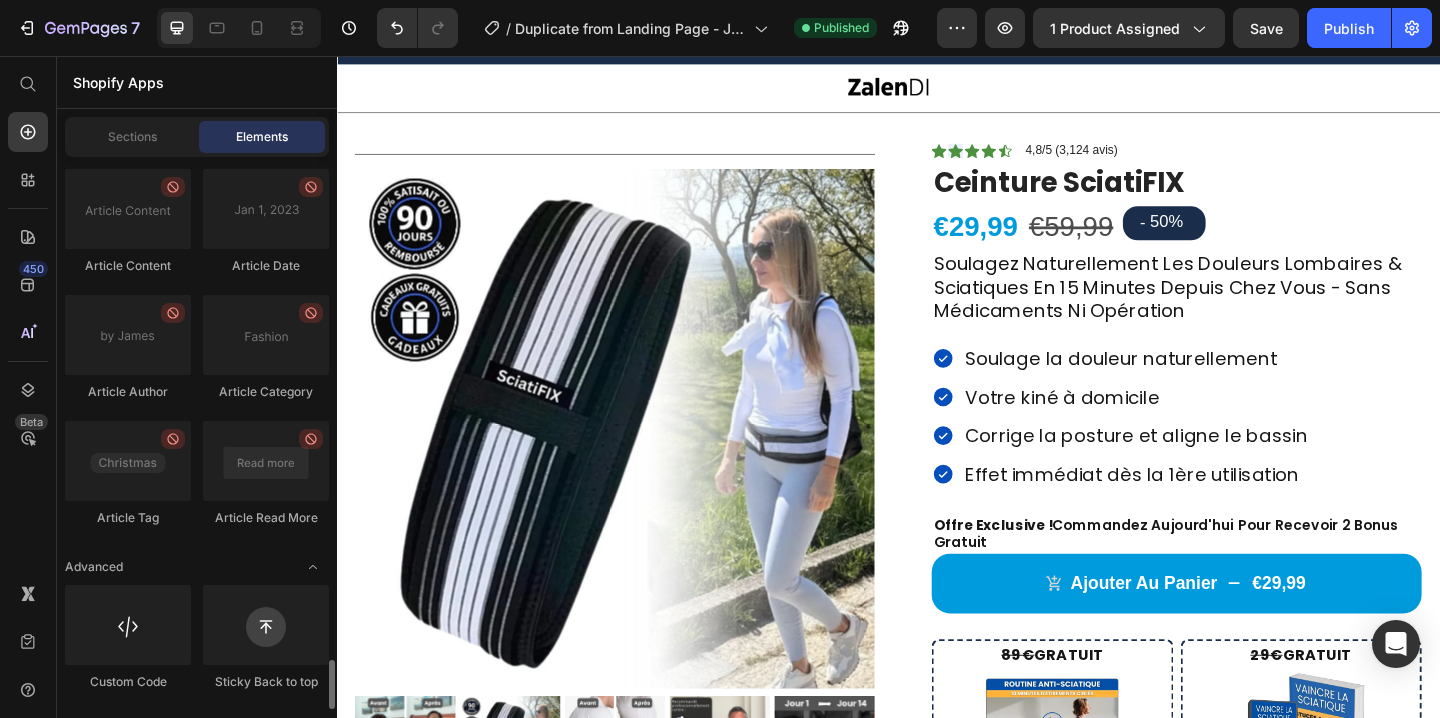 scroll, scrollTop: 5632, scrollLeft: 0, axis: vertical 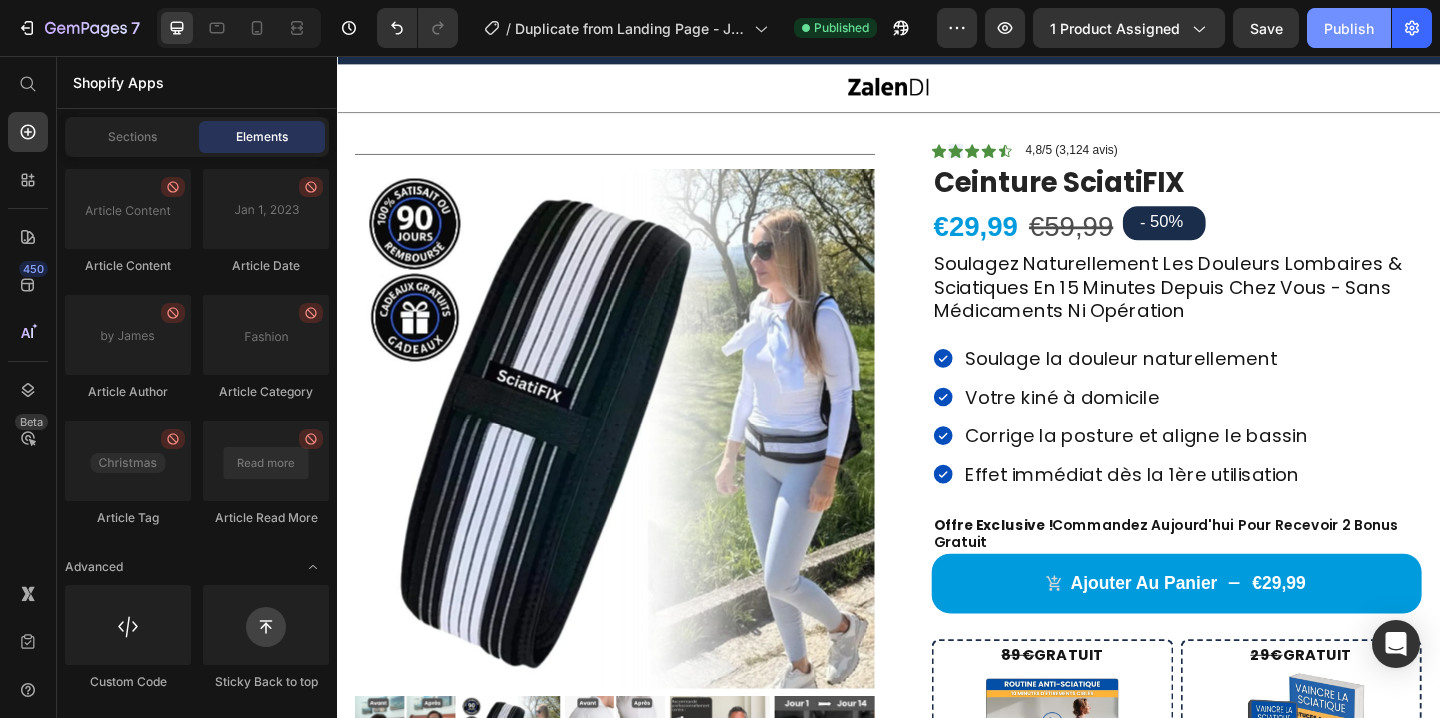click on "Publish" 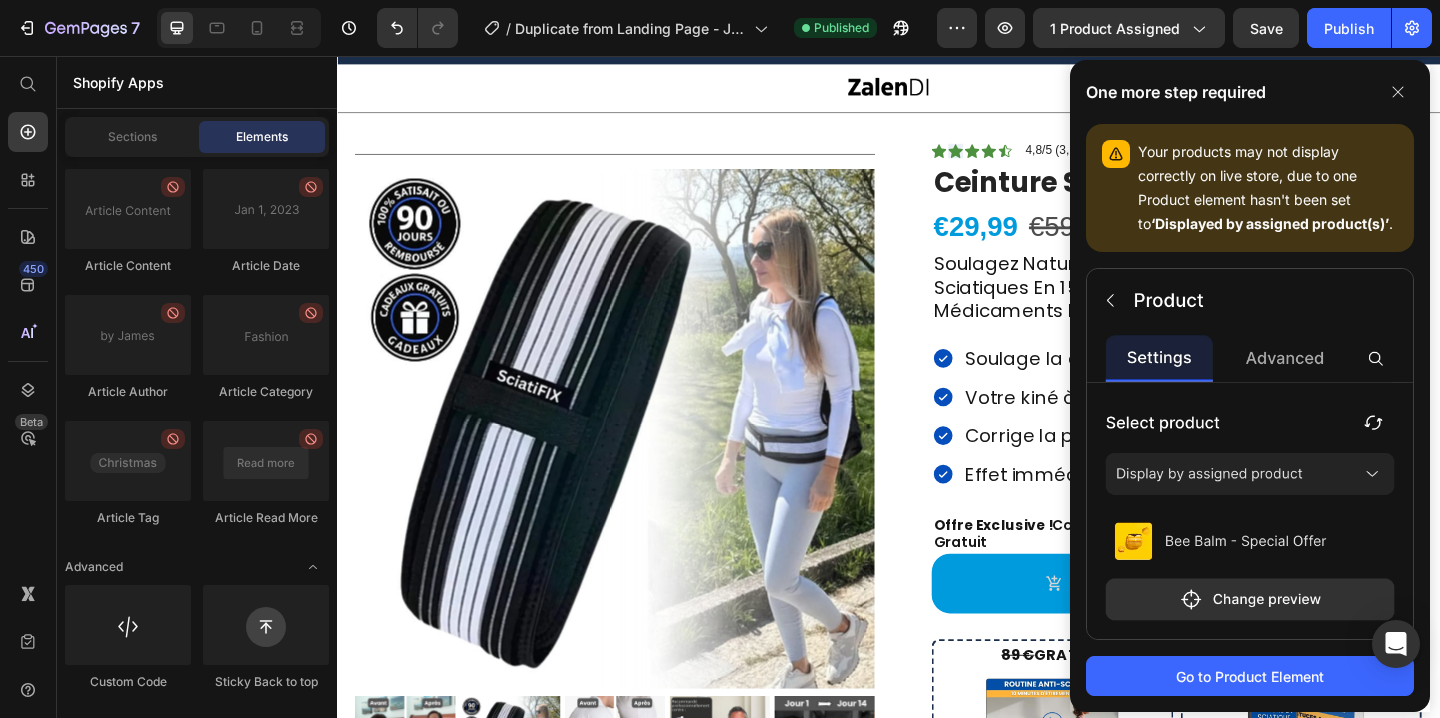 click 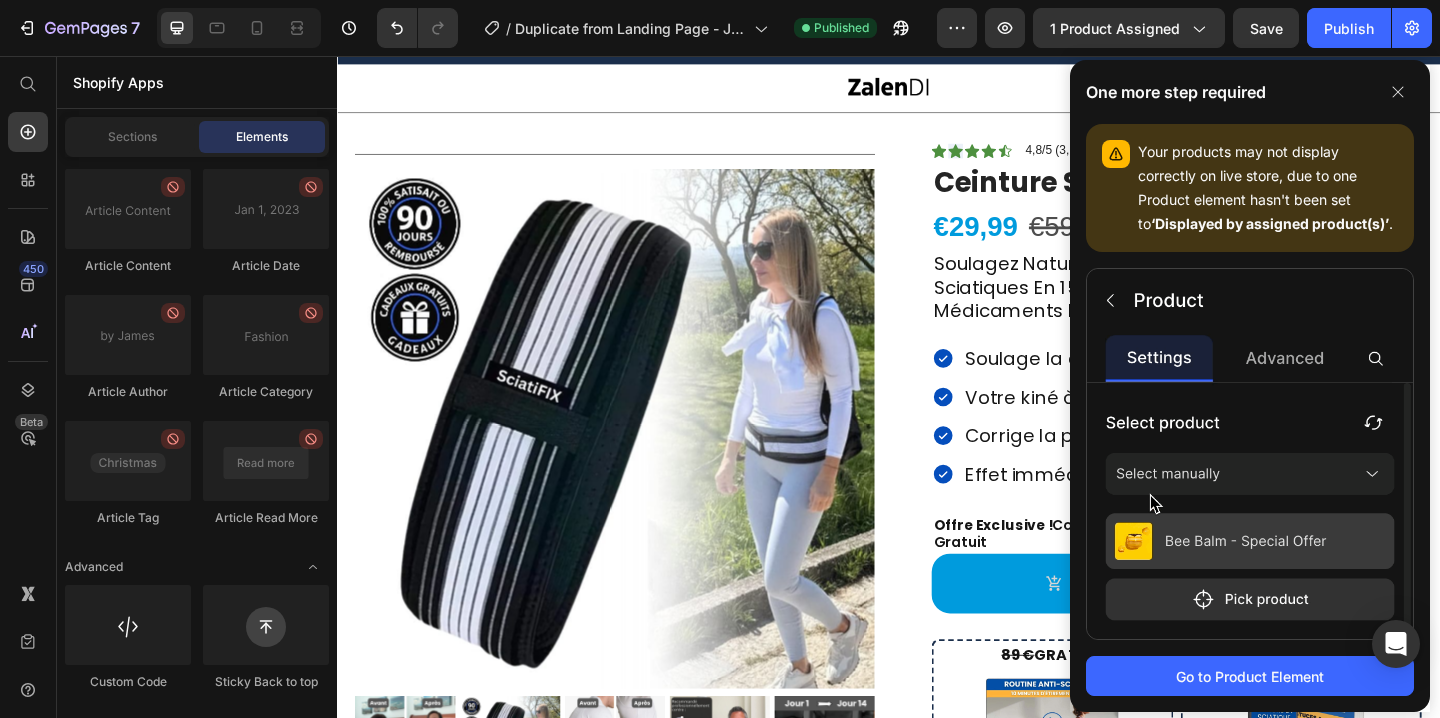 click 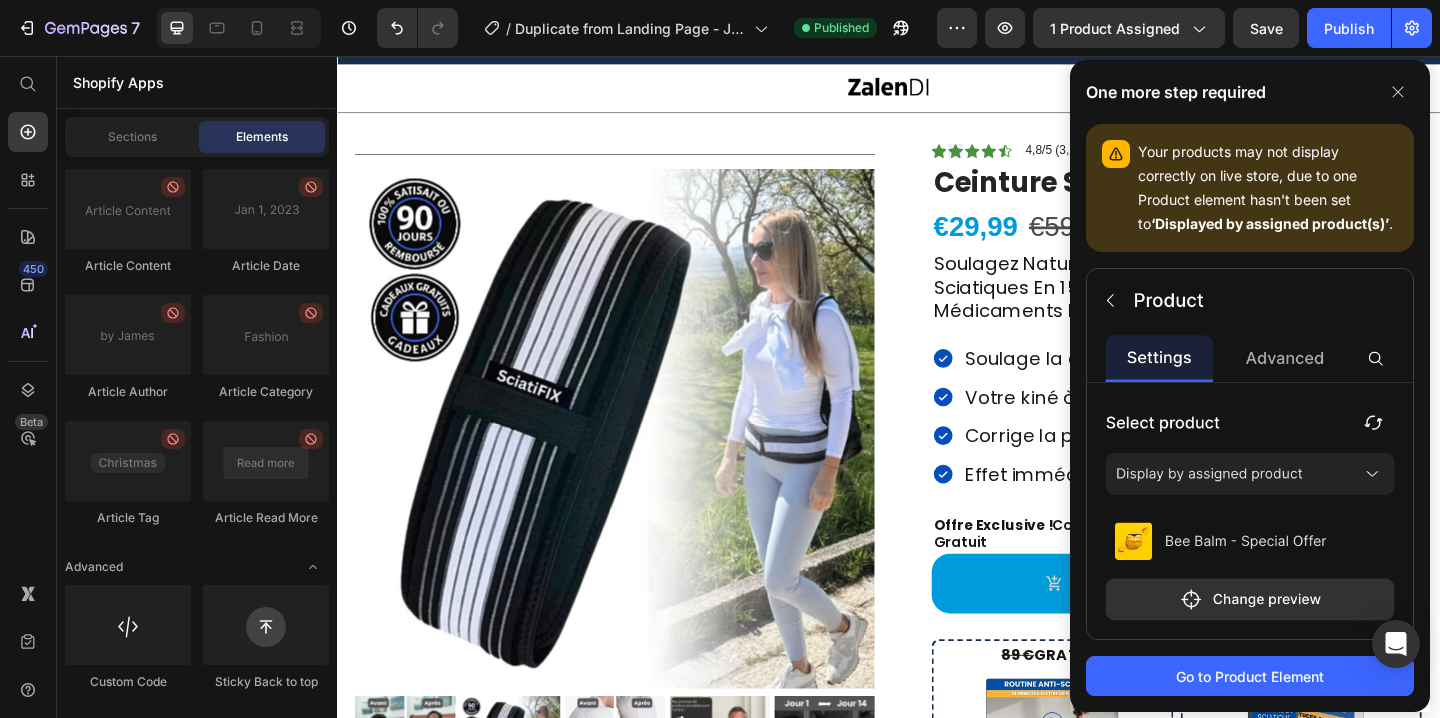 click 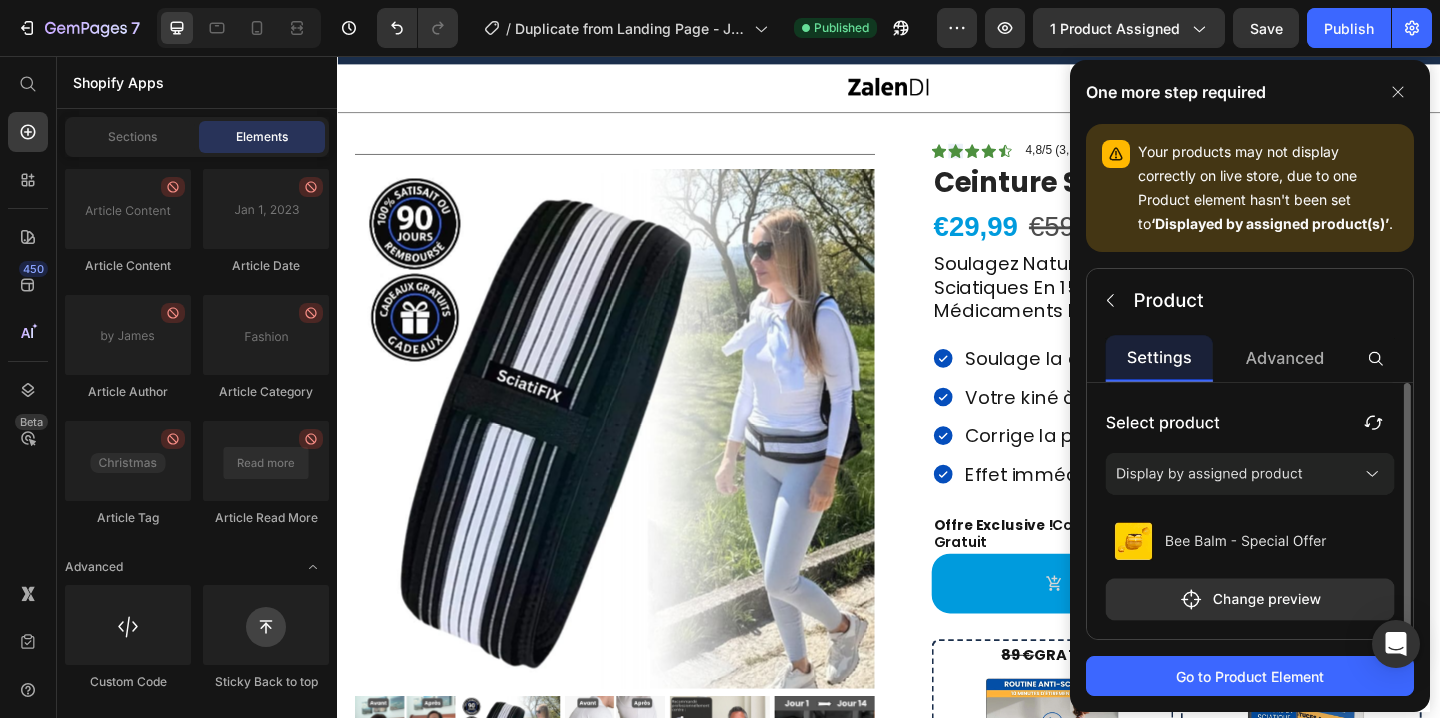 click 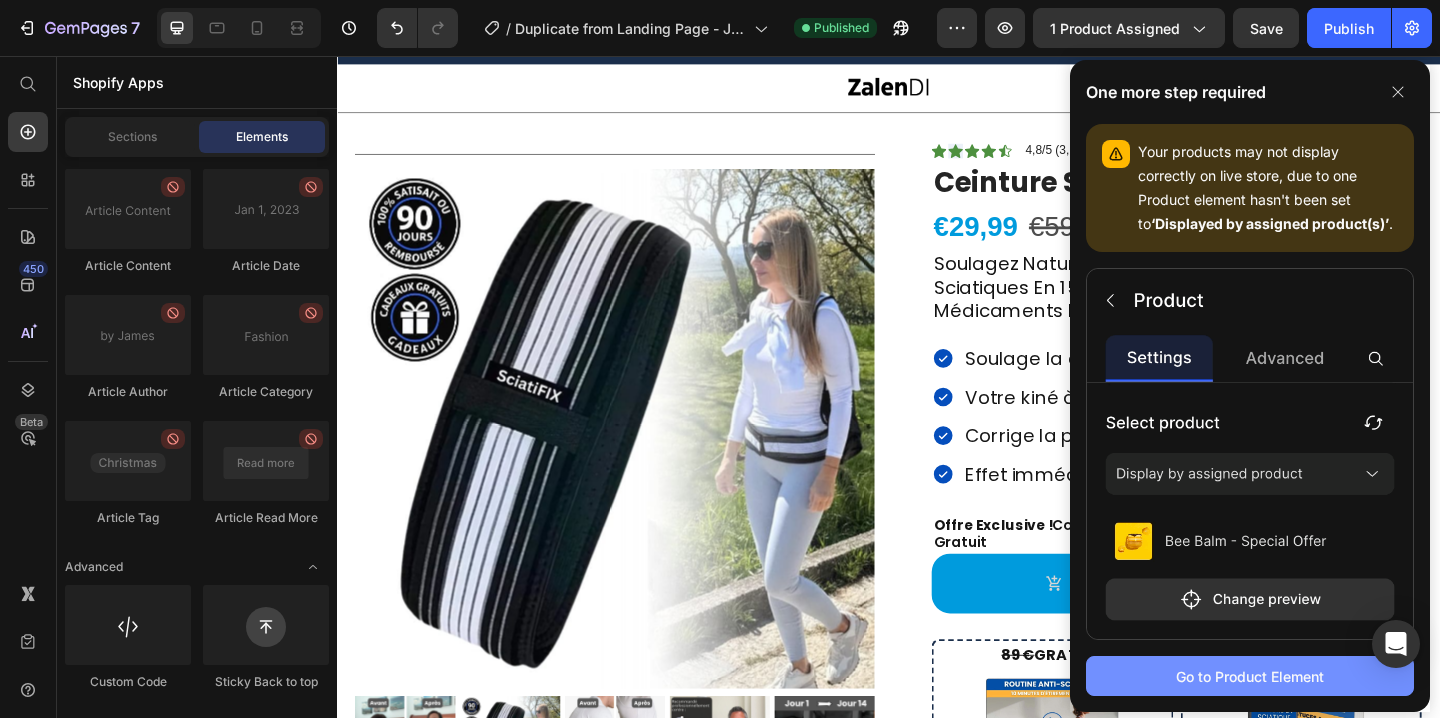 click on "Go to Product Element" at bounding box center [1250, 676] 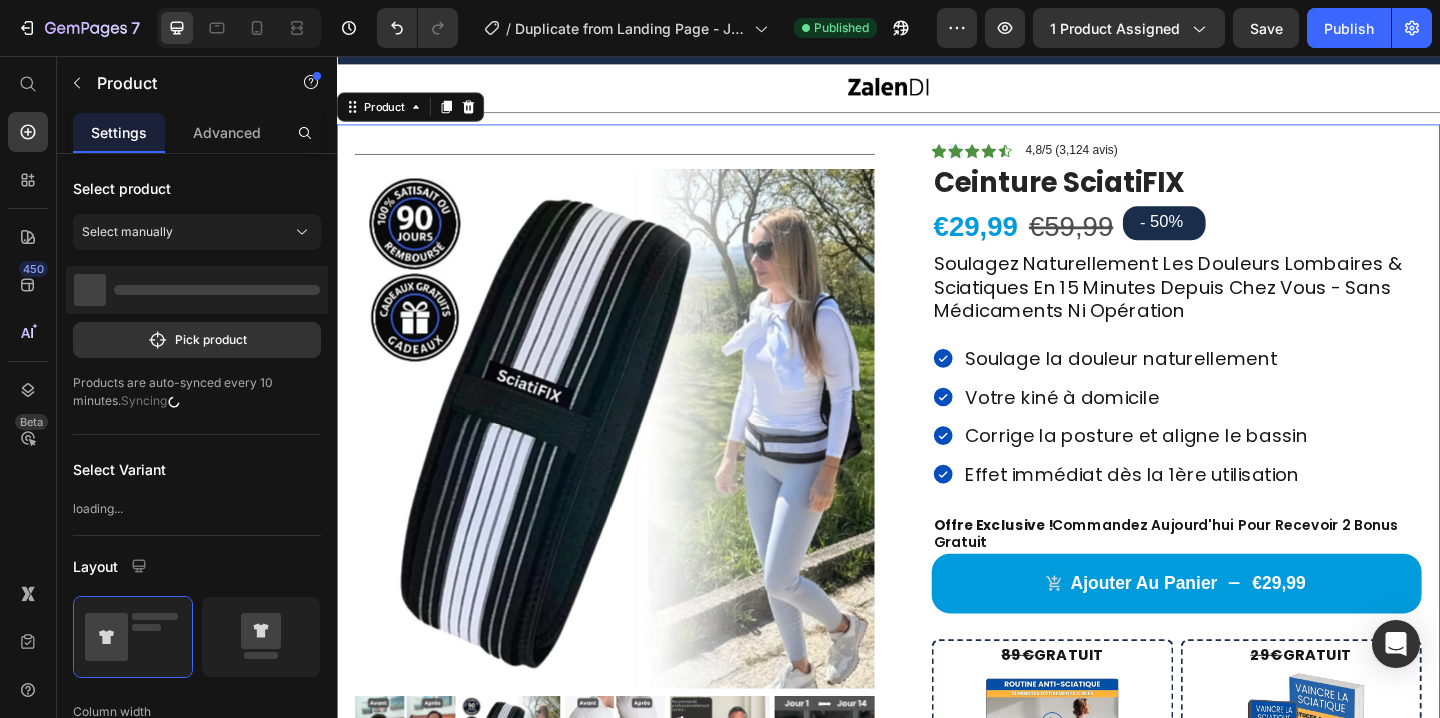 scroll, scrollTop: 73, scrollLeft: 0, axis: vertical 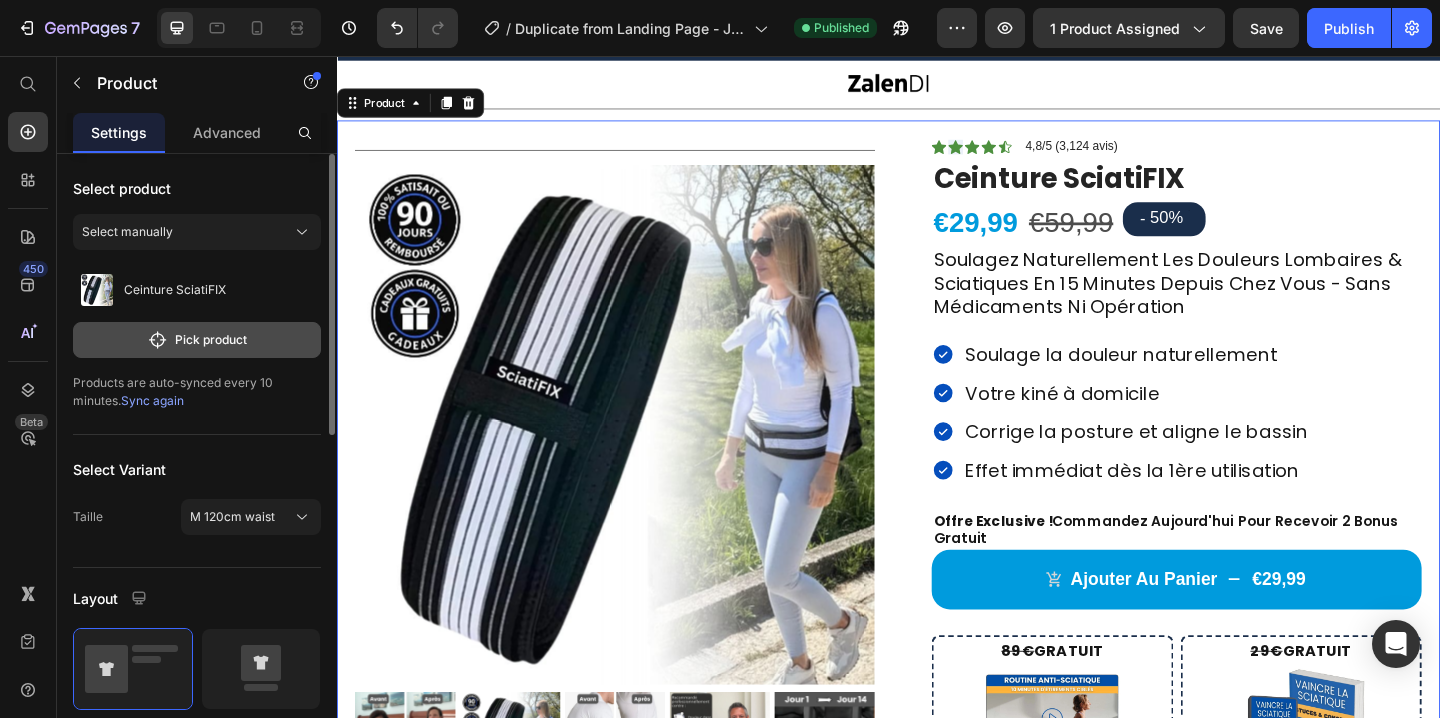 click on "Pick product" 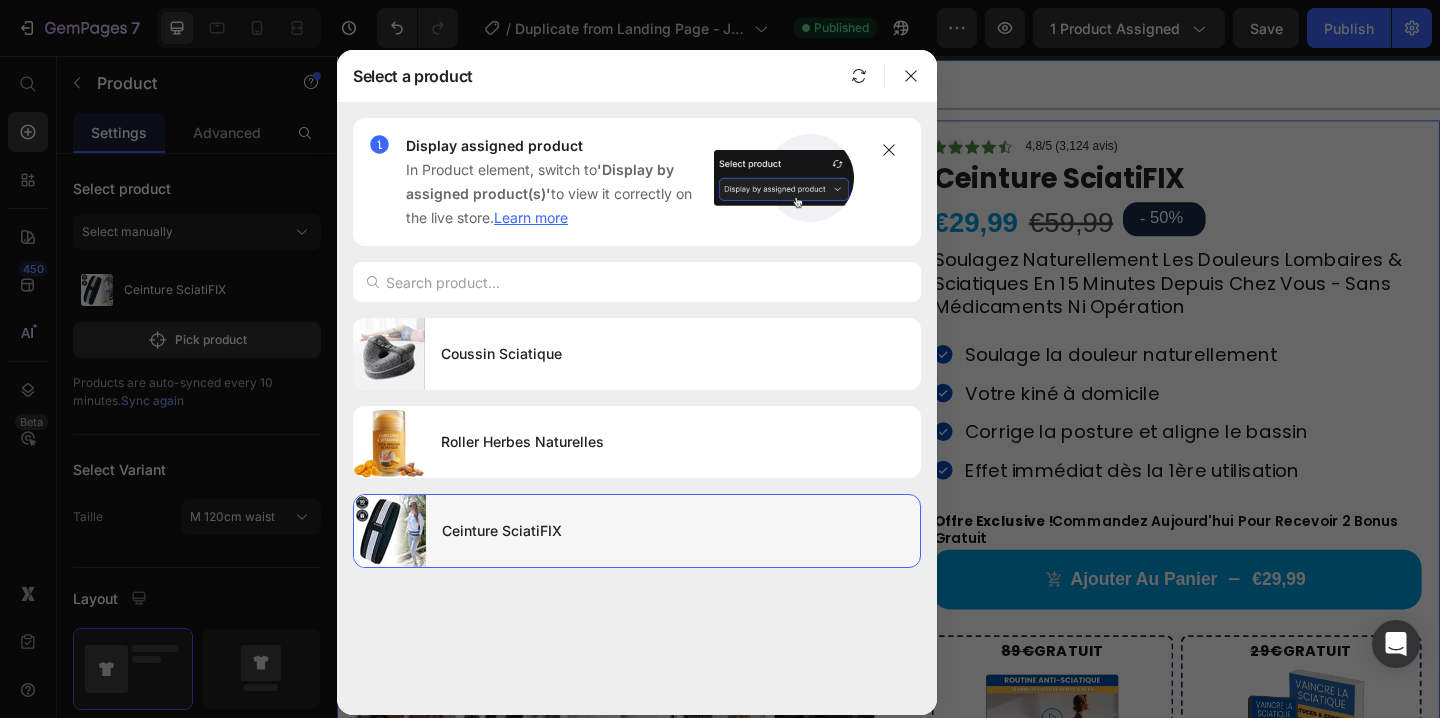 click on "Ceinture SciatiFIX" at bounding box center [673, 531] 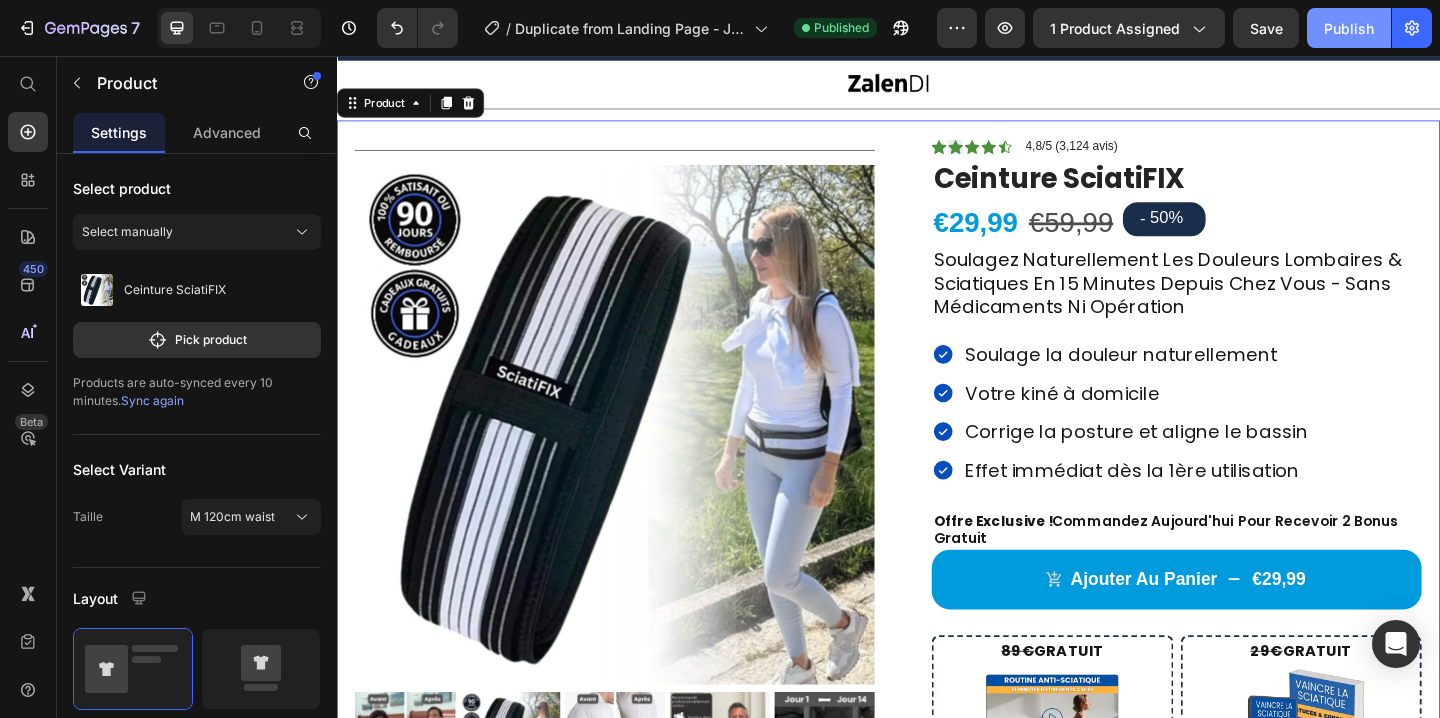 click on "Publish" 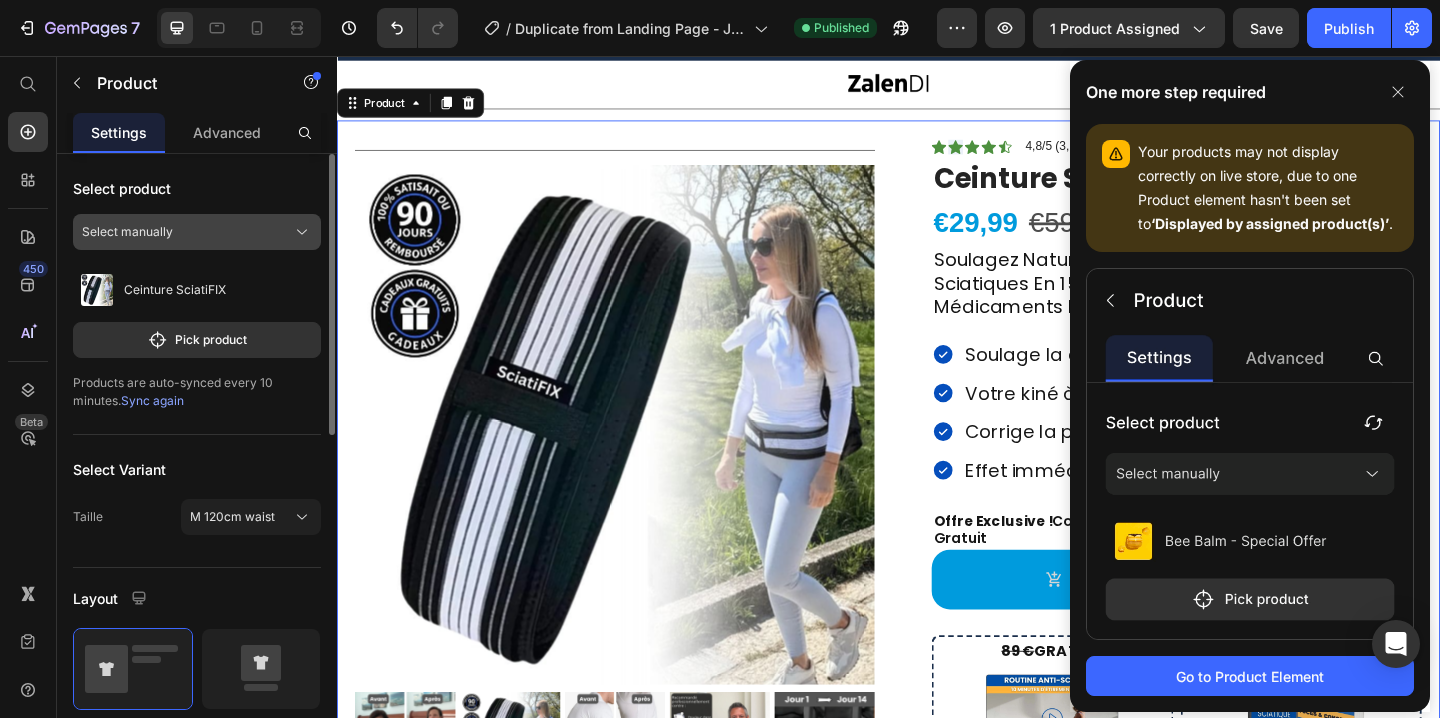 click on "Select manually" 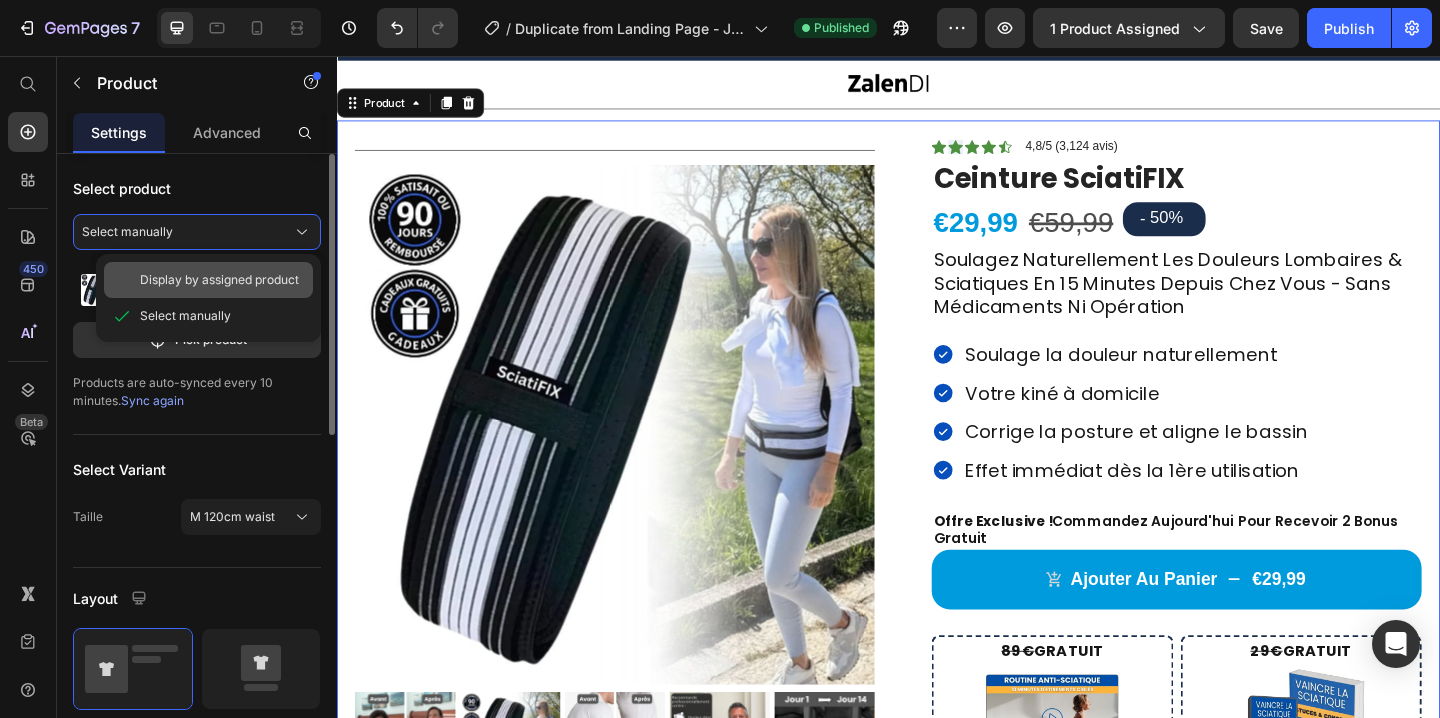 click on "Display by assigned product" at bounding box center [219, 280] 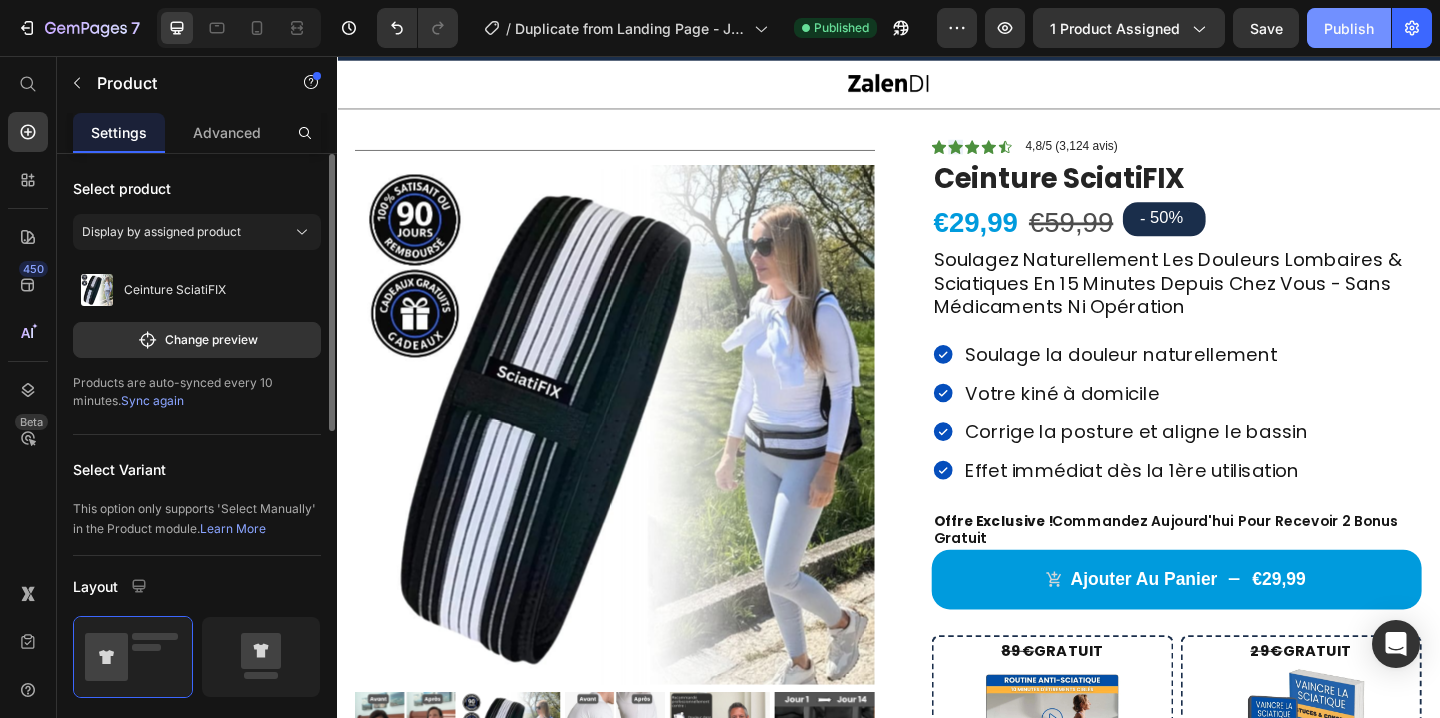 click on "Publish" at bounding box center [1349, 28] 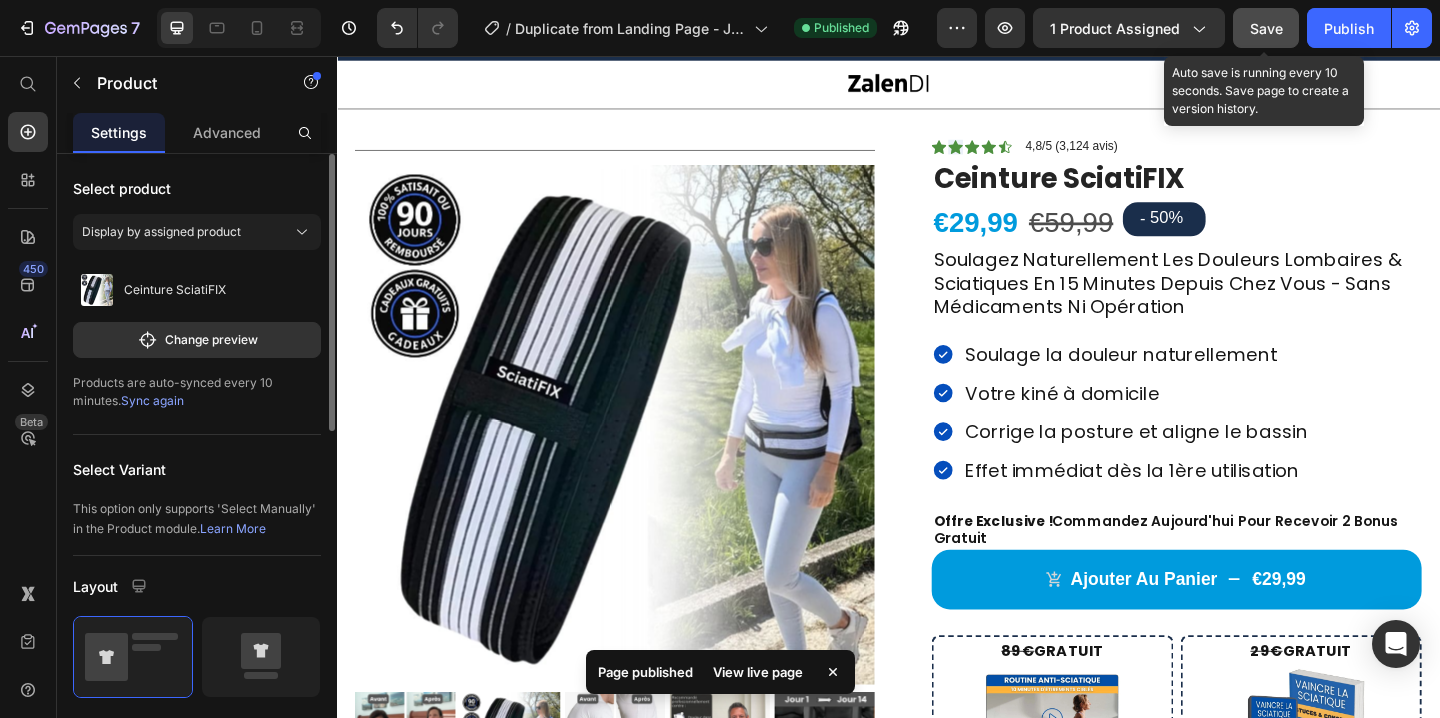 click on "Save" at bounding box center [1266, 28] 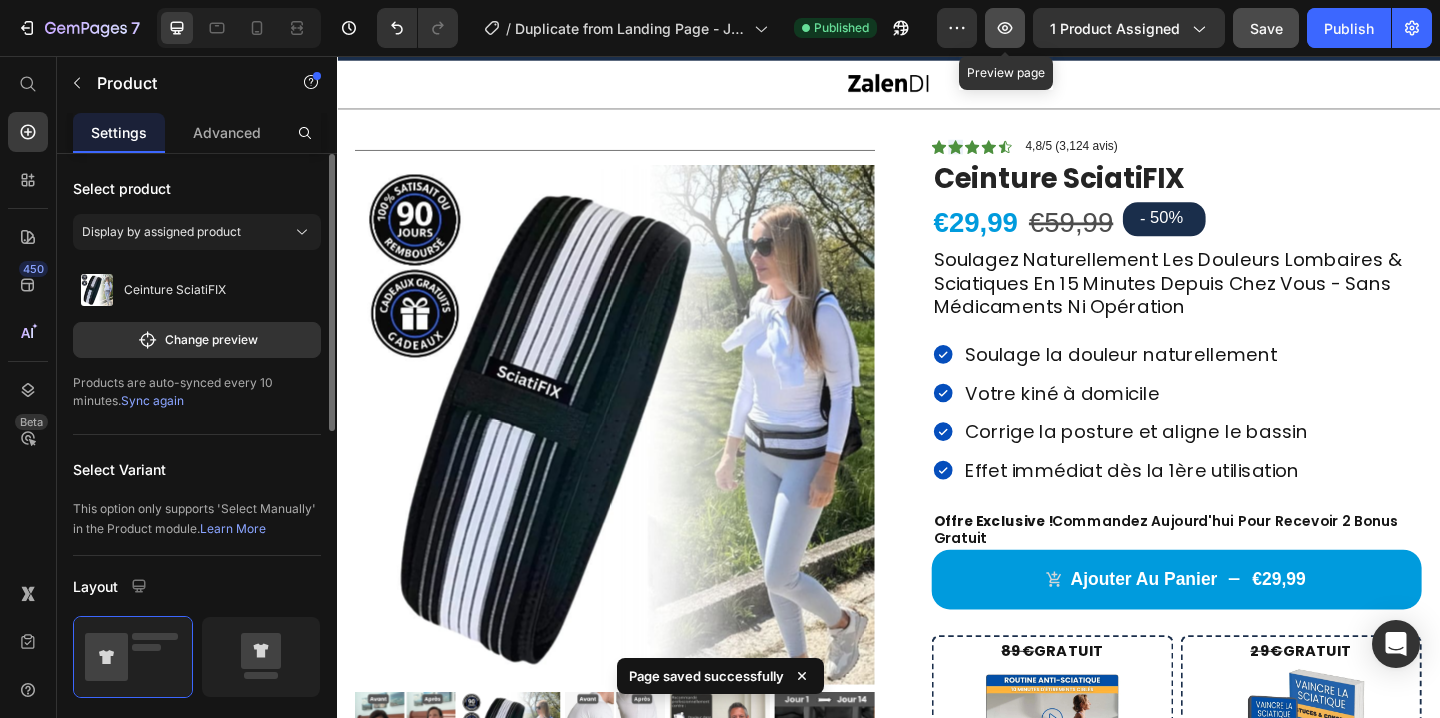 click 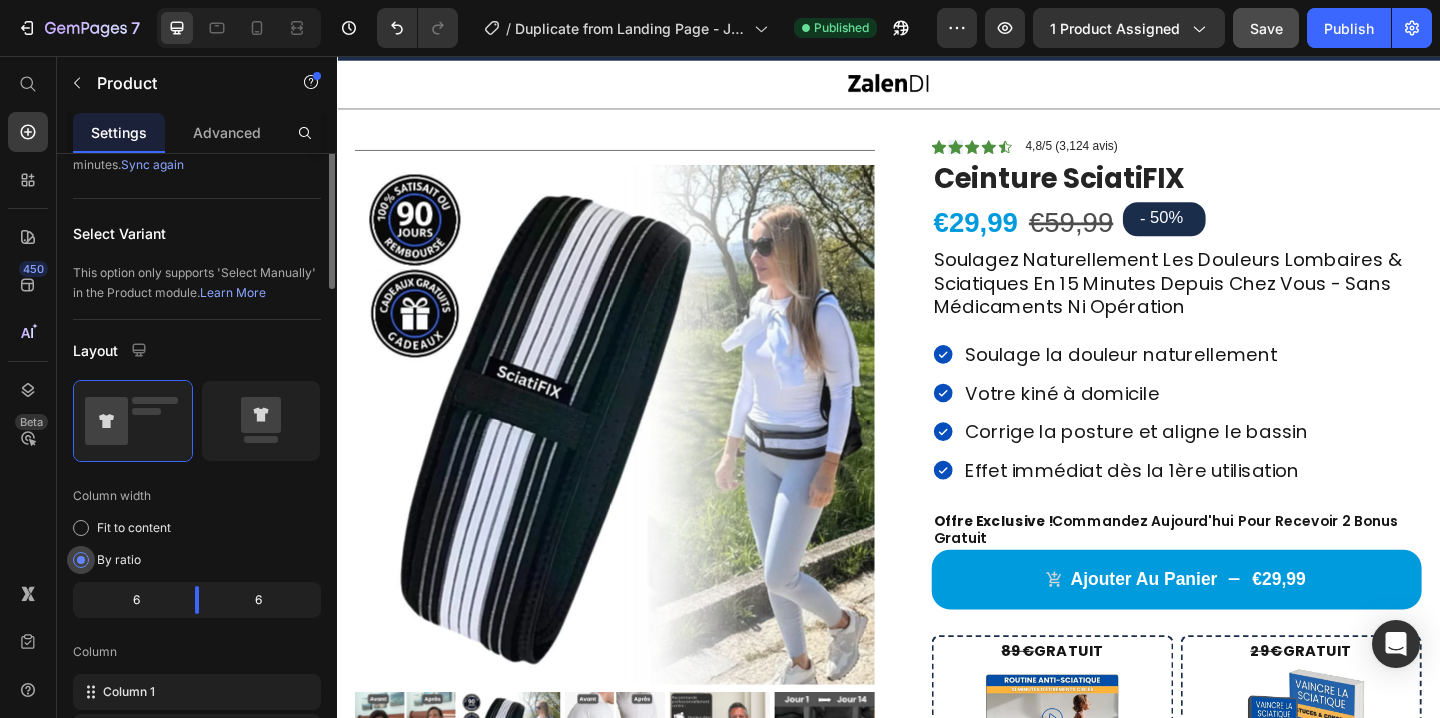 scroll, scrollTop: 517, scrollLeft: 0, axis: vertical 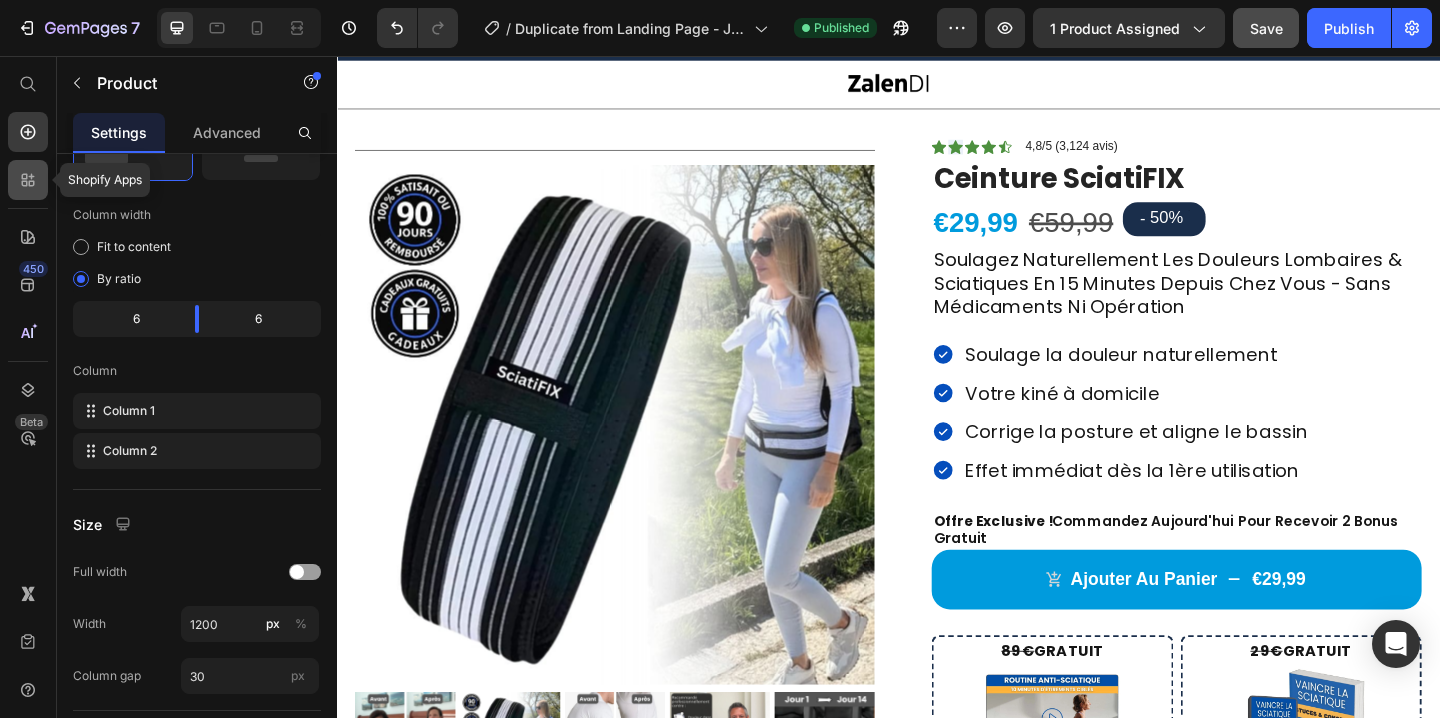 click 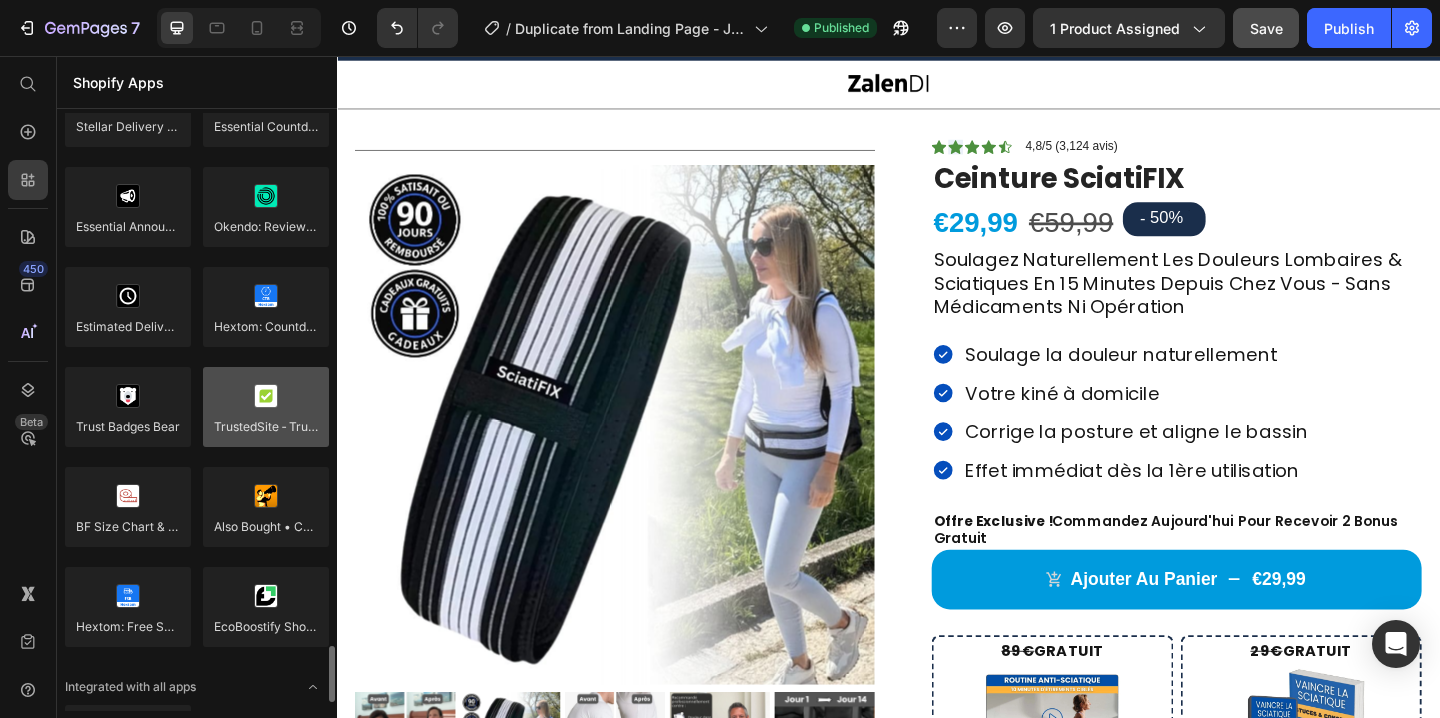 scroll, scrollTop: 5724, scrollLeft: 0, axis: vertical 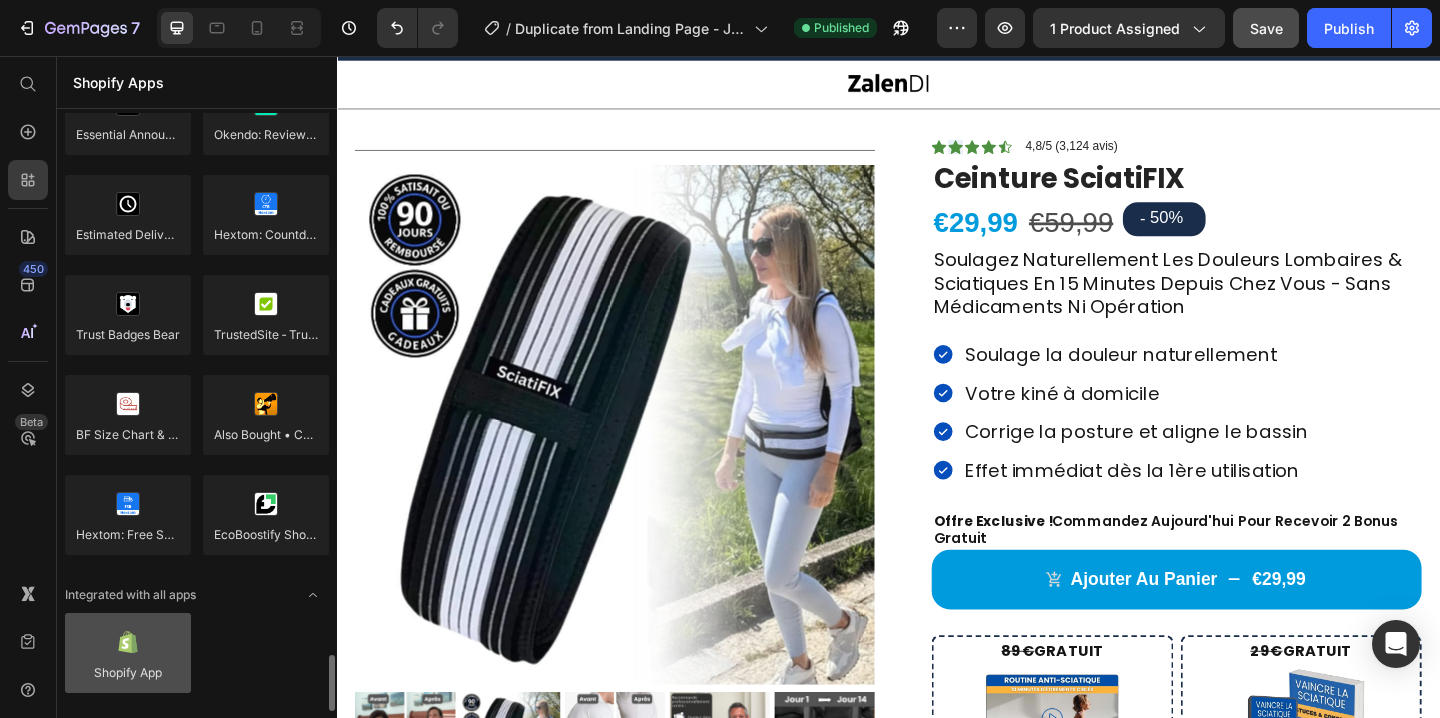 click at bounding box center (128, 653) 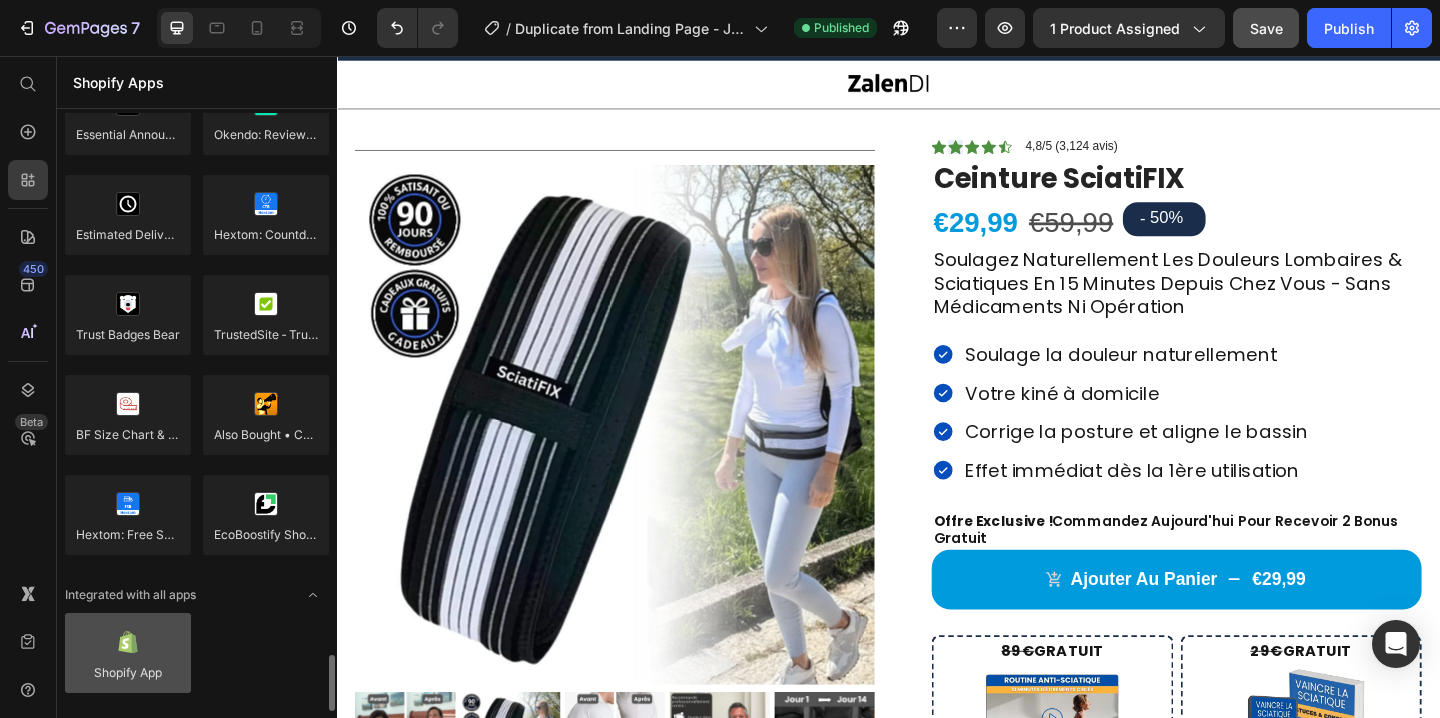 click at bounding box center (128, 653) 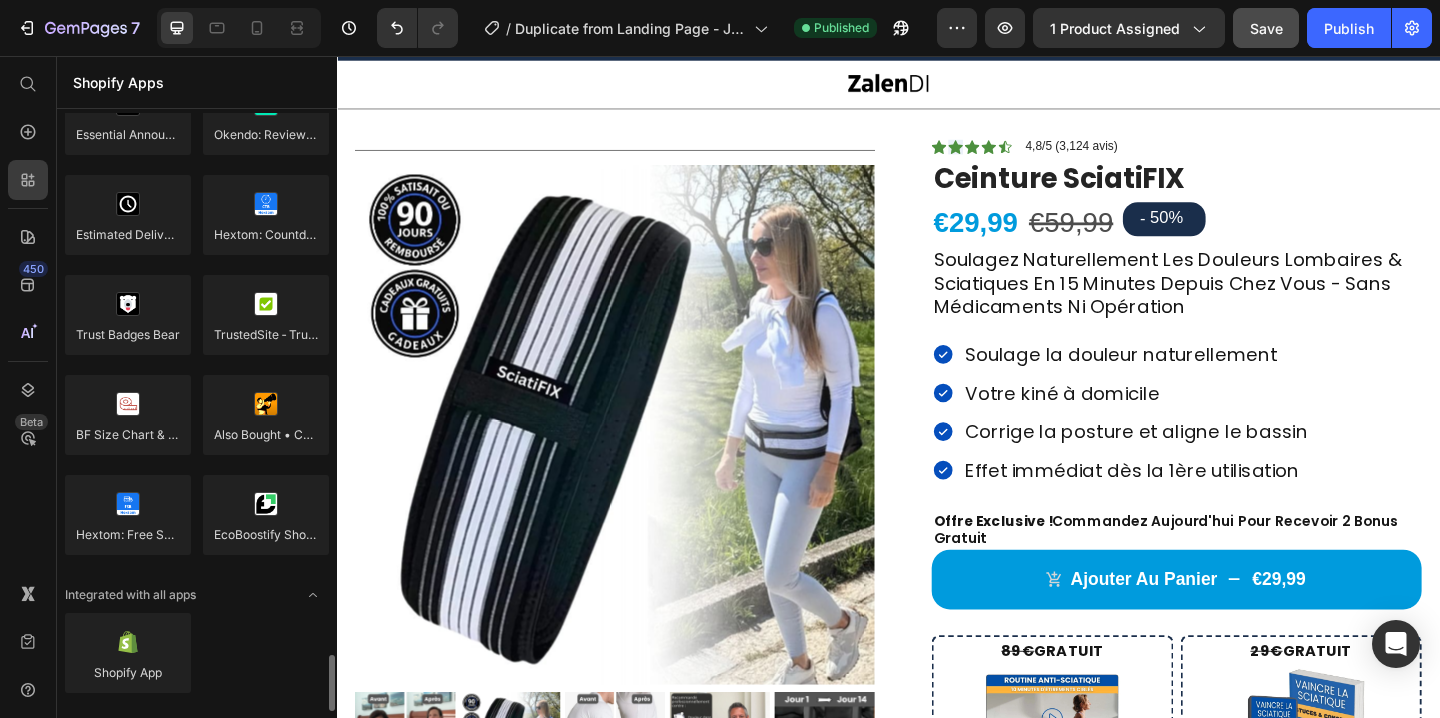 click on "Shopify App" 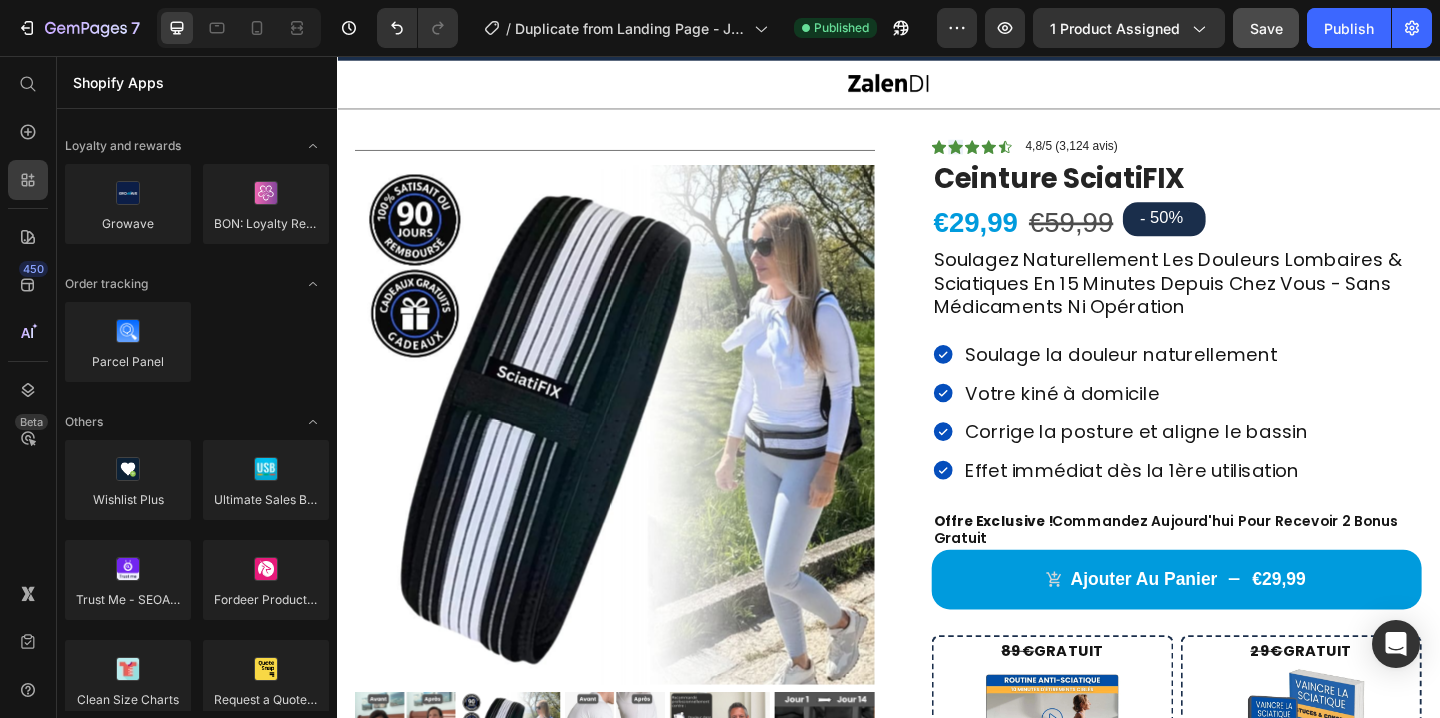 scroll, scrollTop: 5467, scrollLeft: 0, axis: vertical 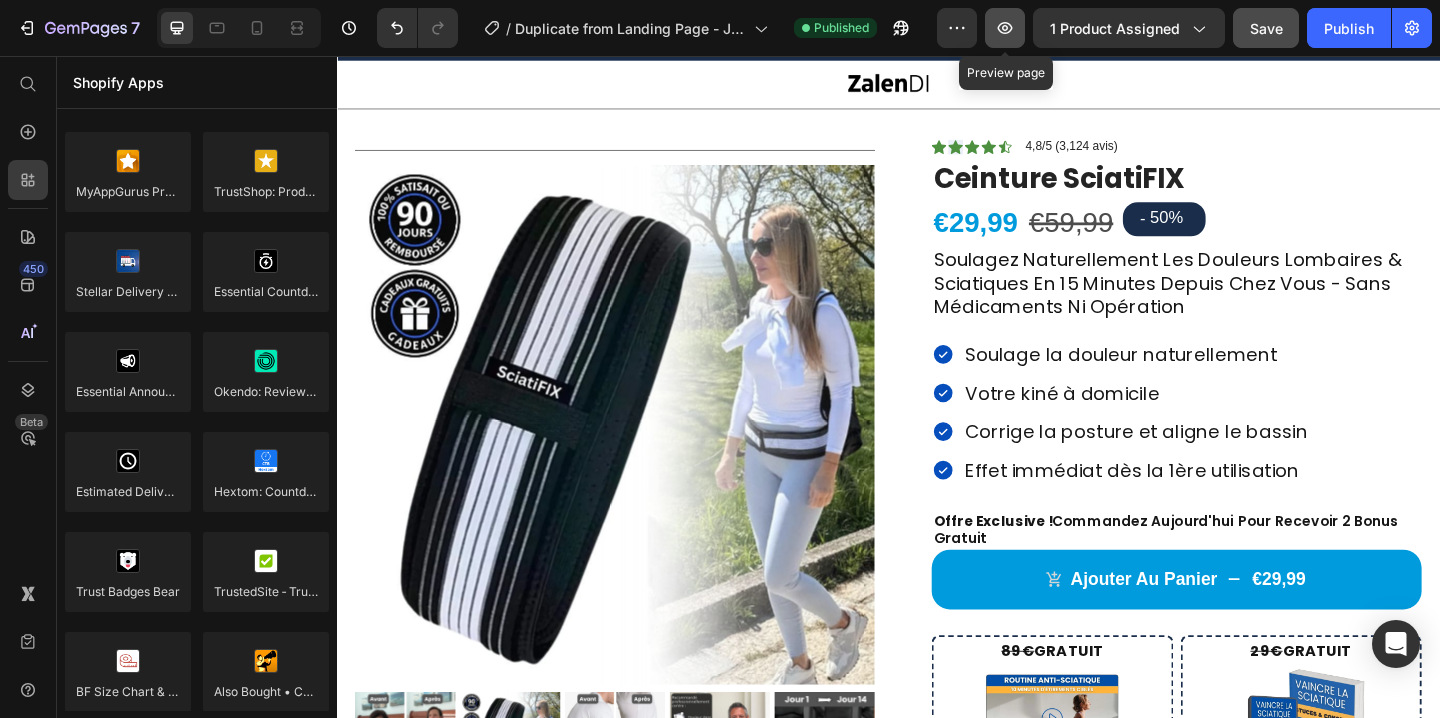 click 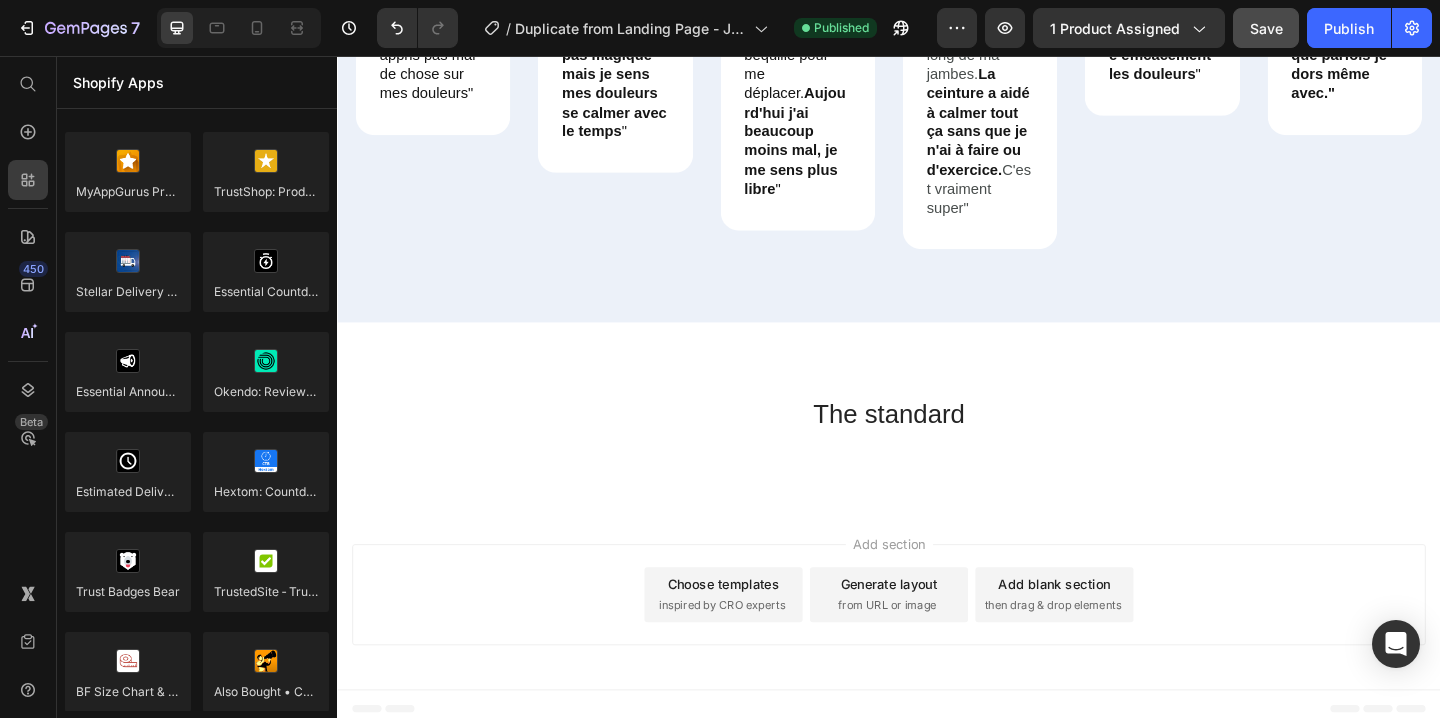 scroll, scrollTop: 12250, scrollLeft: 0, axis: vertical 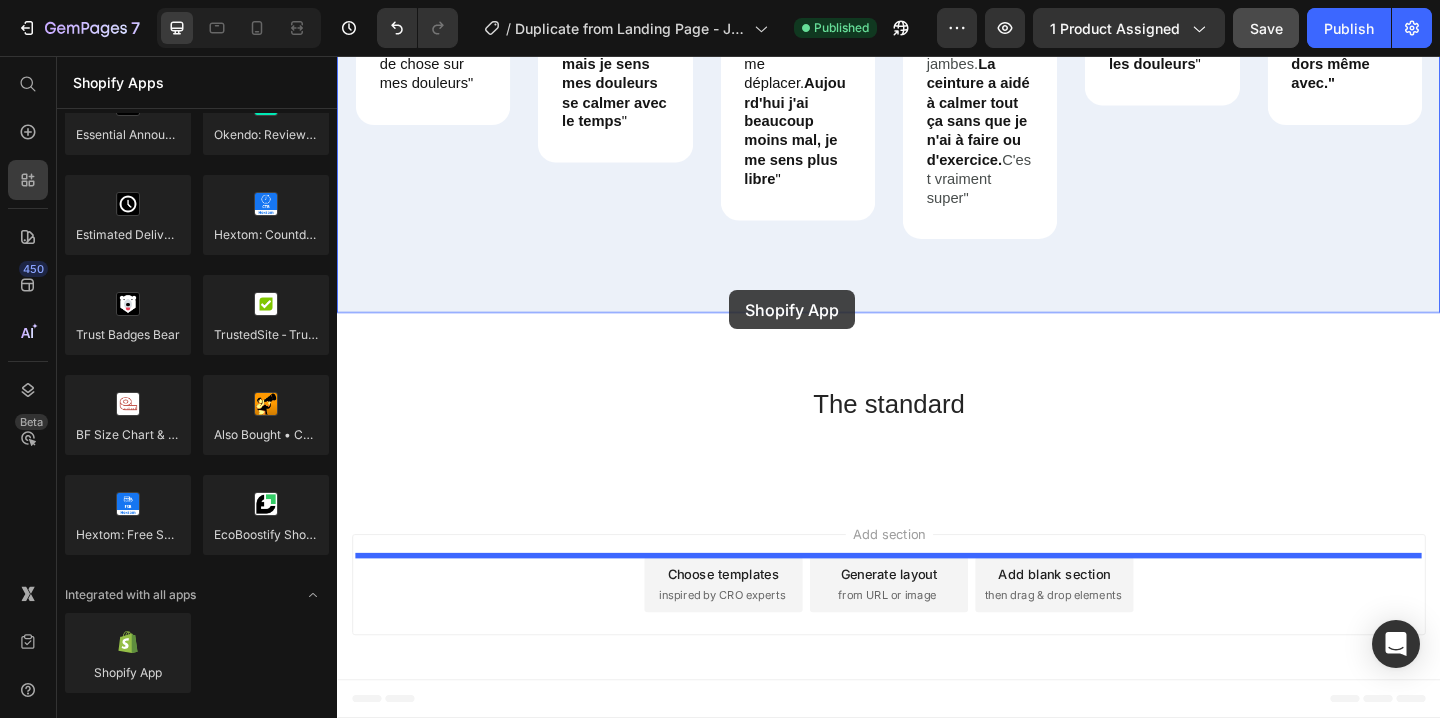 drag, startPoint x: 445, startPoint y: 727, endPoint x: 763, endPoint y: 311, distance: 523.622 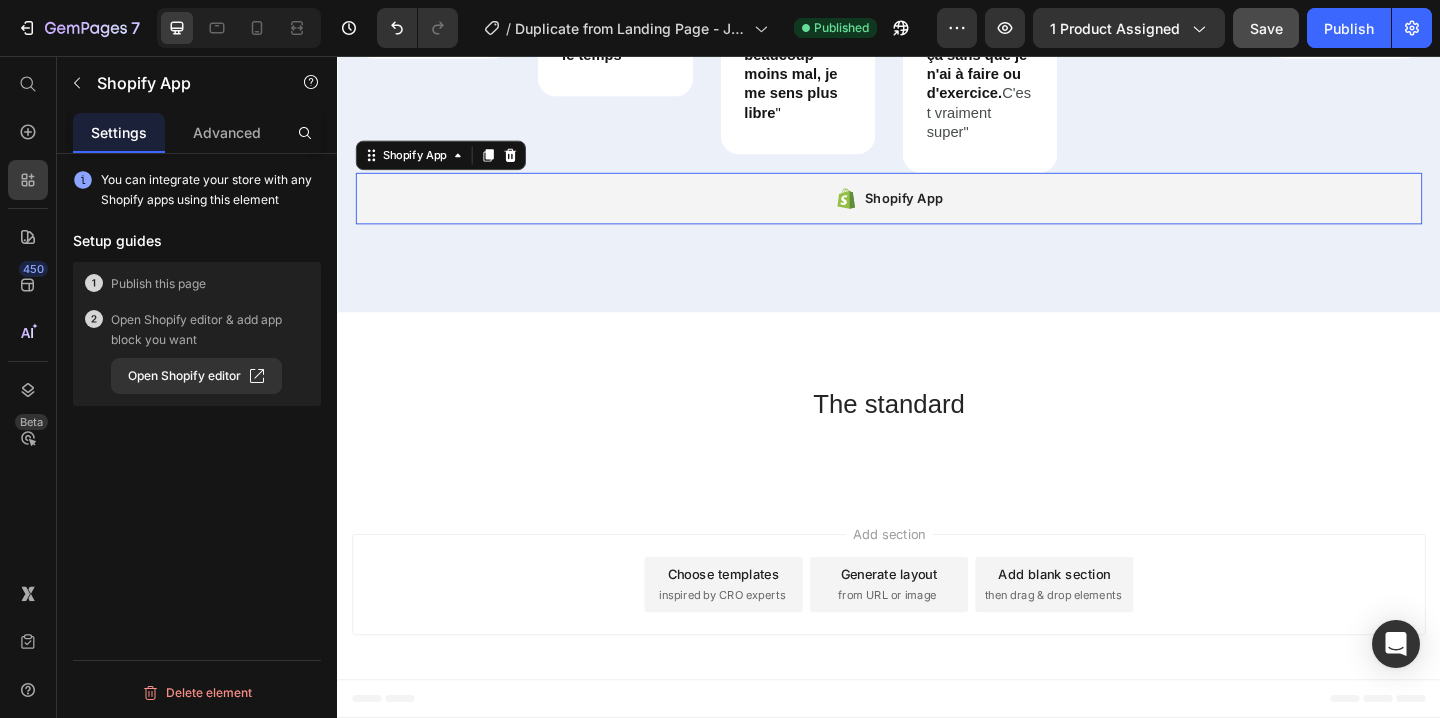 scroll, scrollTop: 0, scrollLeft: 0, axis: both 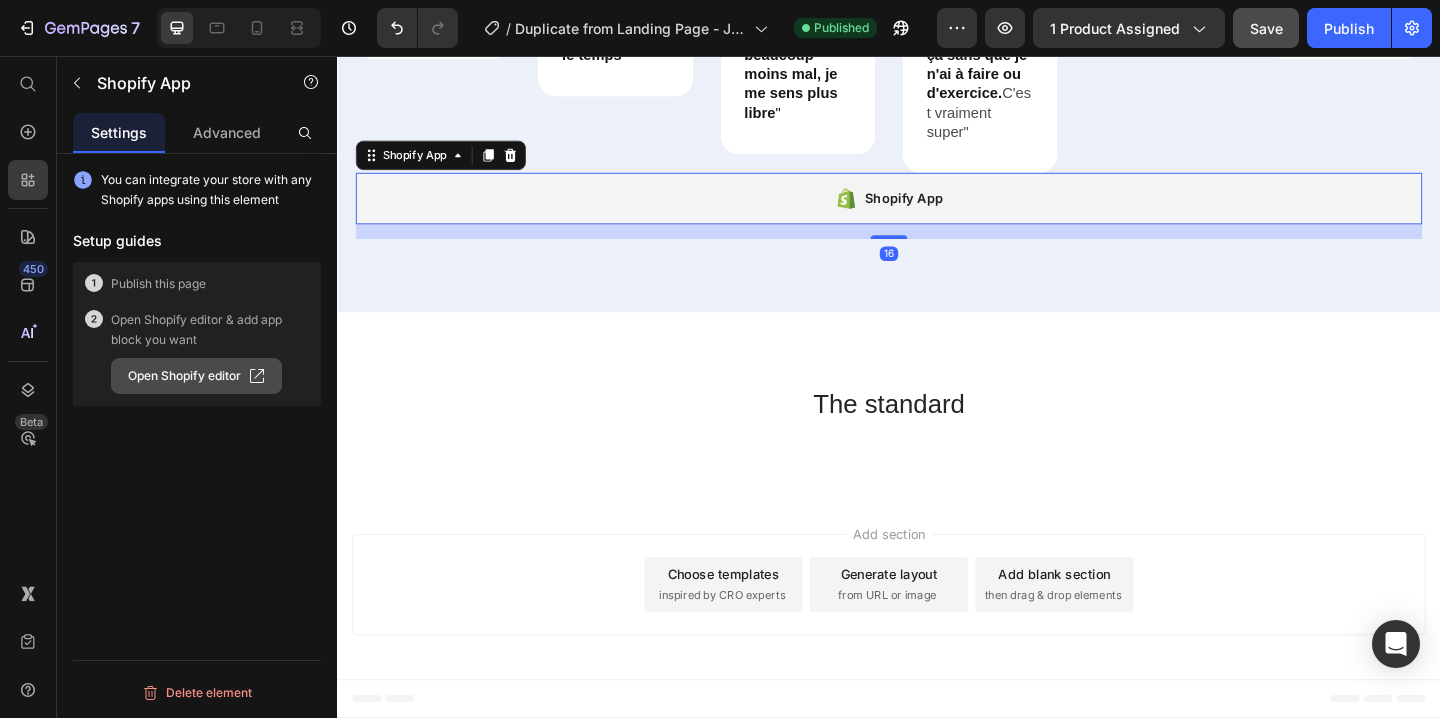 click 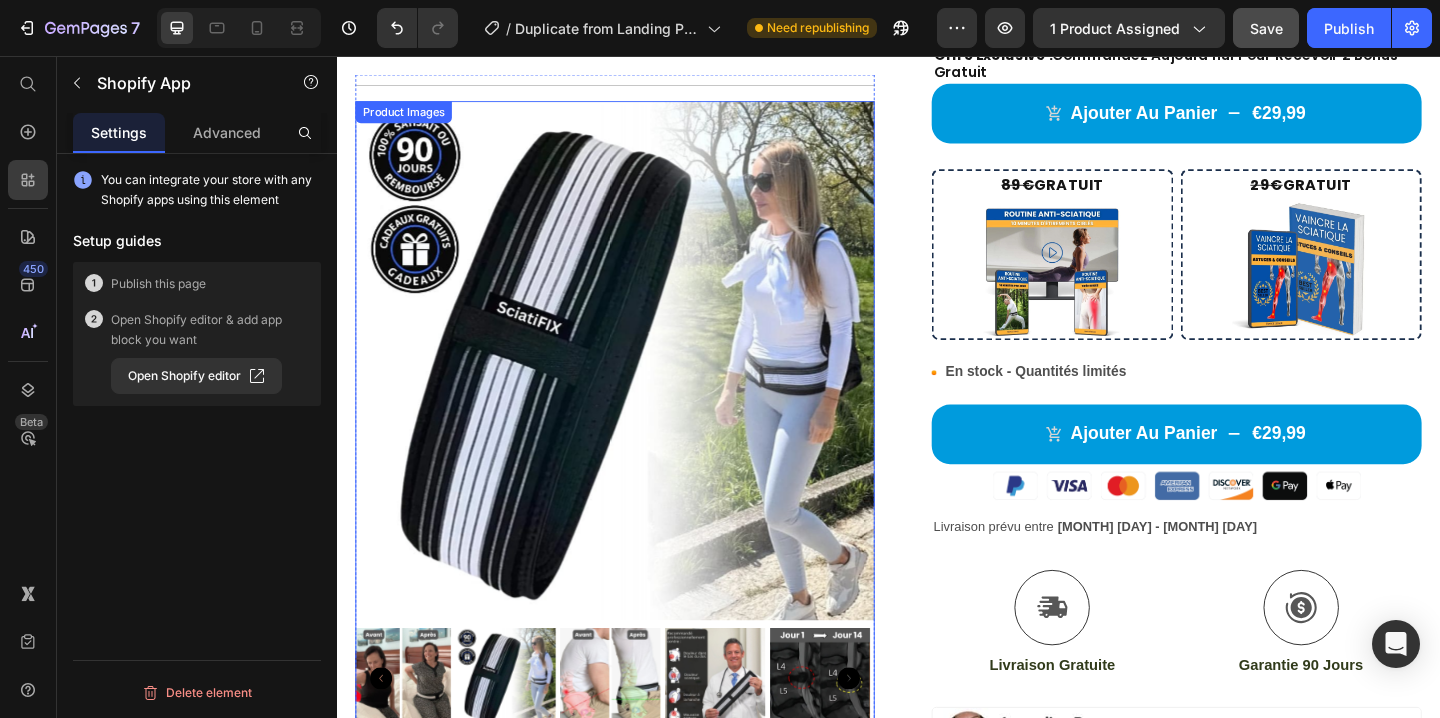 scroll, scrollTop: 0, scrollLeft: 0, axis: both 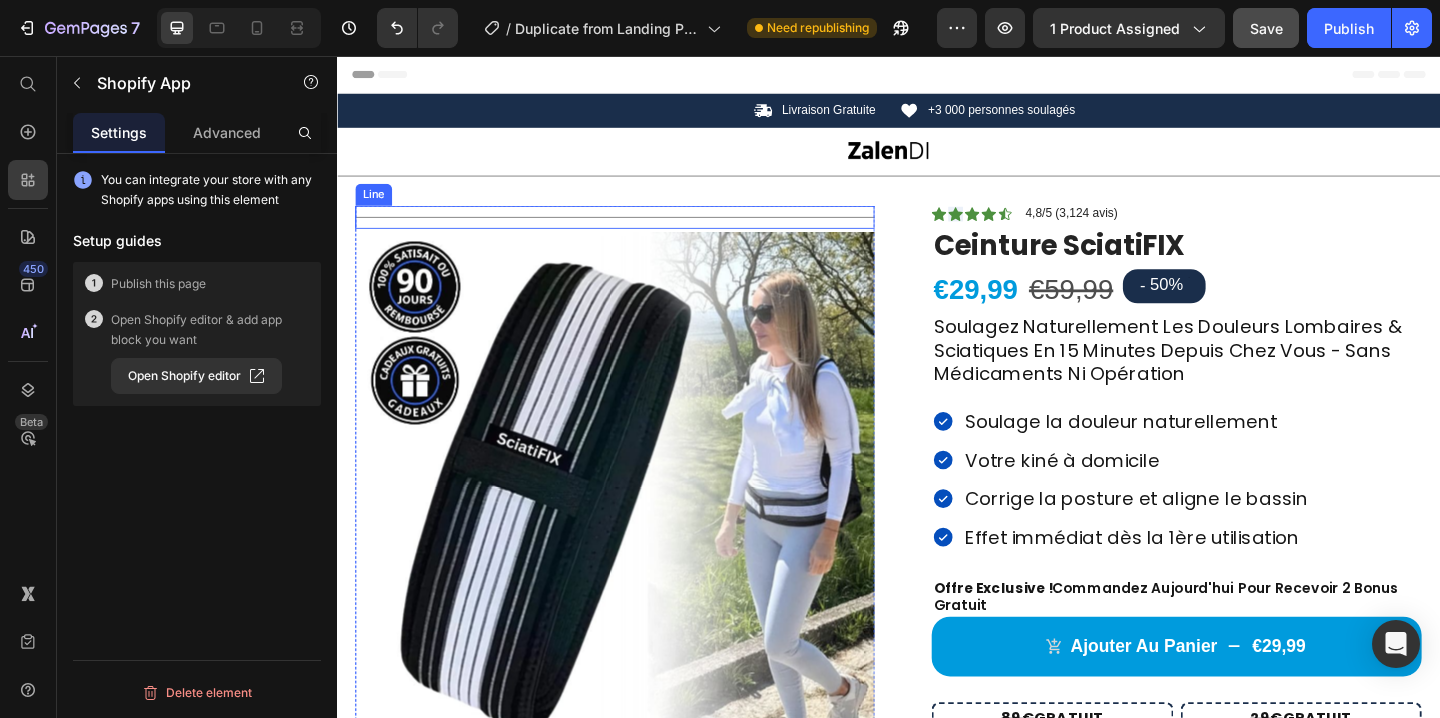 click on "Title Line" at bounding box center (639, 231) 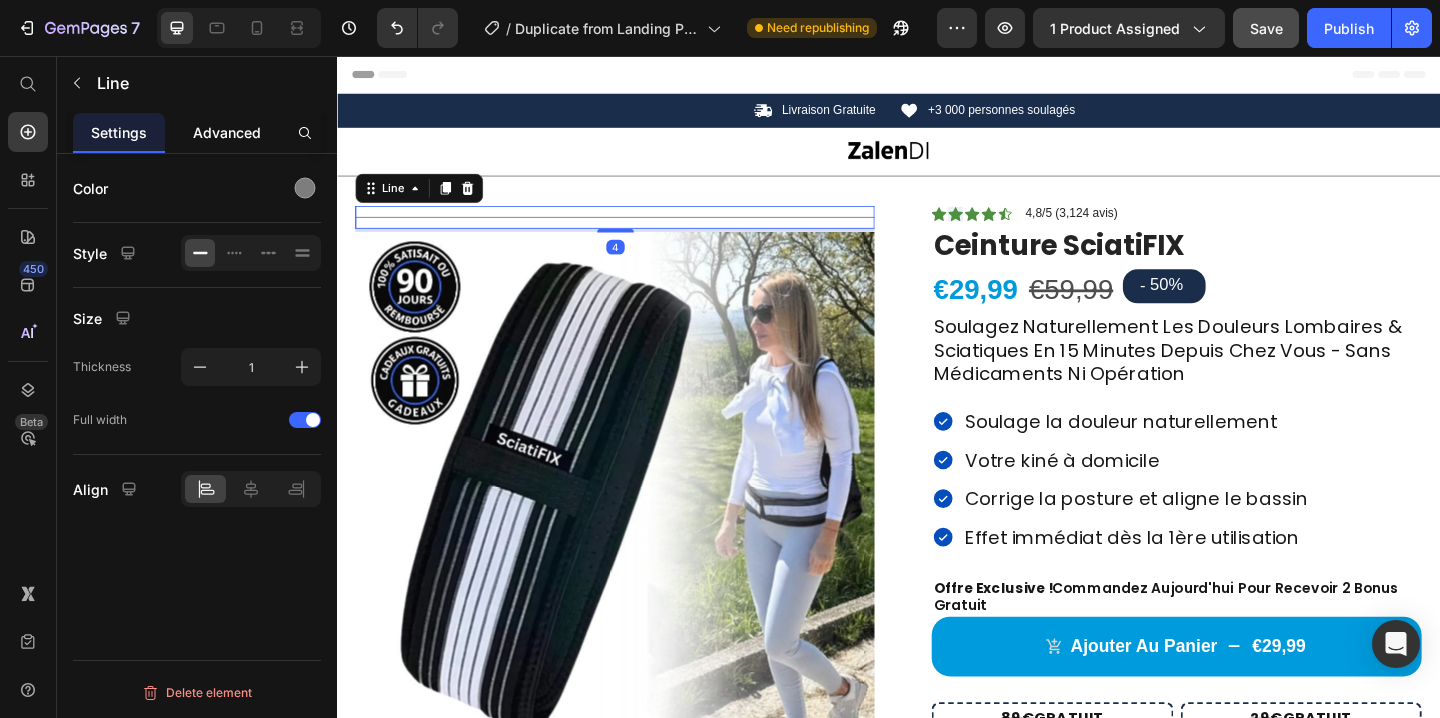 click on "Advanced" 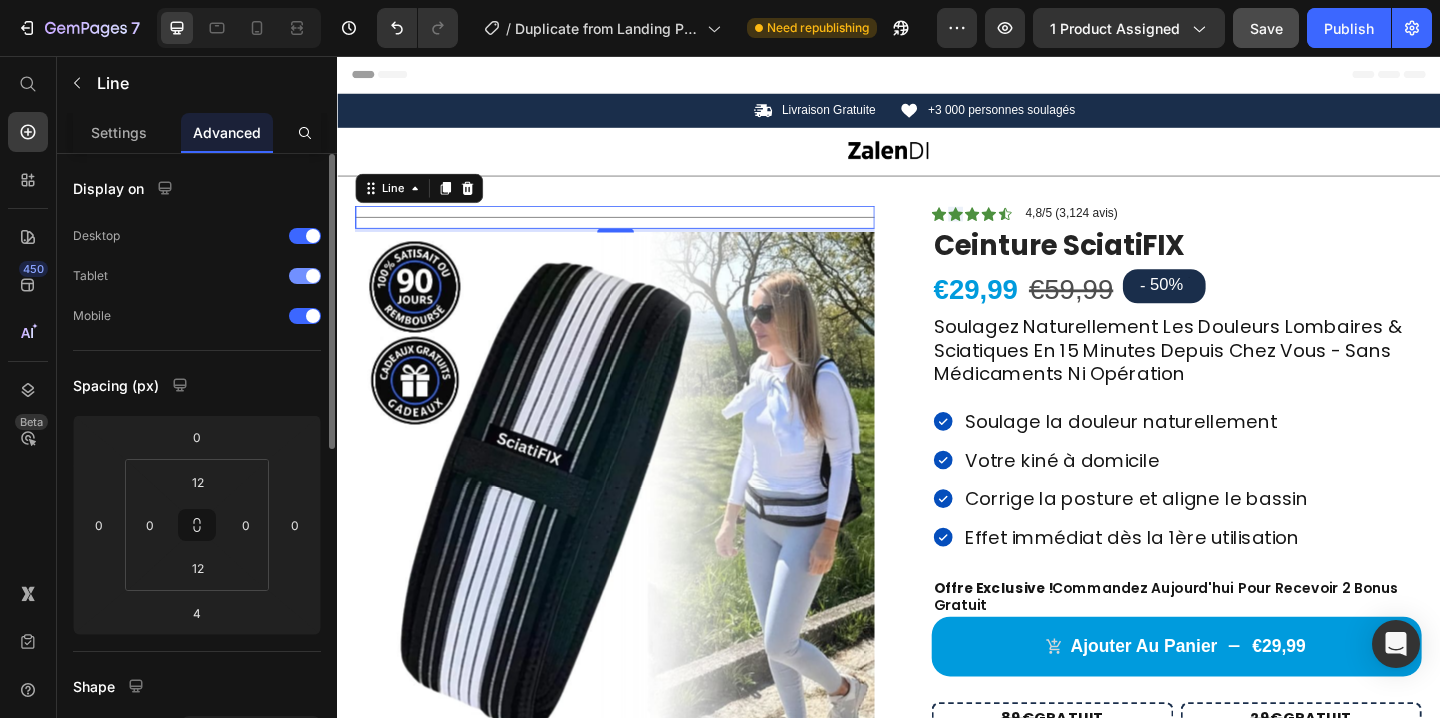 click at bounding box center (305, 276) 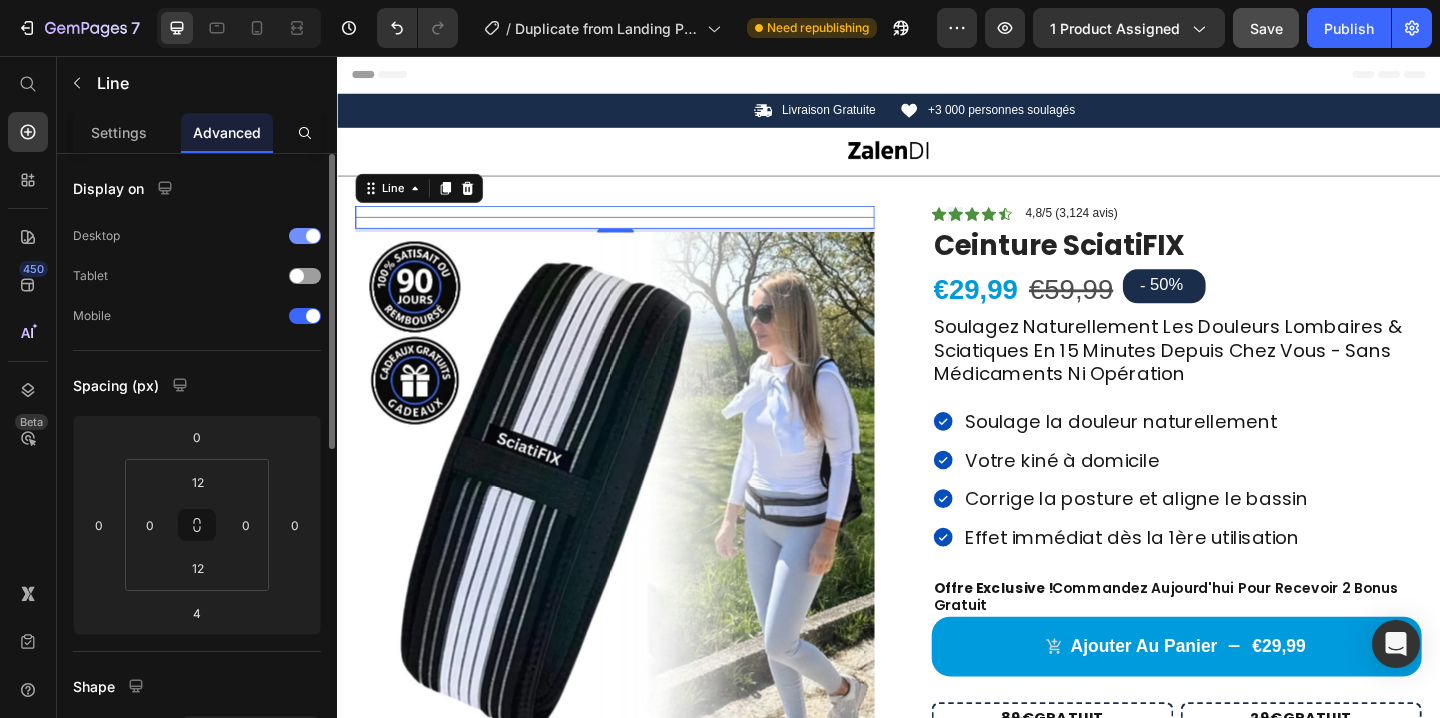 click at bounding box center (305, 236) 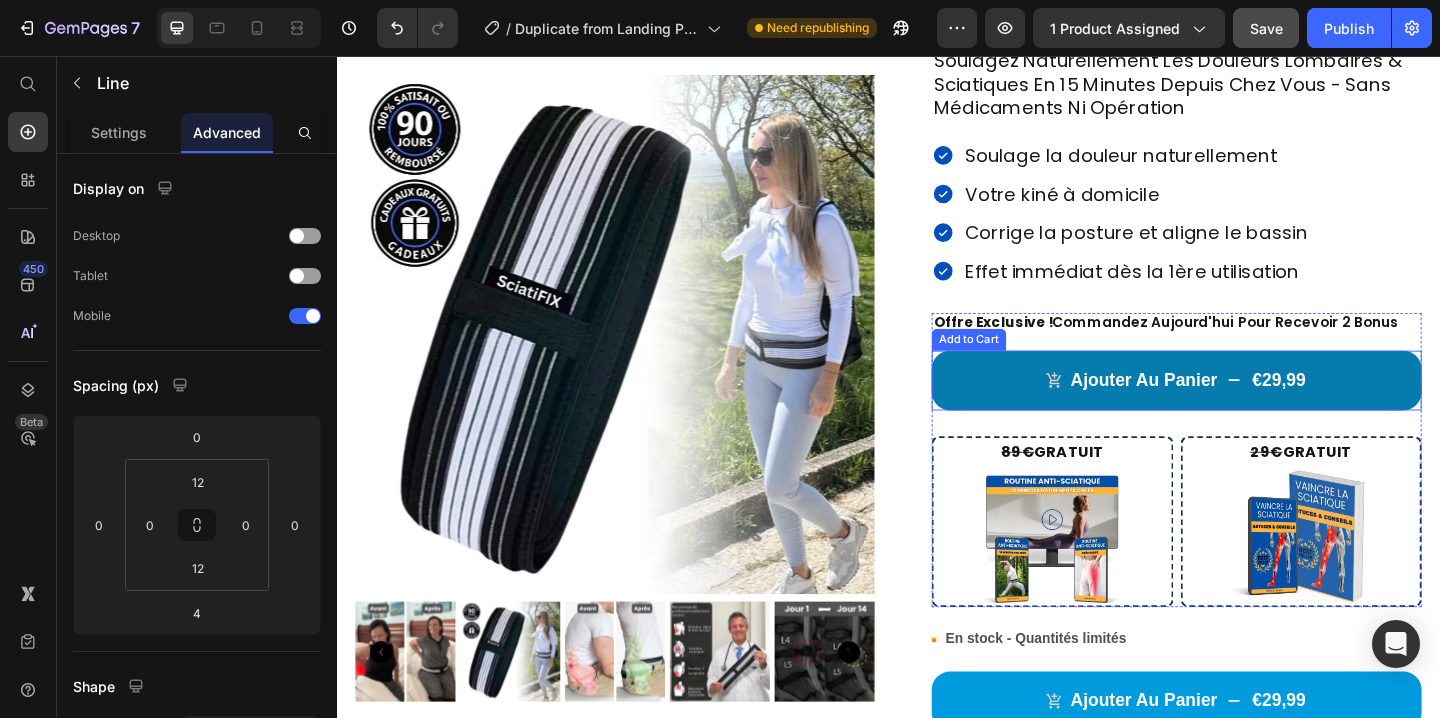 scroll, scrollTop: 280, scrollLeft: 0, axis: vertical 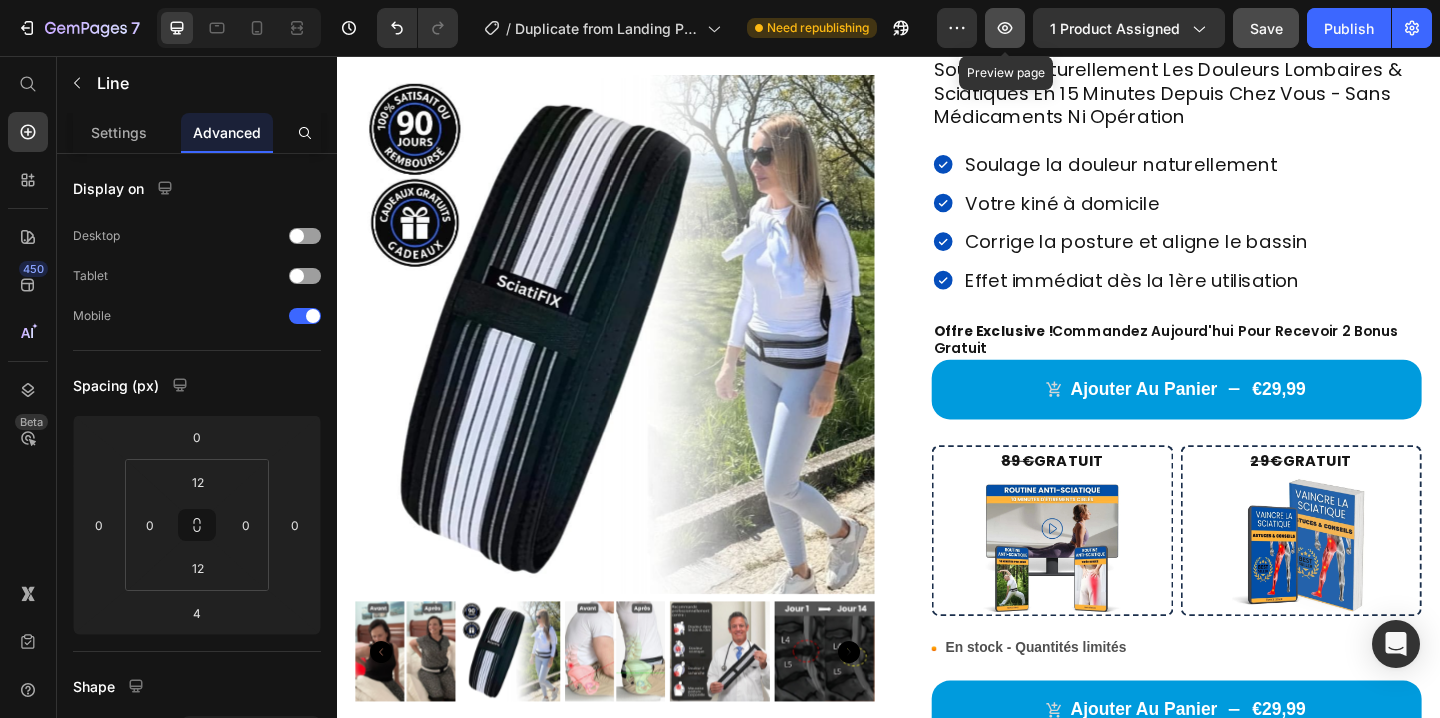 click 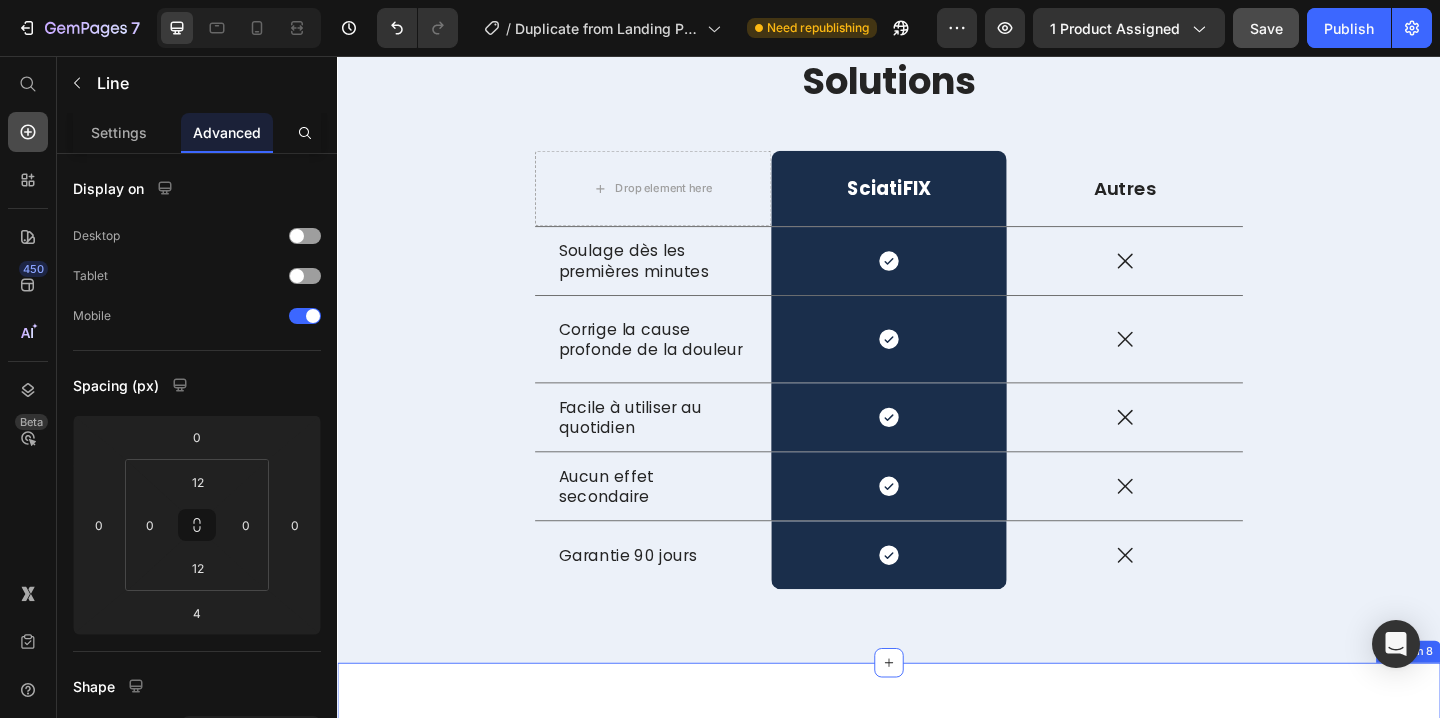 scroll, scrollTop: 8254, scrollLeft: 0, axis: vertical 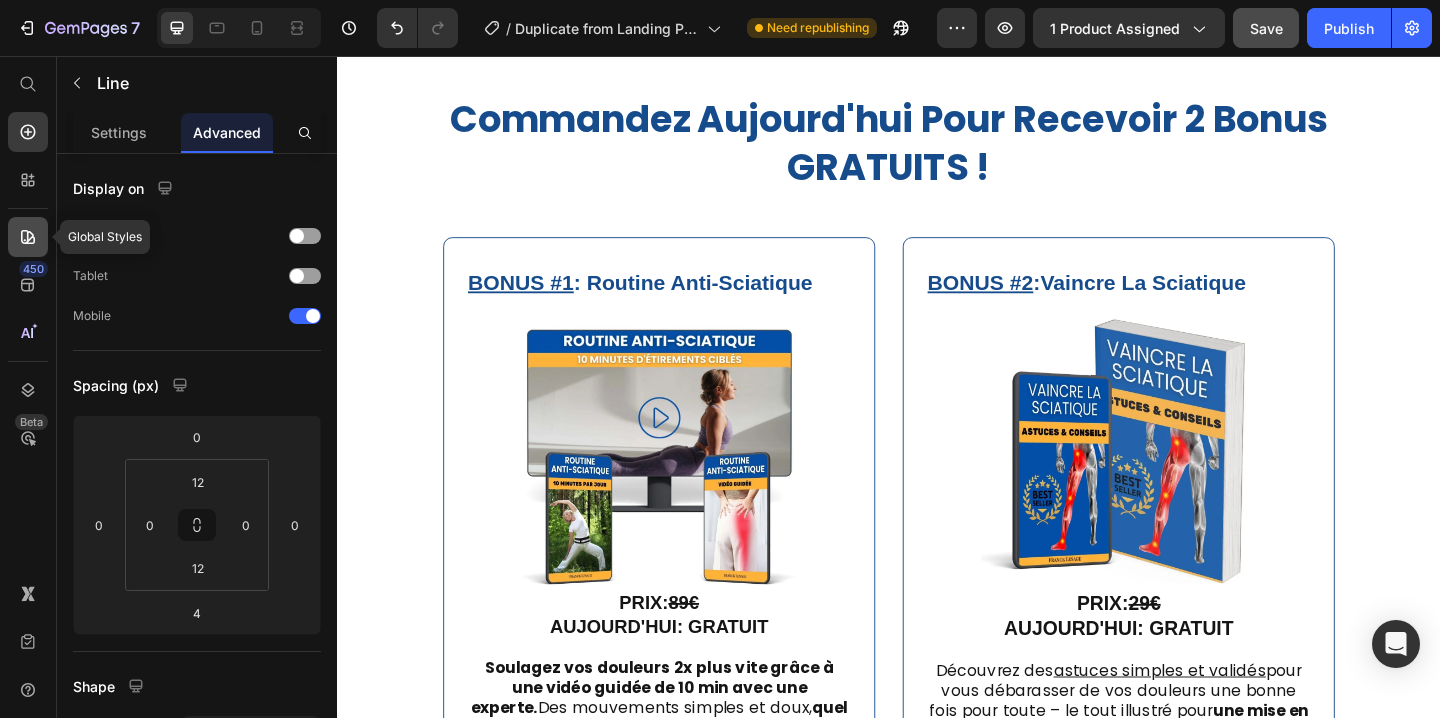 click 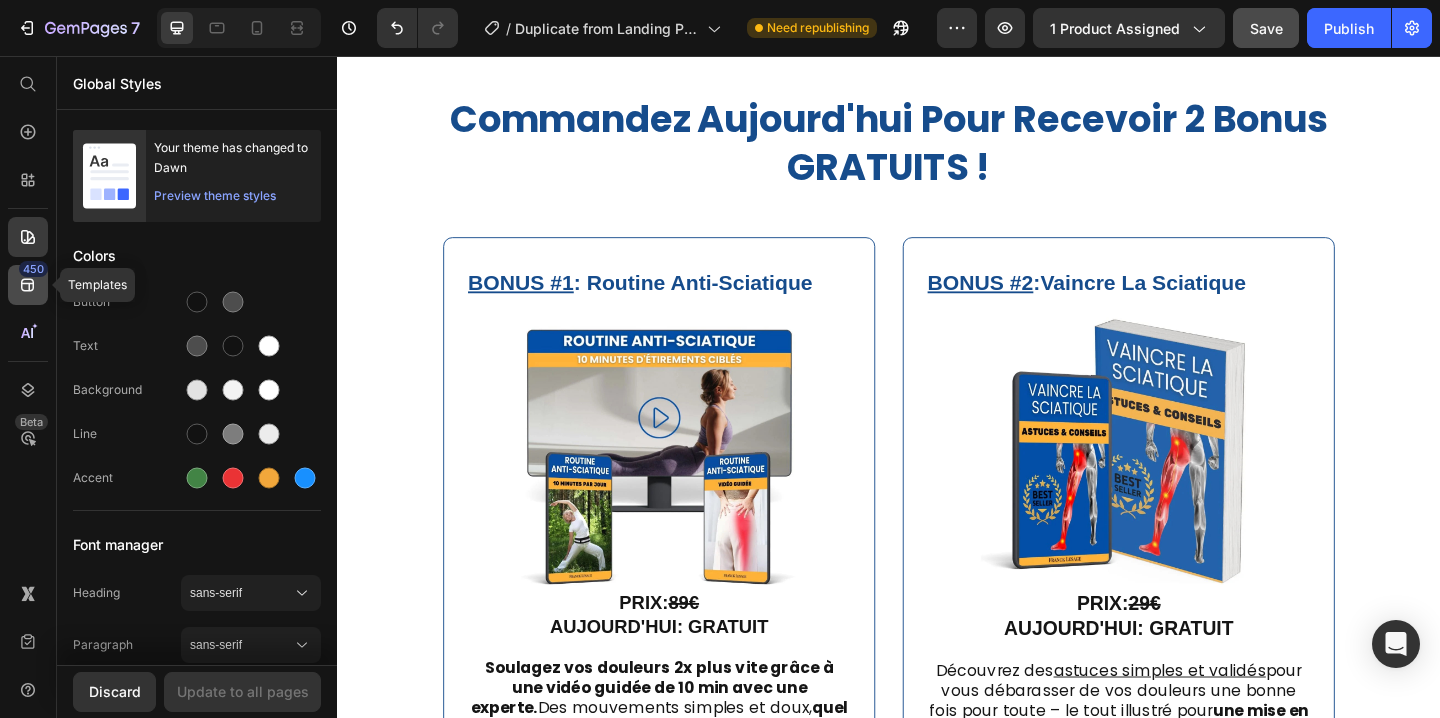 click 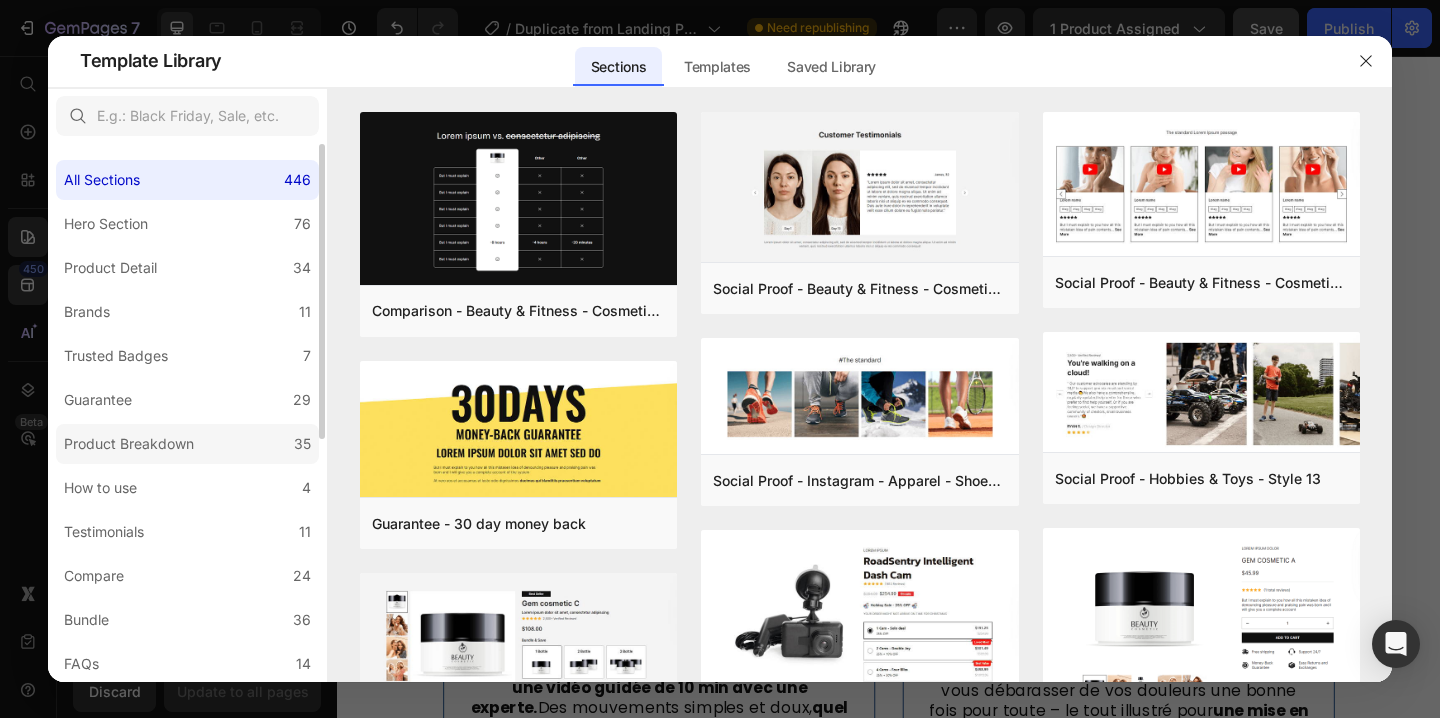 scroll, scrollTop: 442, scrollLeft: 0, axis: vertical 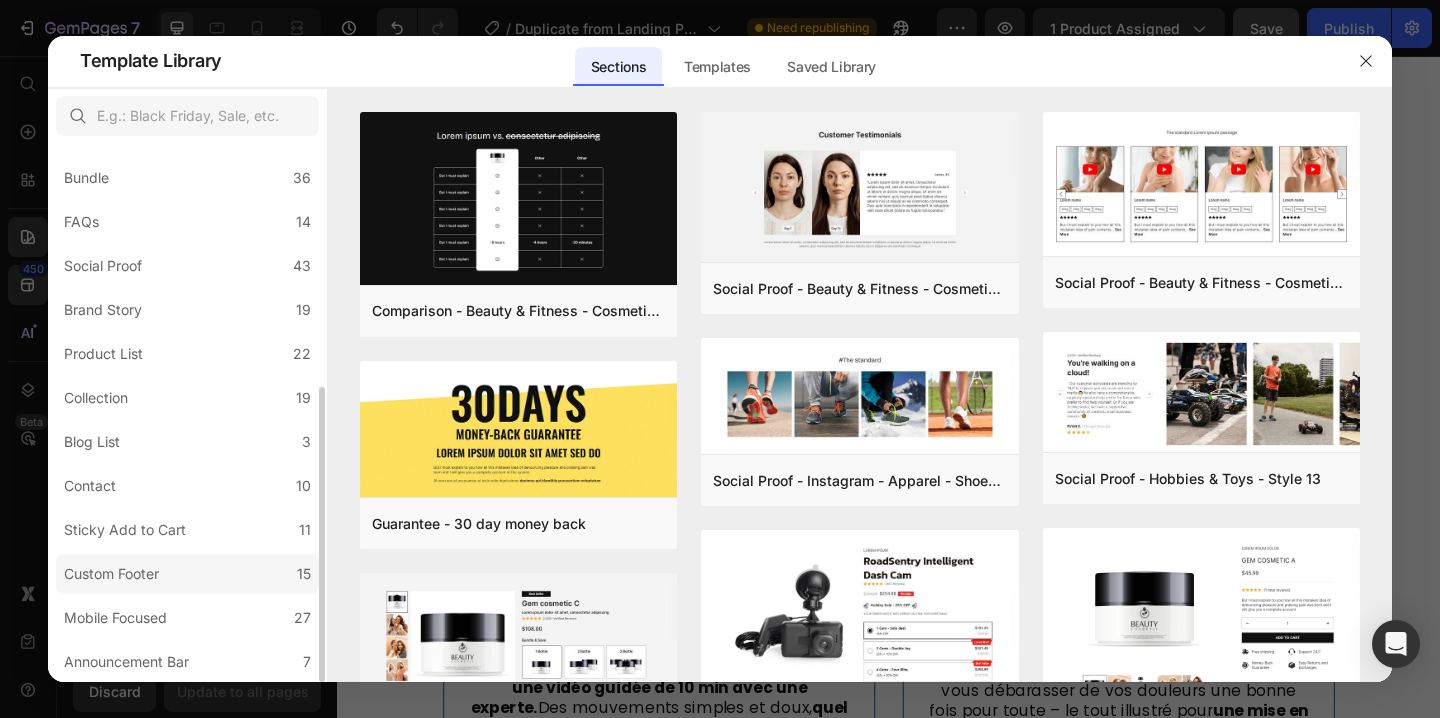click on "Custom Footer" at bounding box center (115, 574) 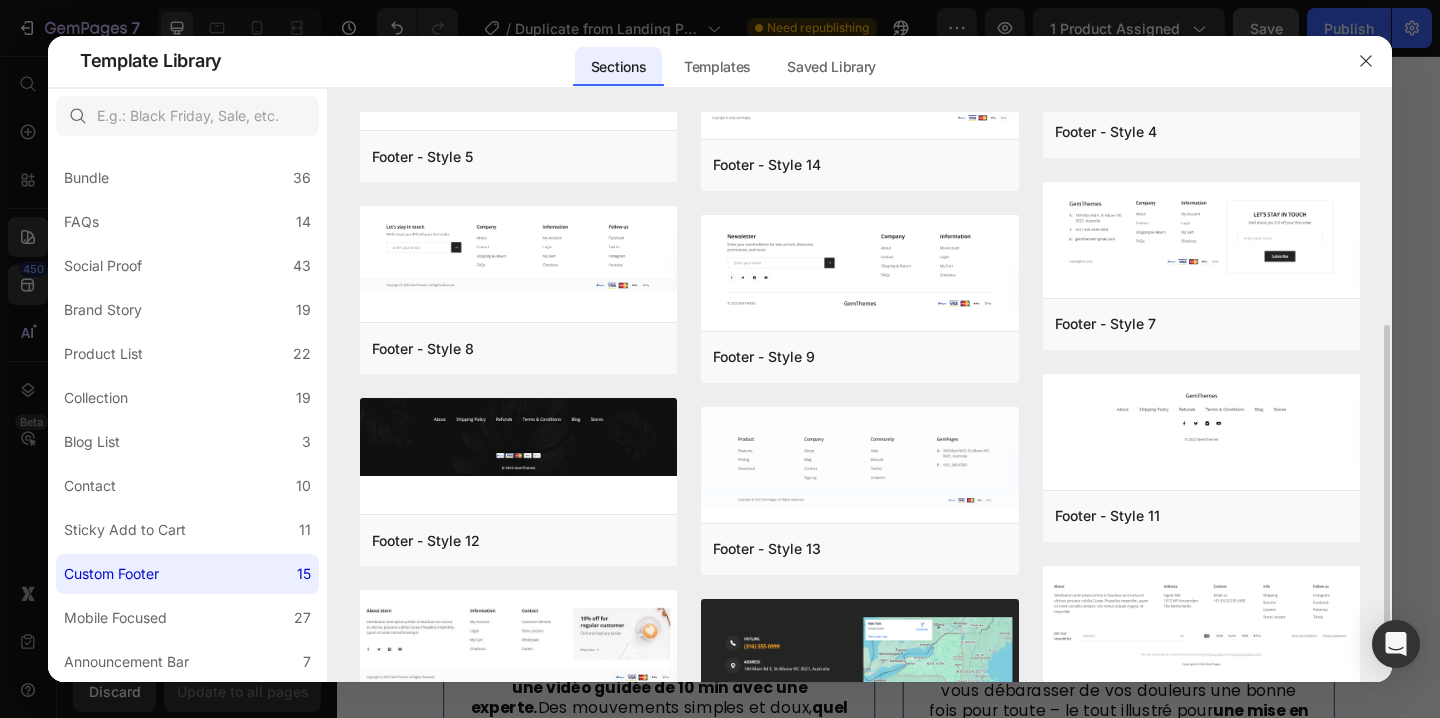 scroll, scrollTop: 0, scrollLeft: 0, axis: both 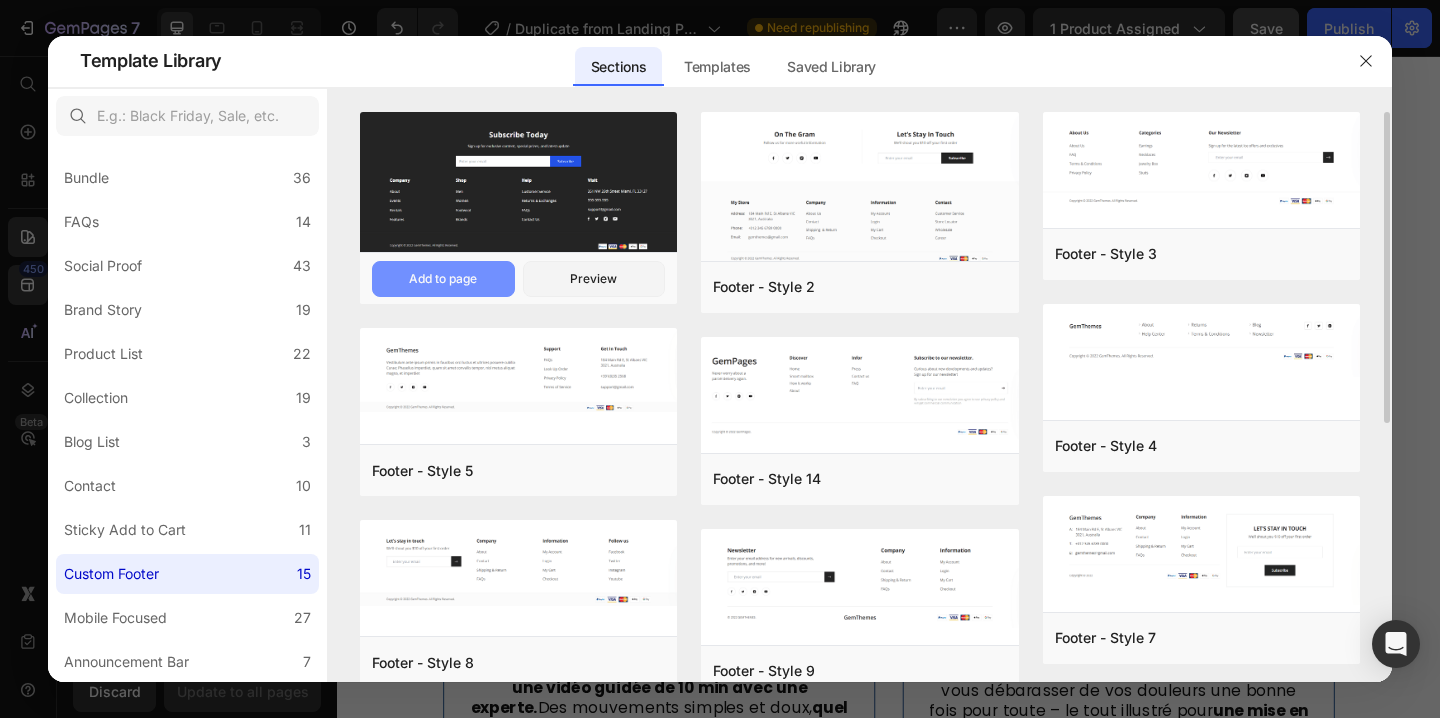 click on "Add to page" at bounding box center (443, 279) 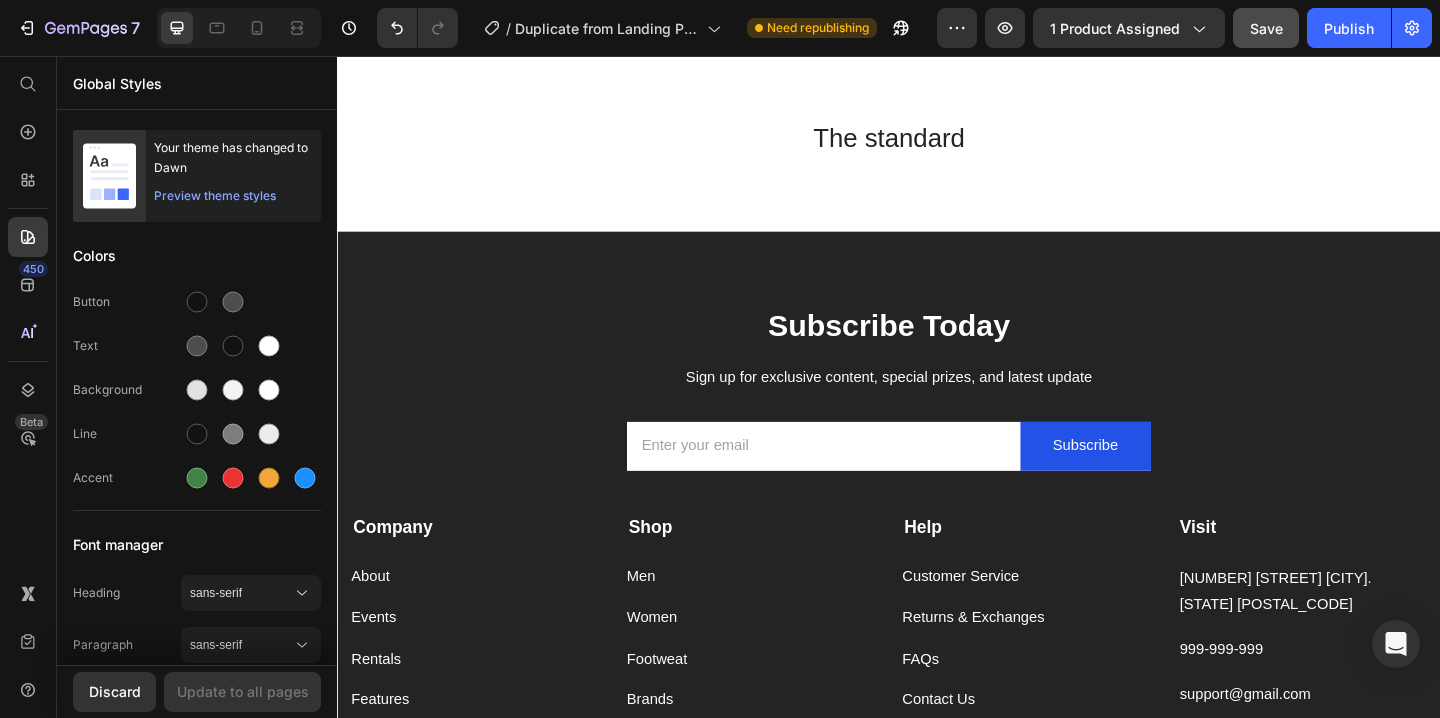 scroll, scrollTop: 12799, scrollLeft: 0, axis: vertical 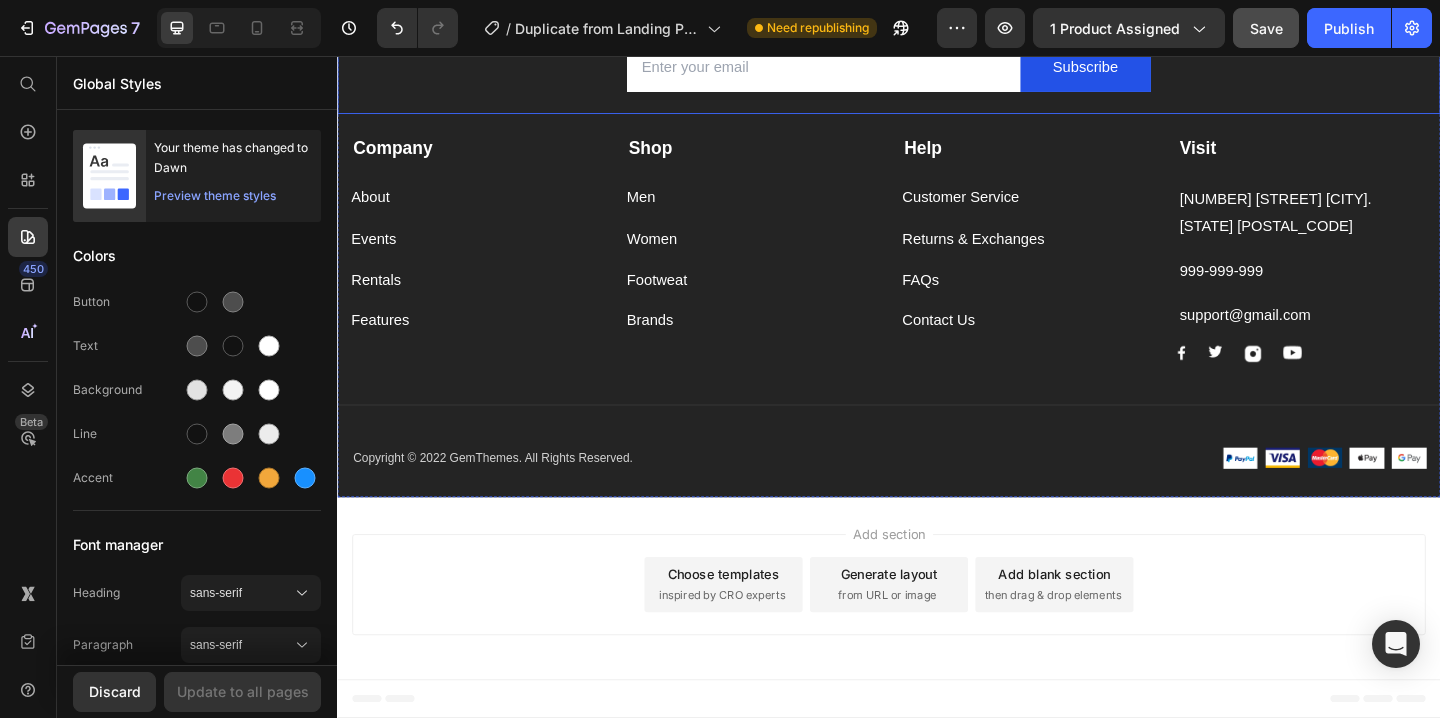 click on "Subscribe Today Heading Sign up for exclusive content, special prizes, and latest update Text block Email Field Subscribe Submit Button Row Newsletter" at bounding box center (937, 17) 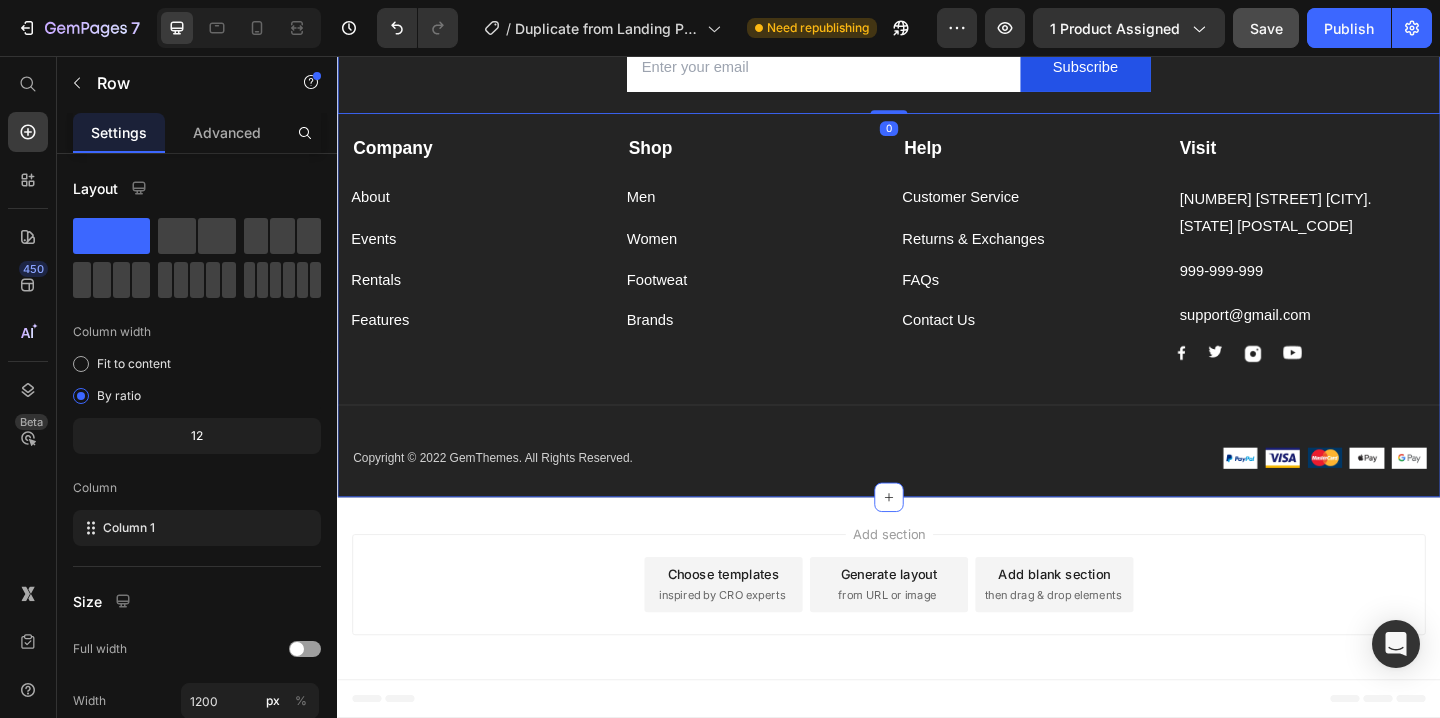 click on "Visit Text block [NUMBER] [STREET] [CITY]. [STATE] [POSTAL_CODE] Text block [PHONE] Text block [EMAIL] Text block Image Image Image Image Row Row
Company
Shop
Help
Visit Accordion Row                Title Line Copyright © 2022 GemThemes. All Rights Reserved. Text block Image Image Image Image Image Row Row Section 14" at bounding box center (937, 185) 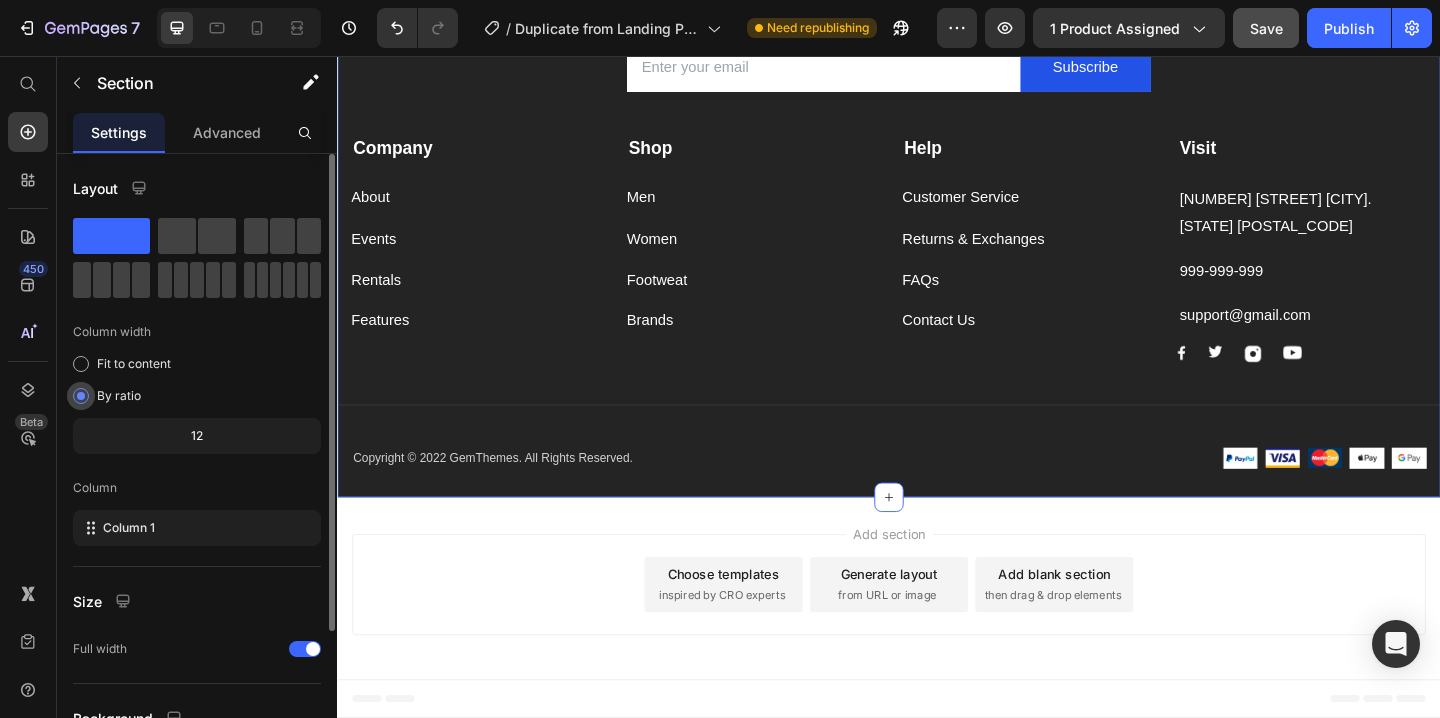 scroll, scrollTop: 187, scrollLeft: 0, axis: vertical 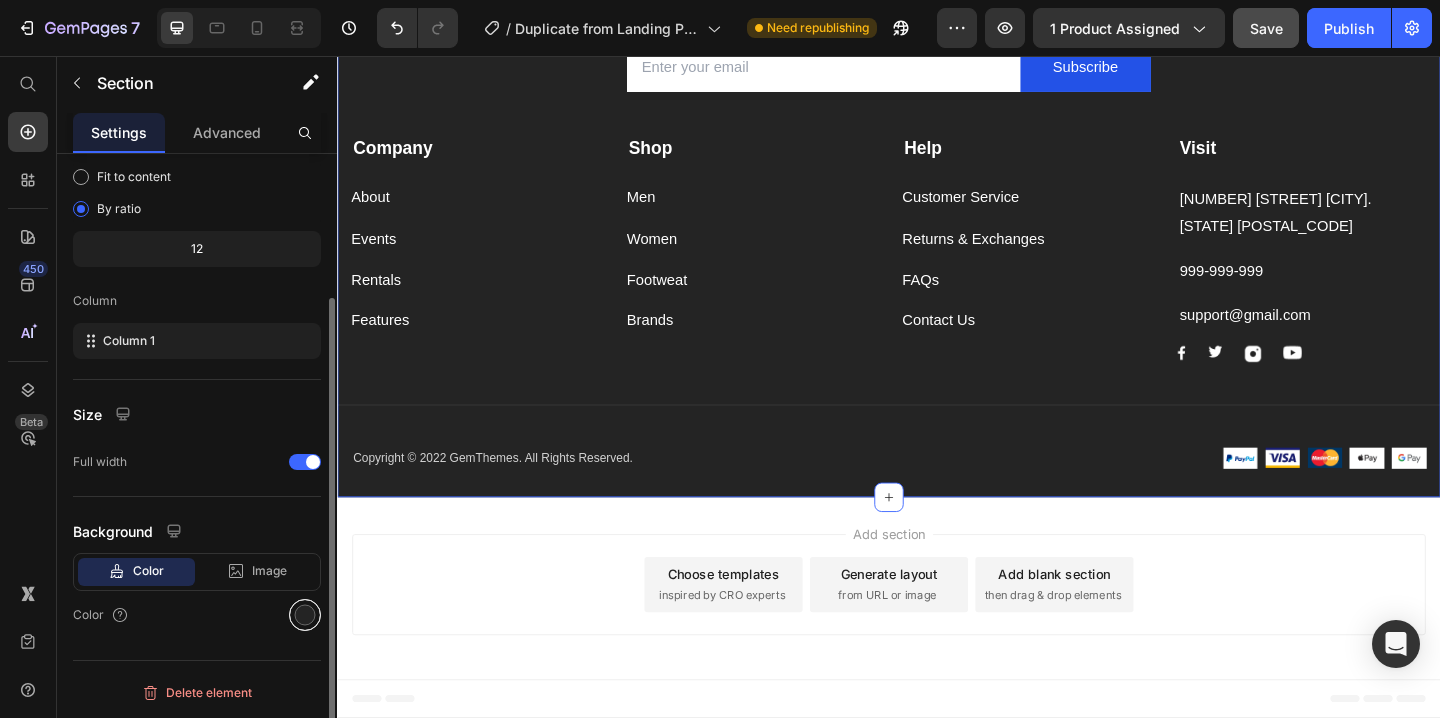 click at bounding box center (305, 615) 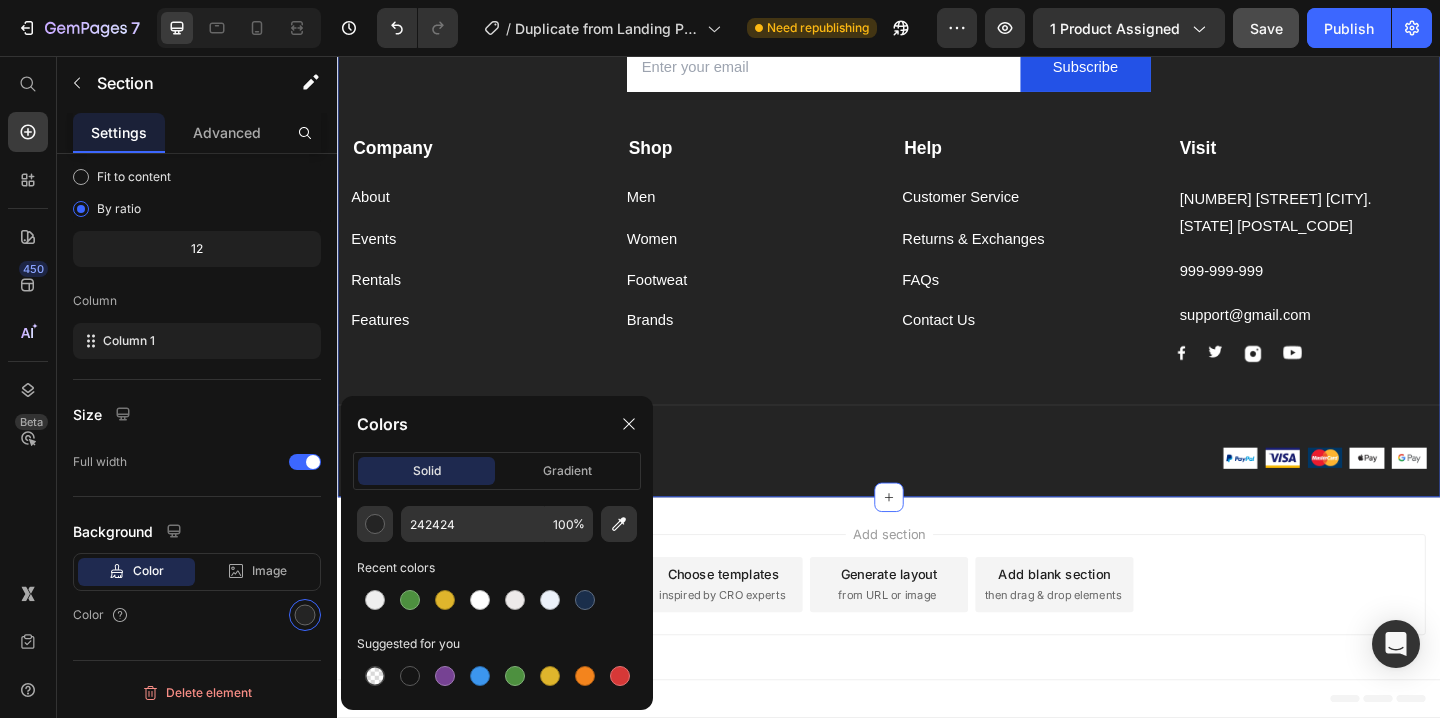 click at bounding box center [497, 600] 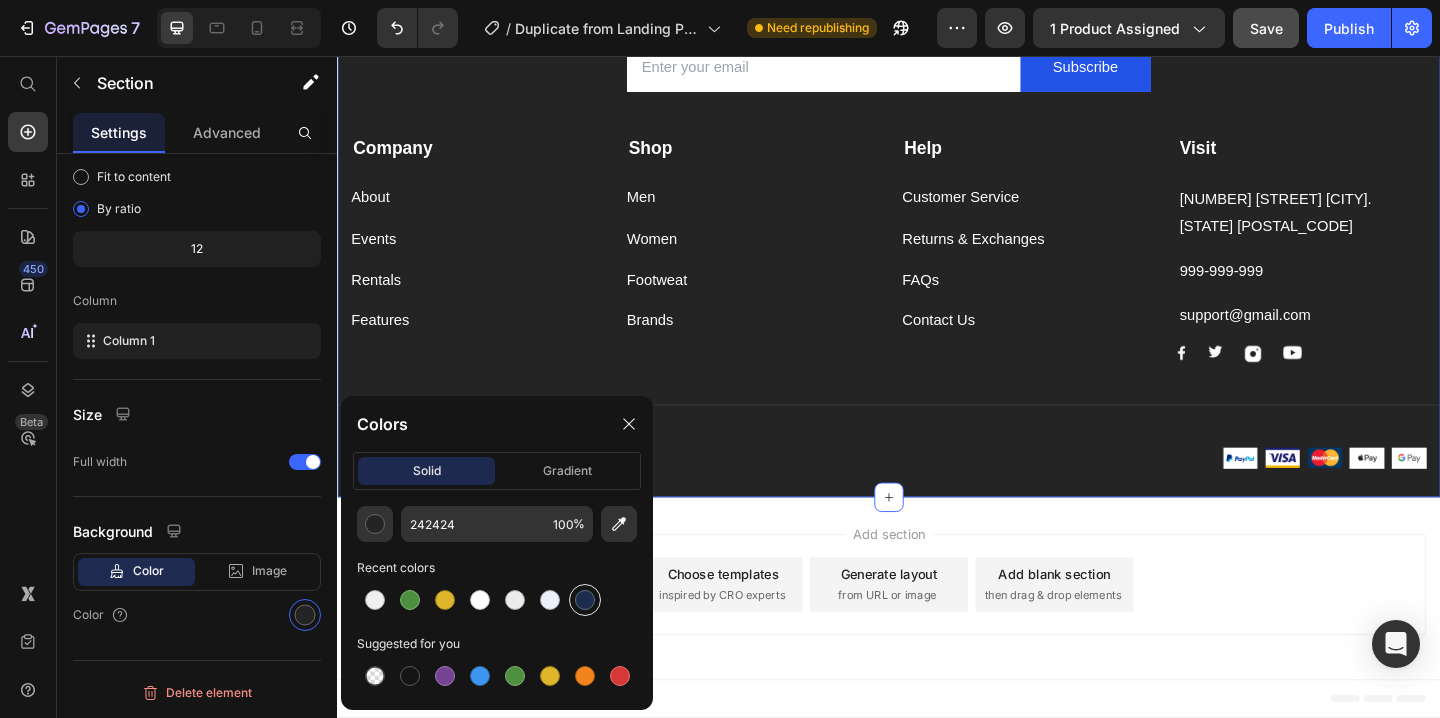 click at bounding box center (585, 600) 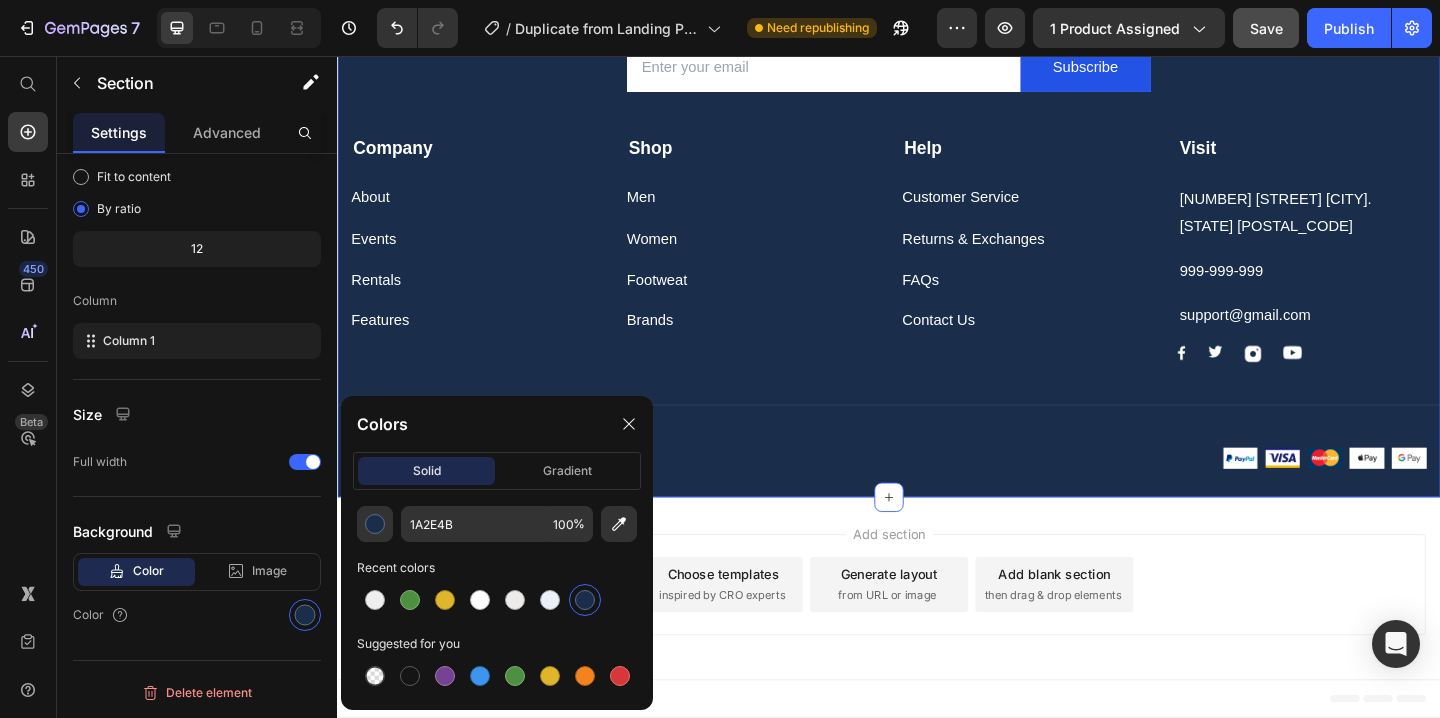 scroll, scrollTop: 12730, scrollLeft: 0, axis: vertical 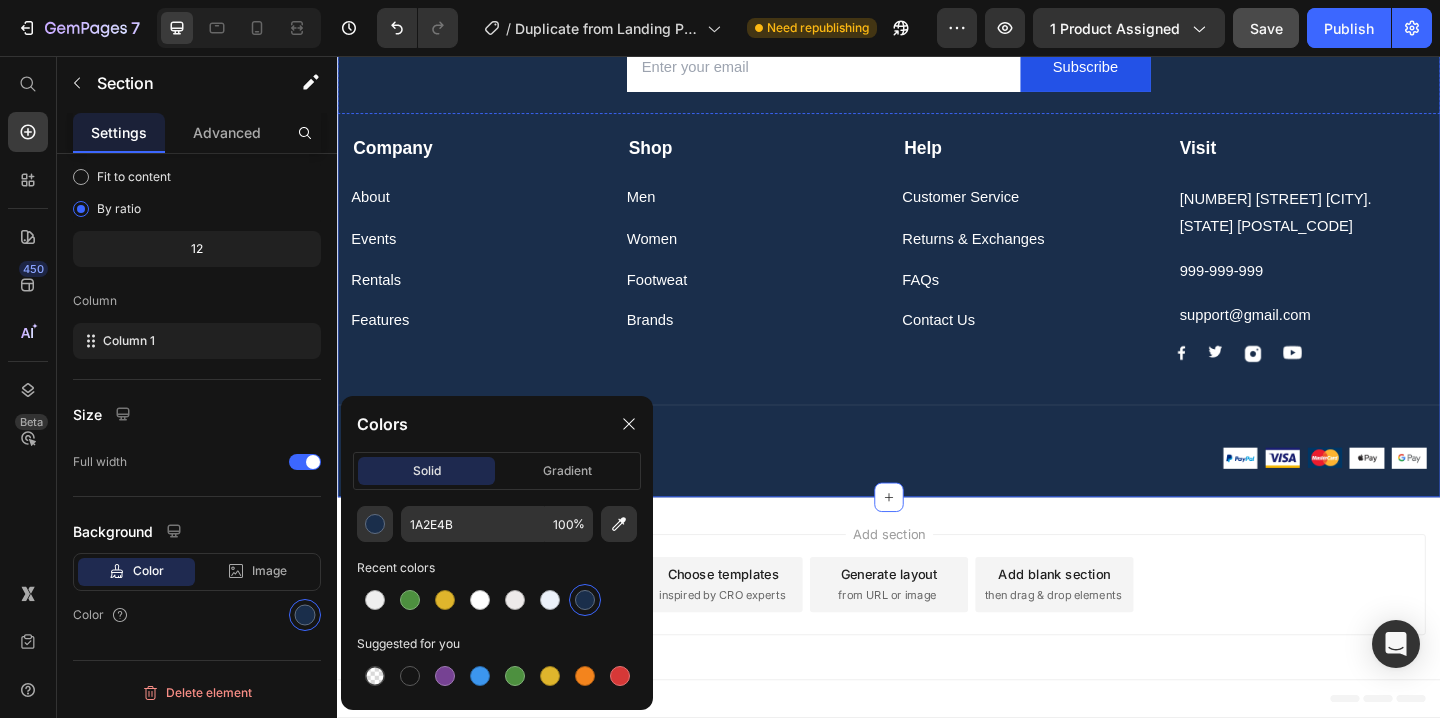 click on "Subscribe Today" at bounding box center (937, -62) 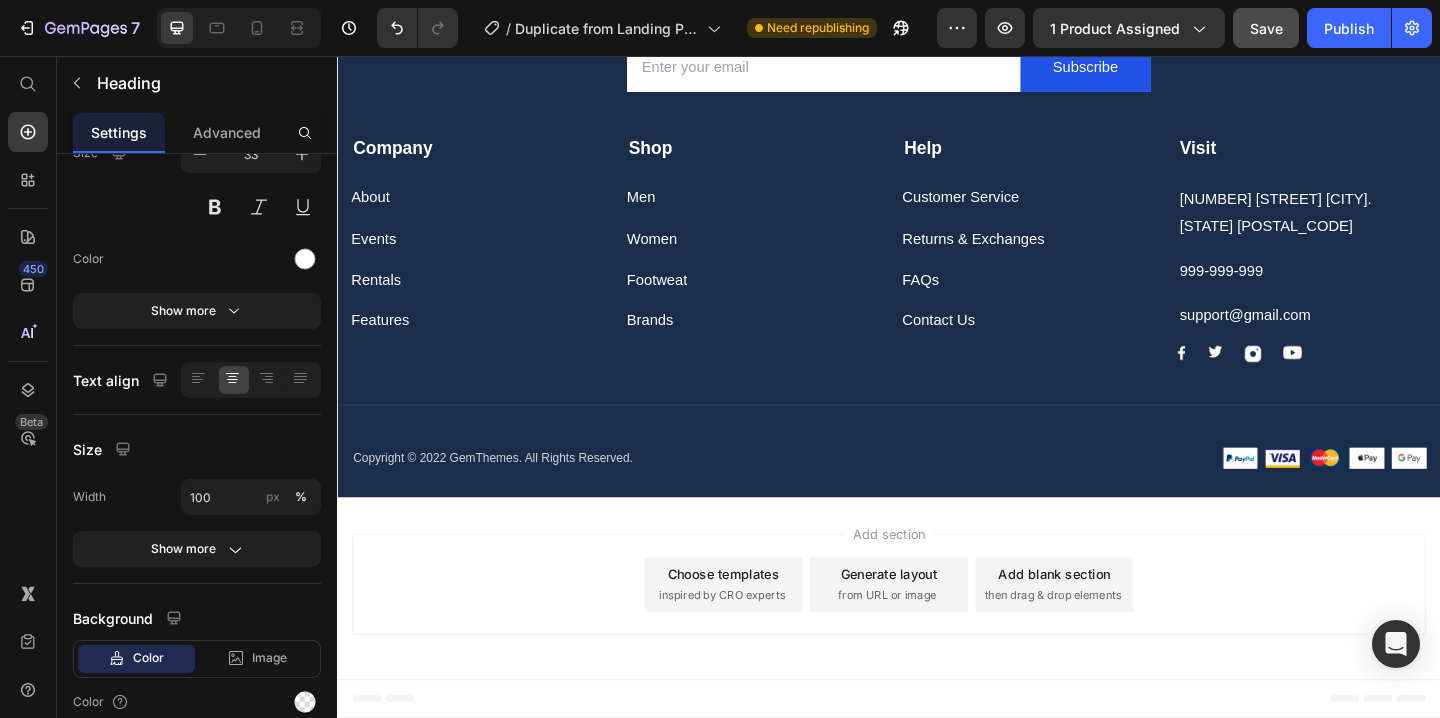 scroll, scrollTop: 0, scrollLeft: 0, axis: both 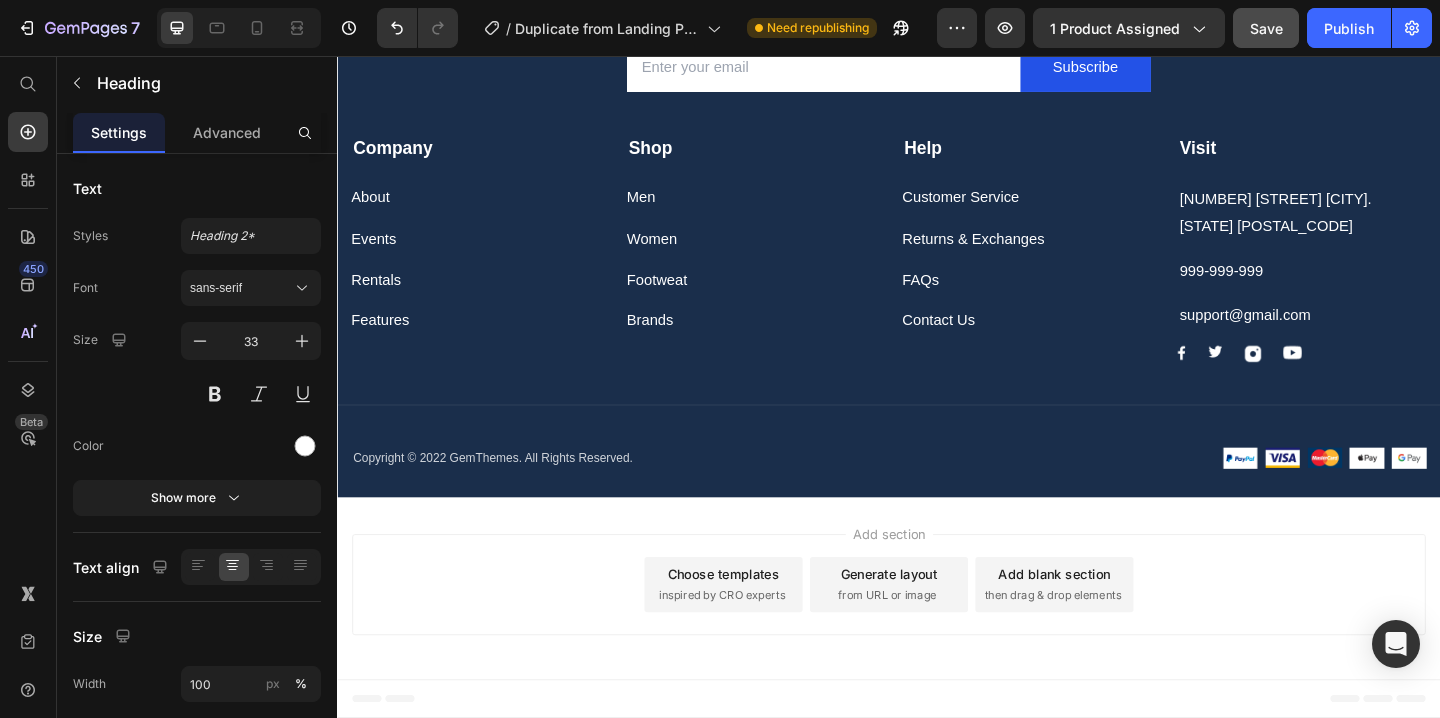 click 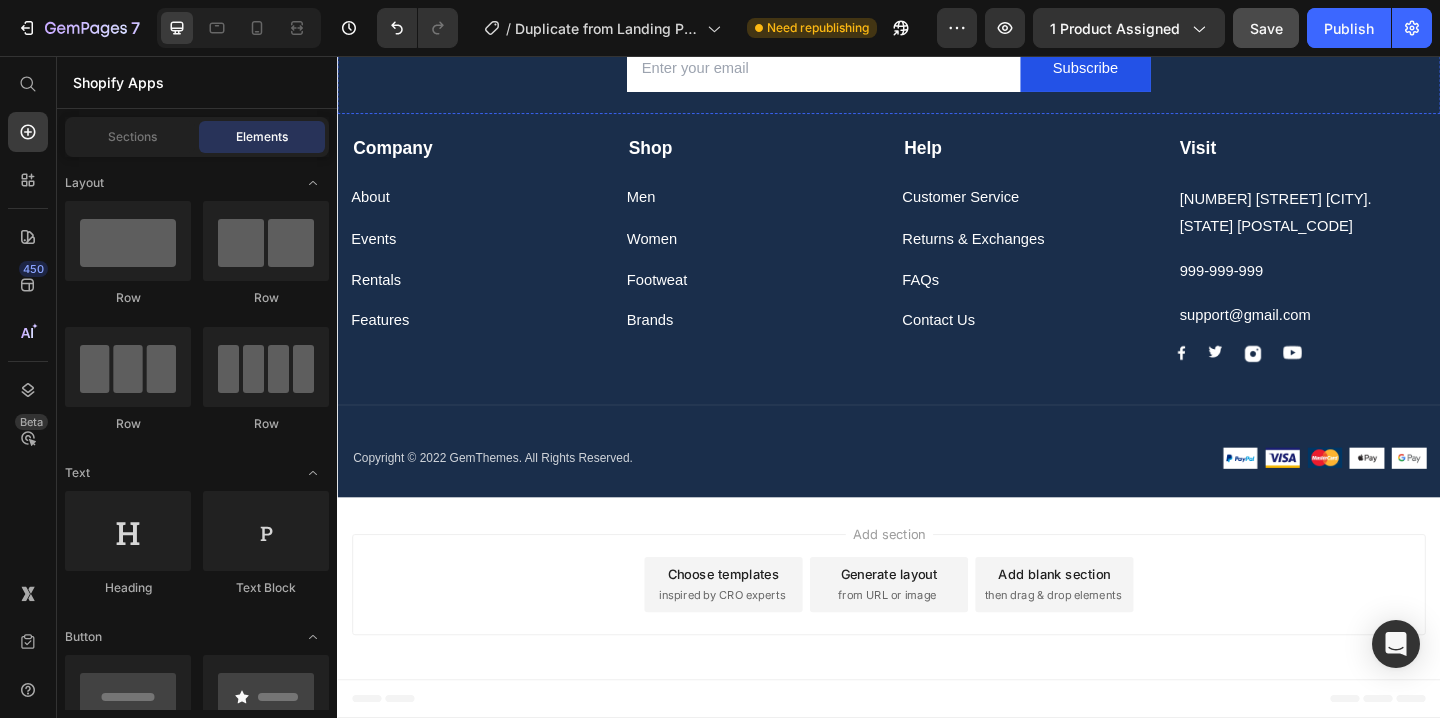 click on "Sign up for exclusive content, special prizes, and latest update" at bounding box center [937, -6] 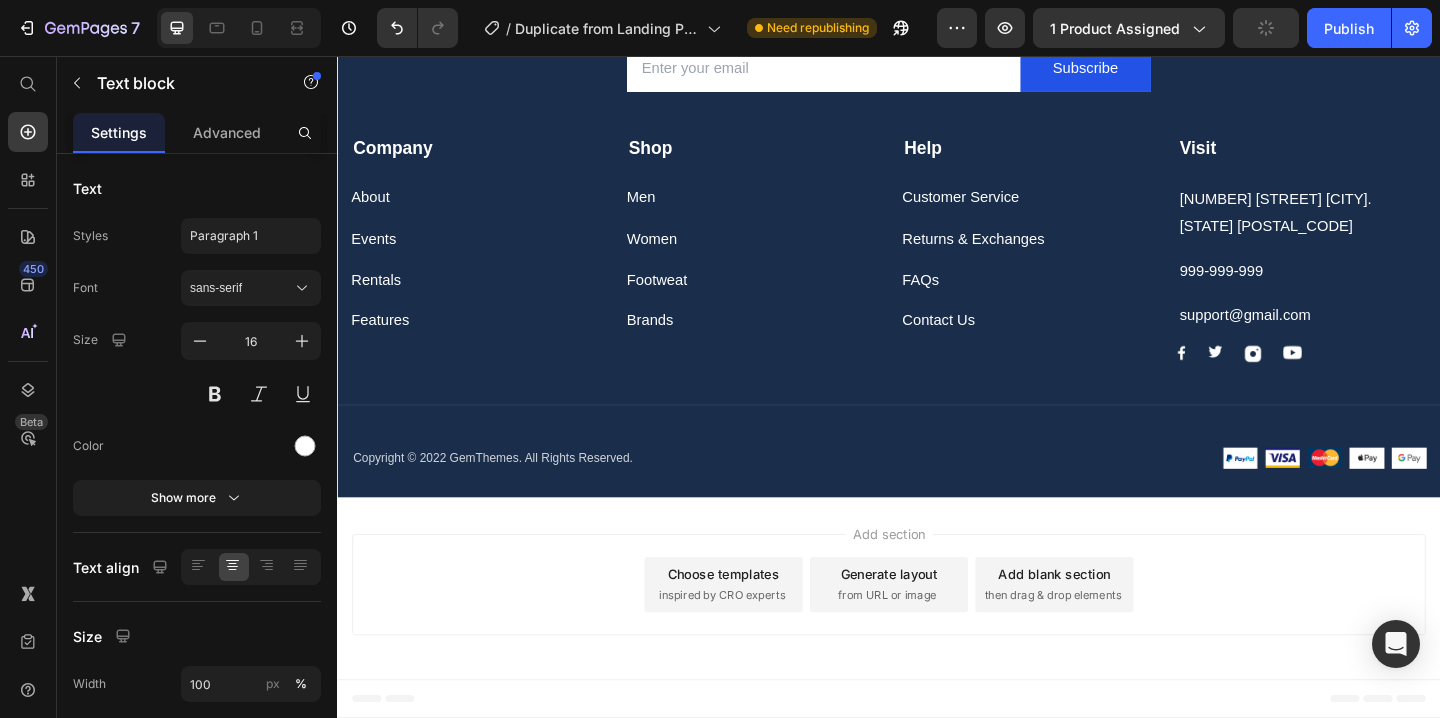 click 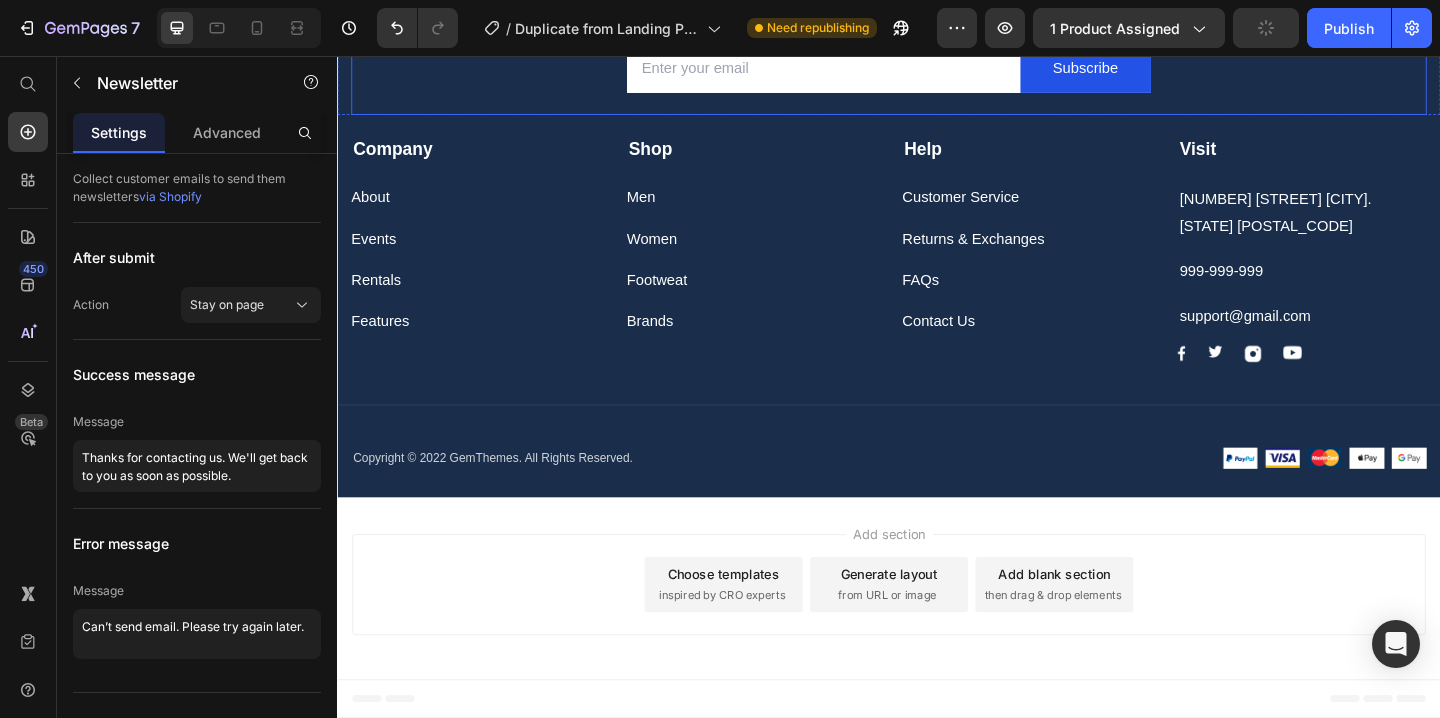 click on "Email Field Subscribe Submit Button Row Newsletter" at bounding box center [937, 65] 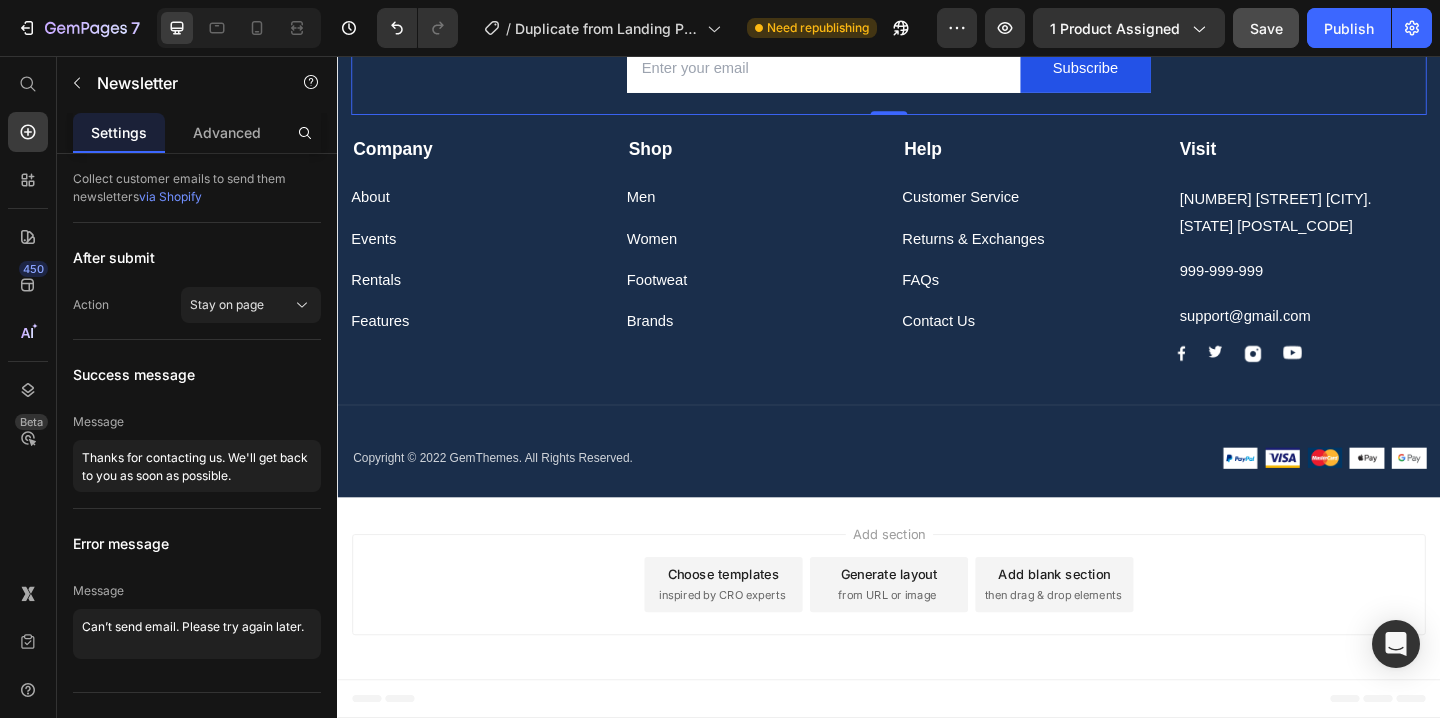 click on "Newsletter" at bounding box center (440, -8) 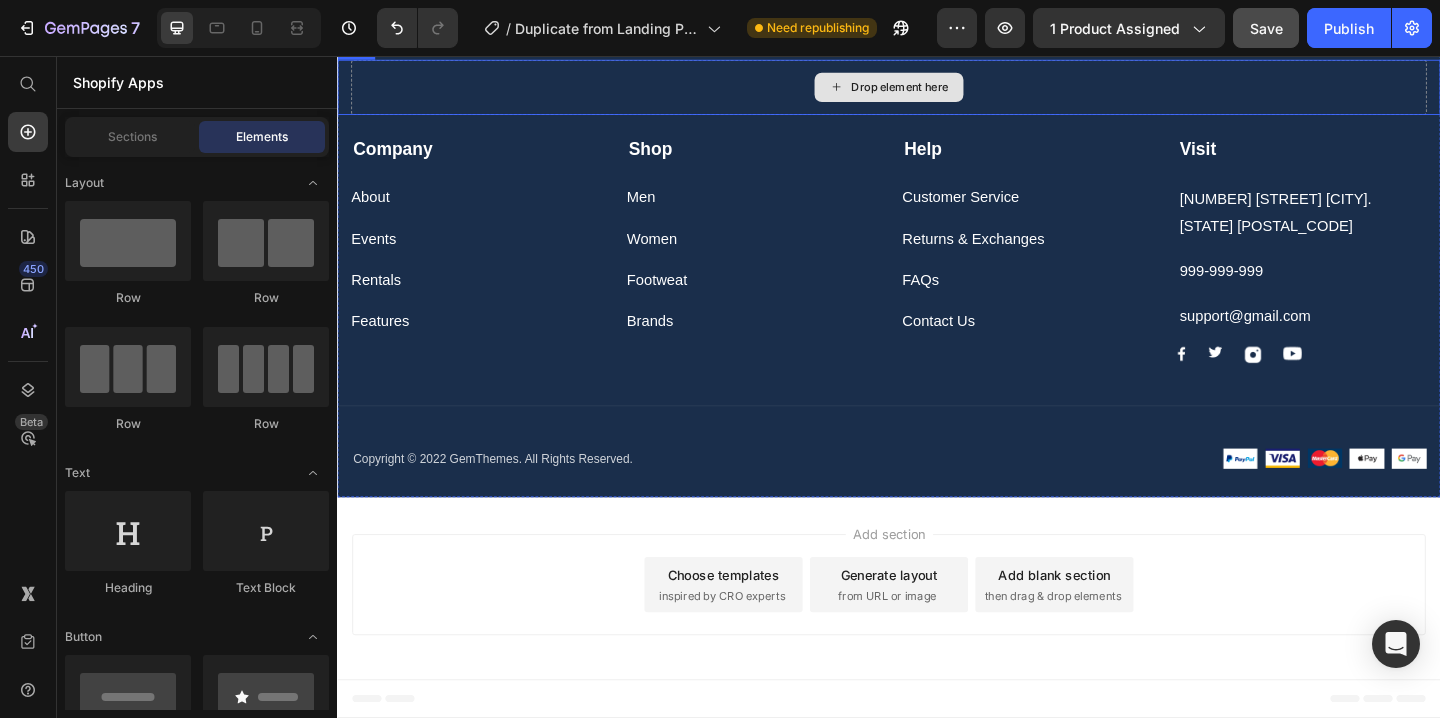 click on "Drop element here" at bounding box center [937, 90] 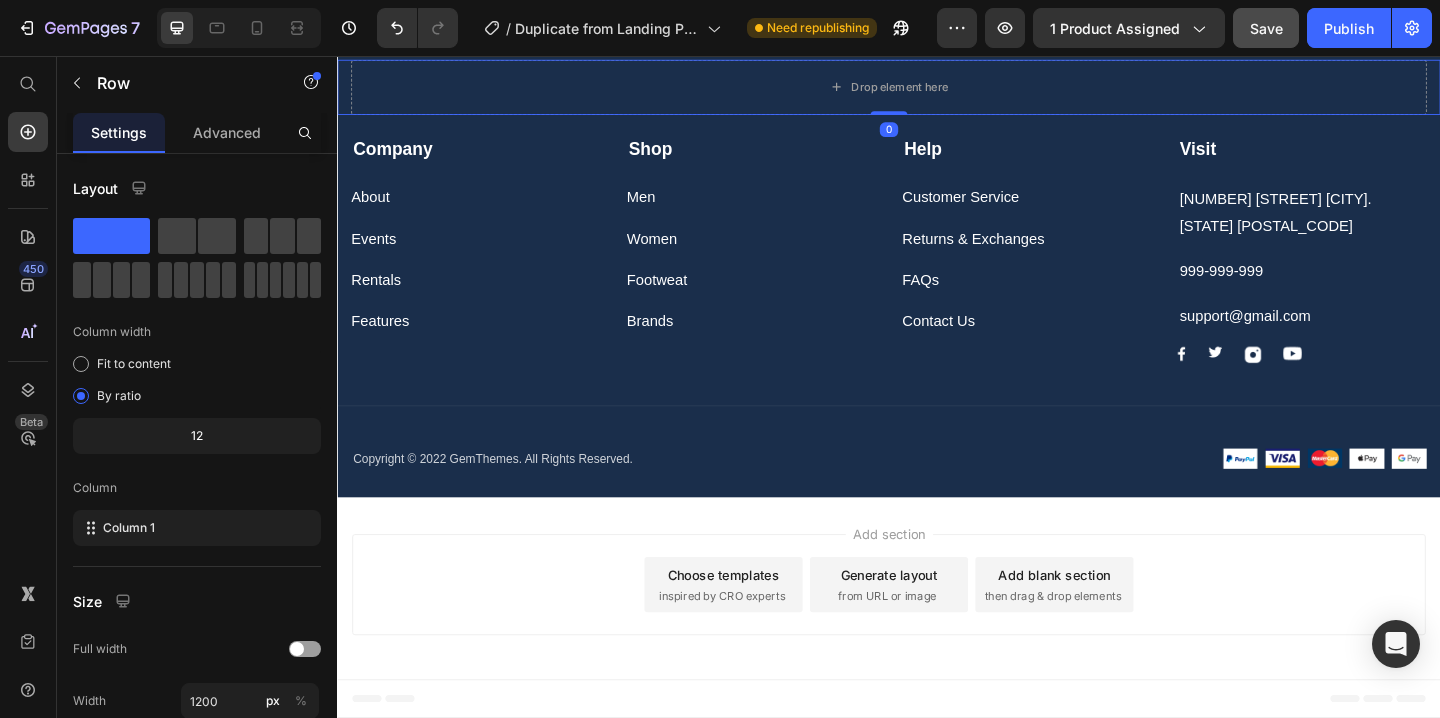 click 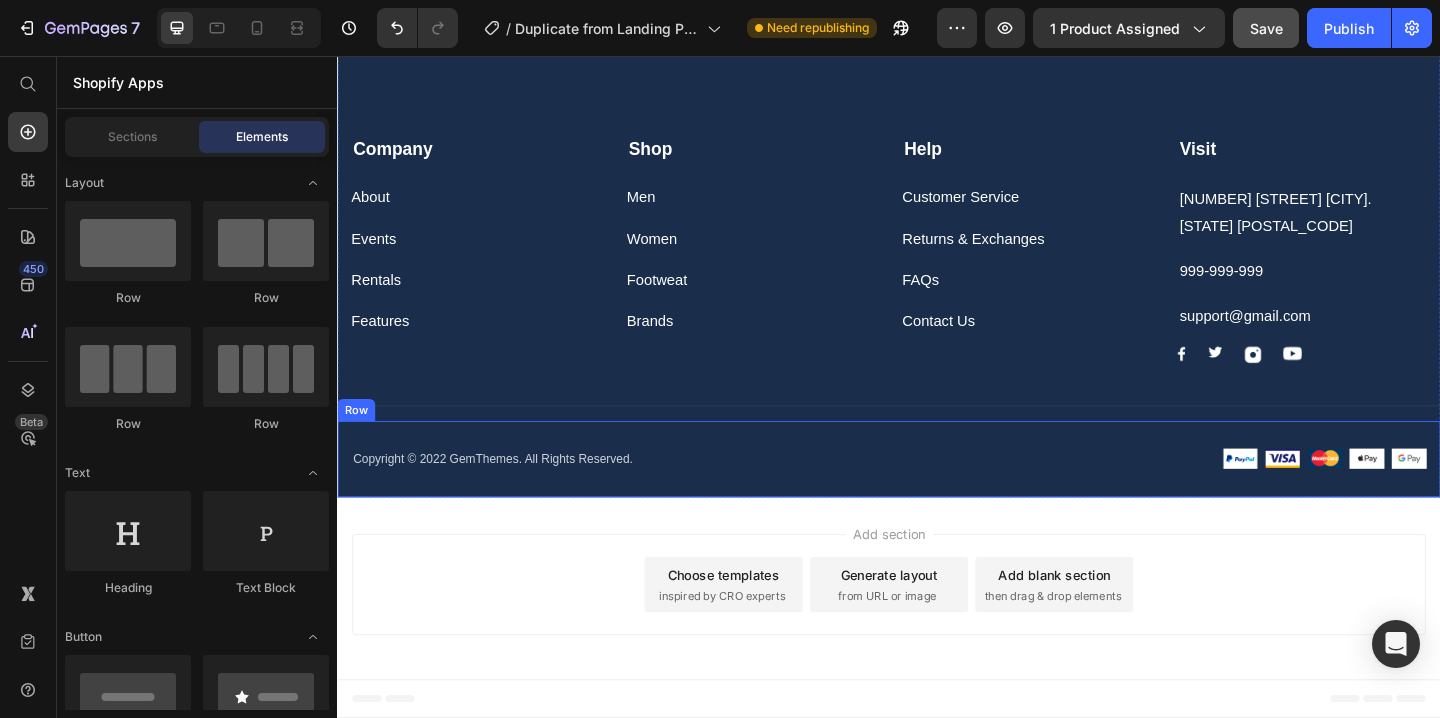 scroll, scrollTop: 12655, scrollLeft: 0, axis: vertical 